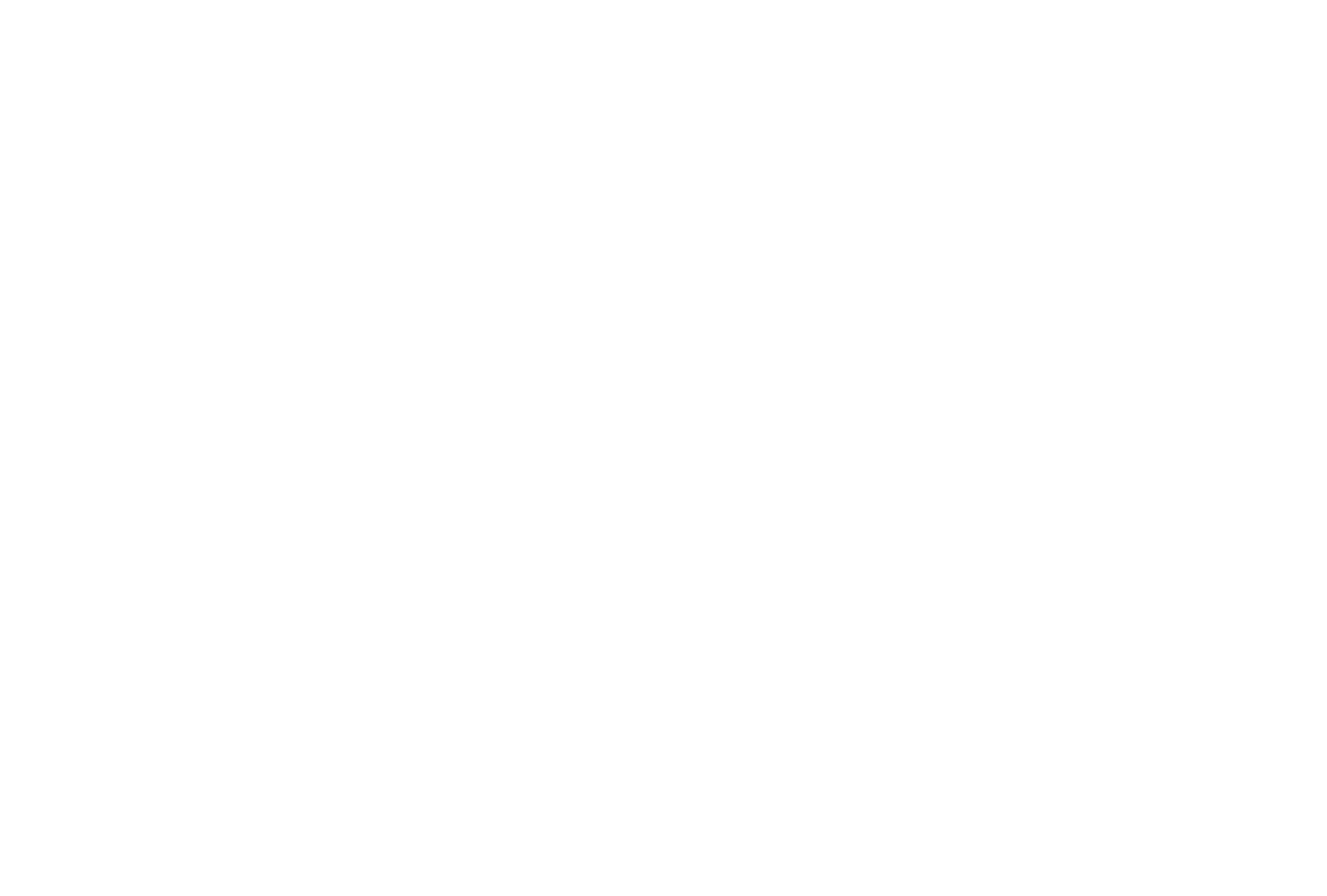 scroll, scrollTop: 0, scrollLeft: 0, axis: both 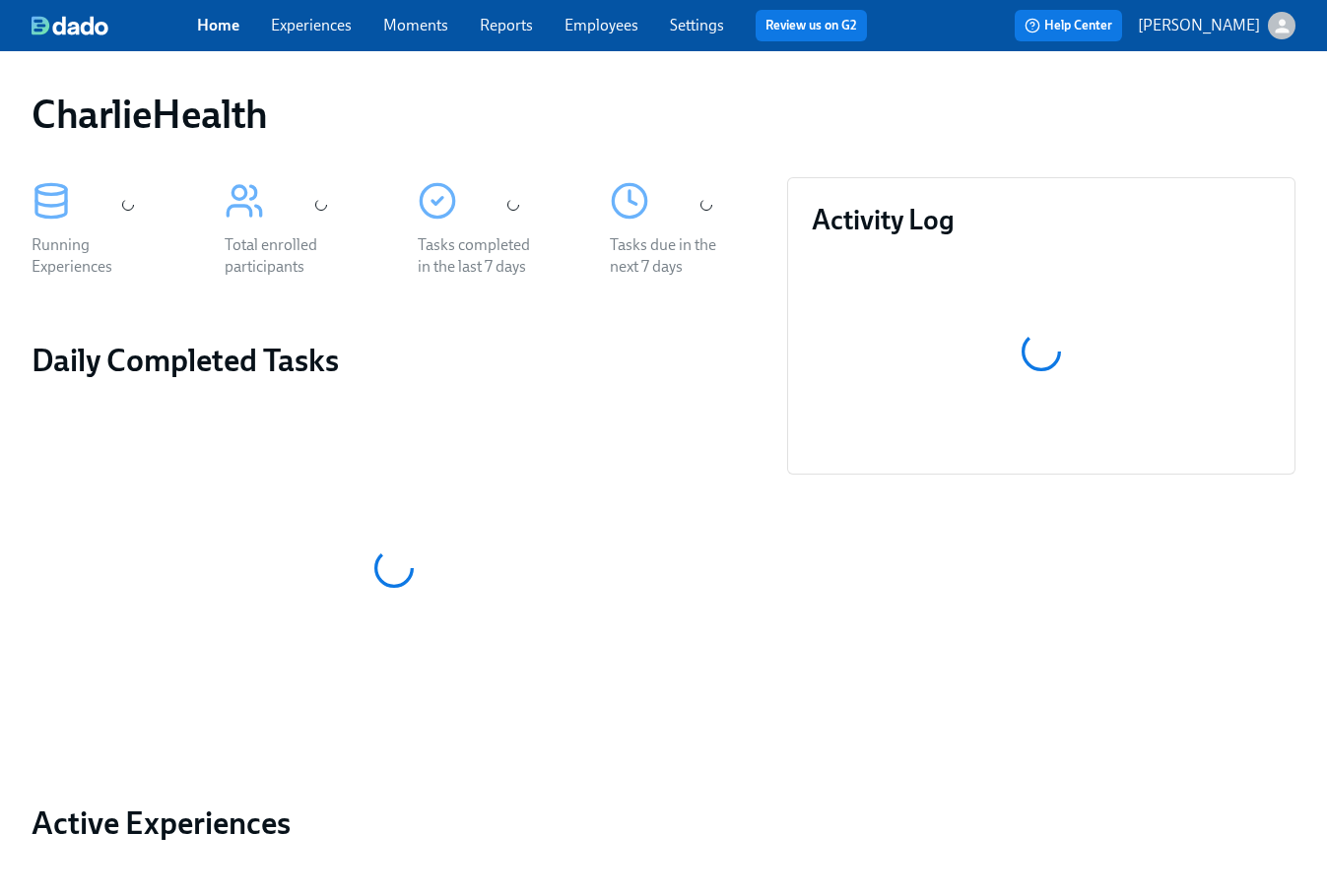 click on "Employees" at bounding box center (601, 25) 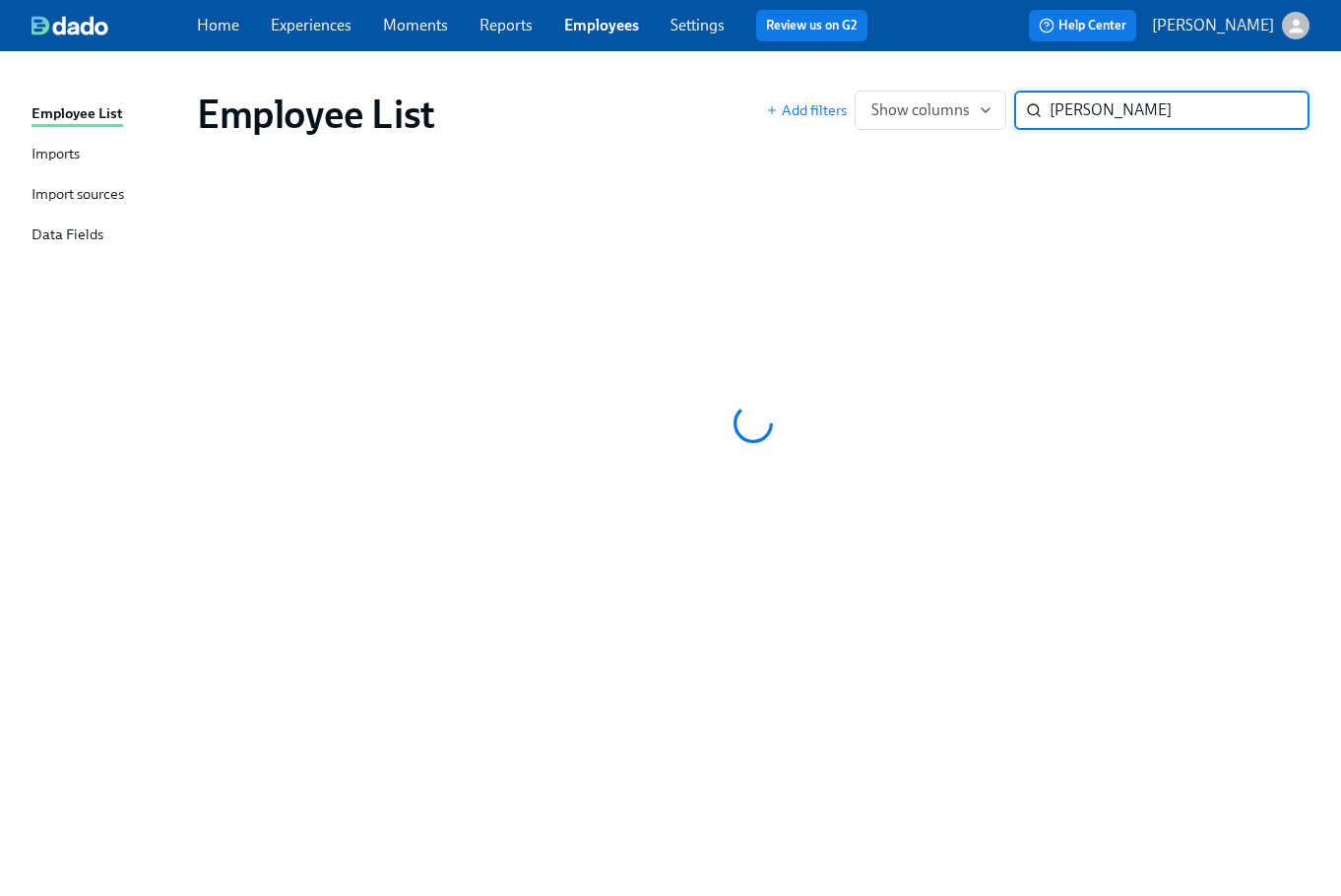 type on "MELISSA MEEKS" 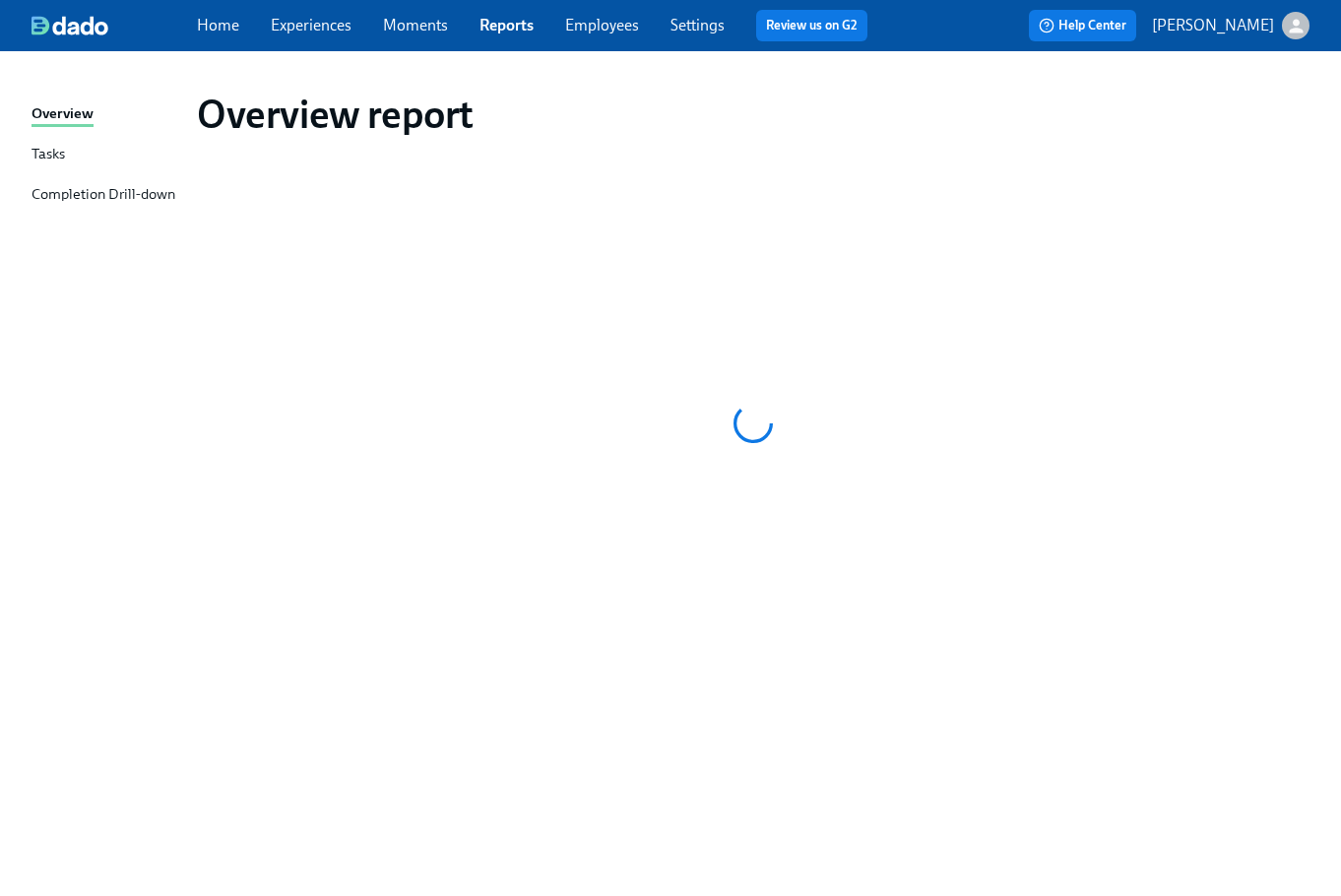 click on "Employees" at bounding box center (602, 25) 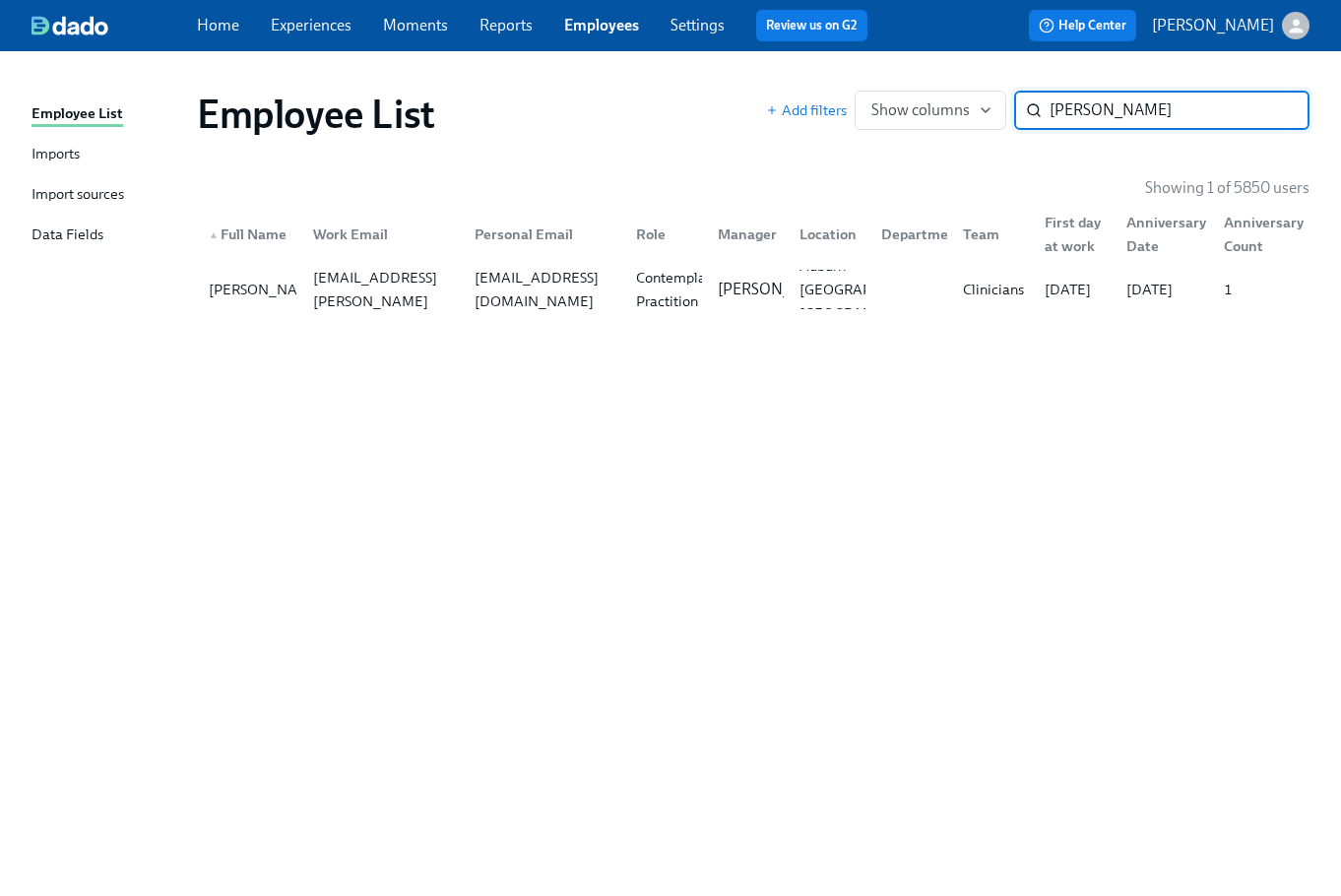 type on "MELISSA MEEKS" 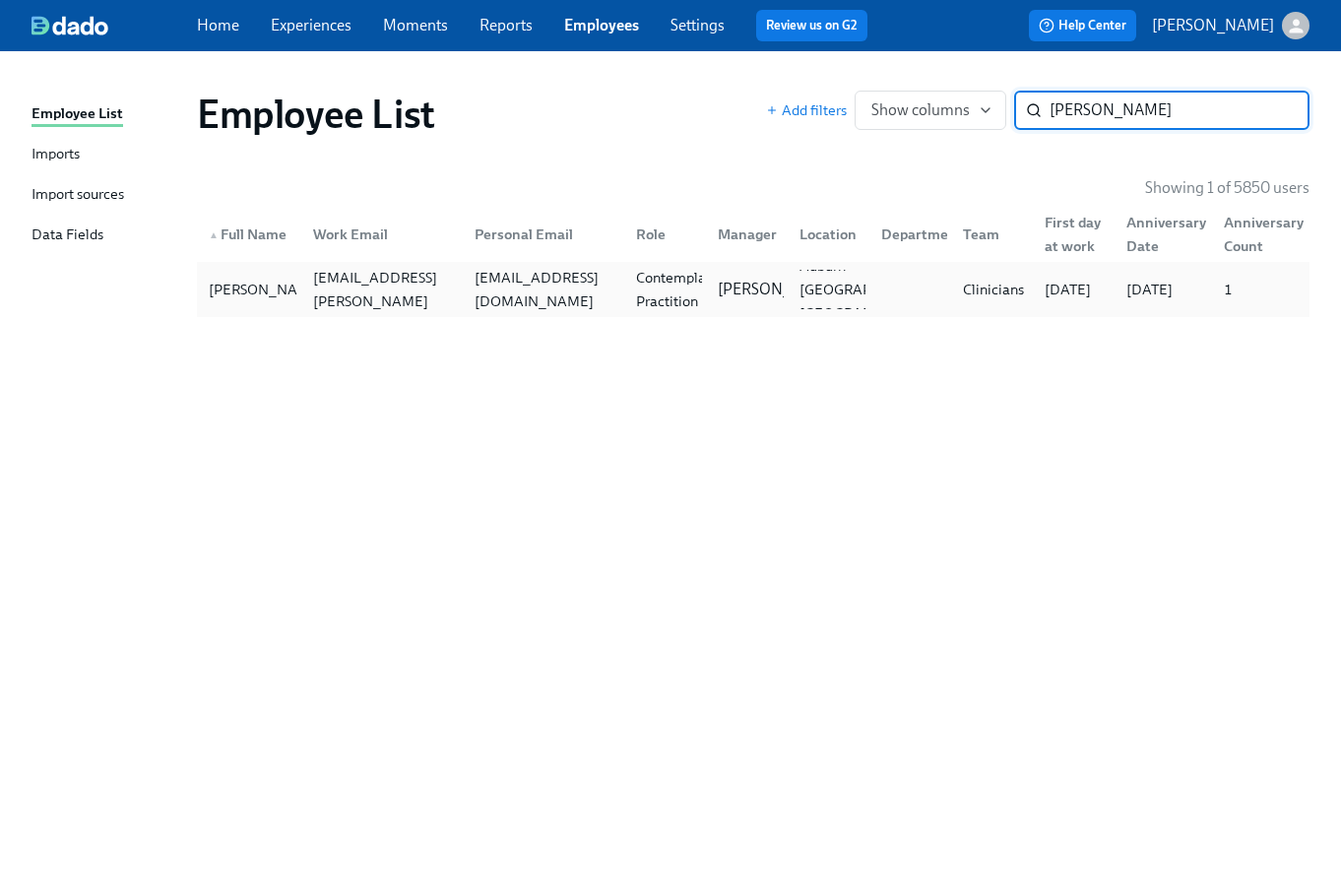 click on "melissameekscounseling@gmail.com" at bounding box center (540, 289) 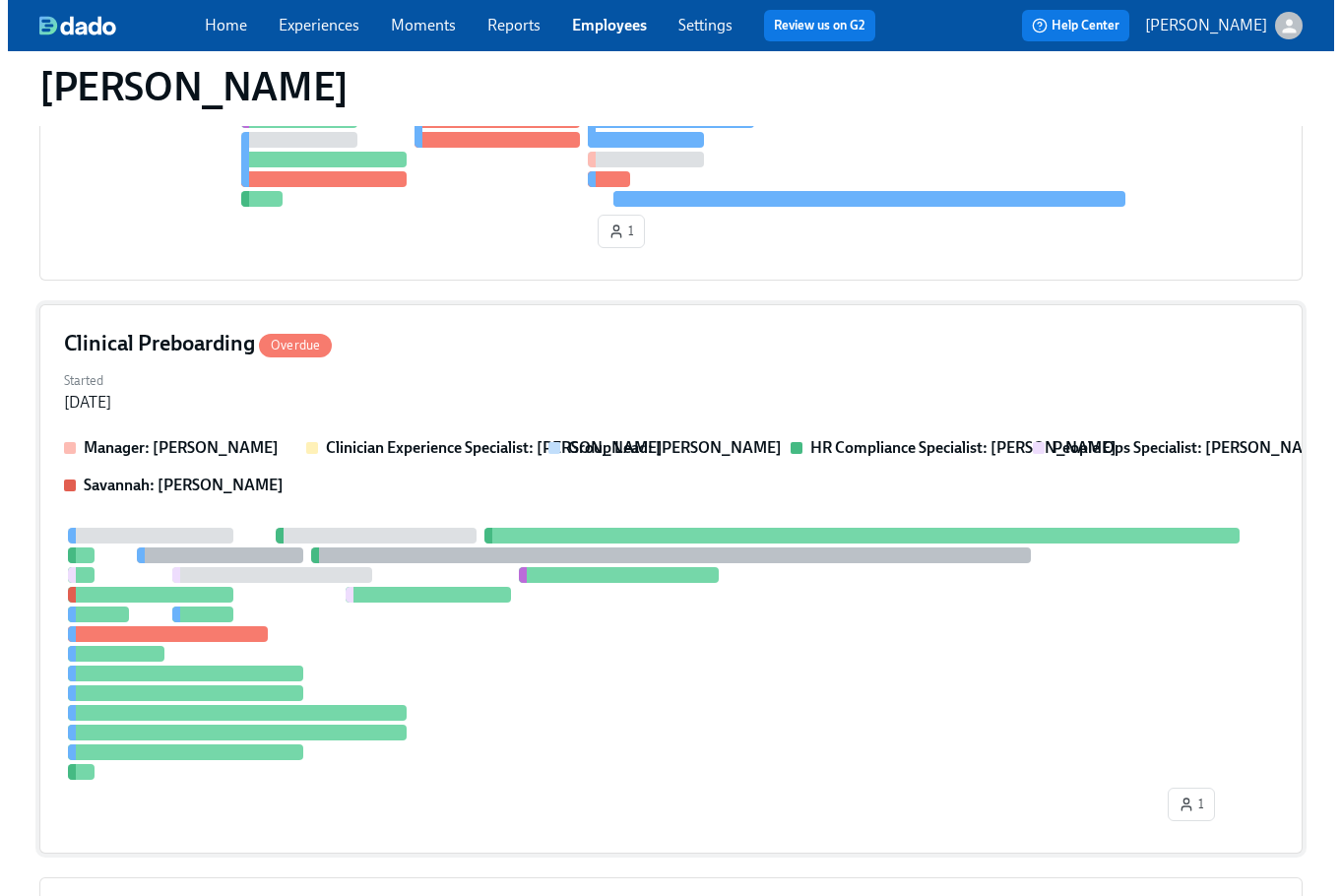 scroll, scrollTop: 98, scrollLeft: 0, axis: vertical 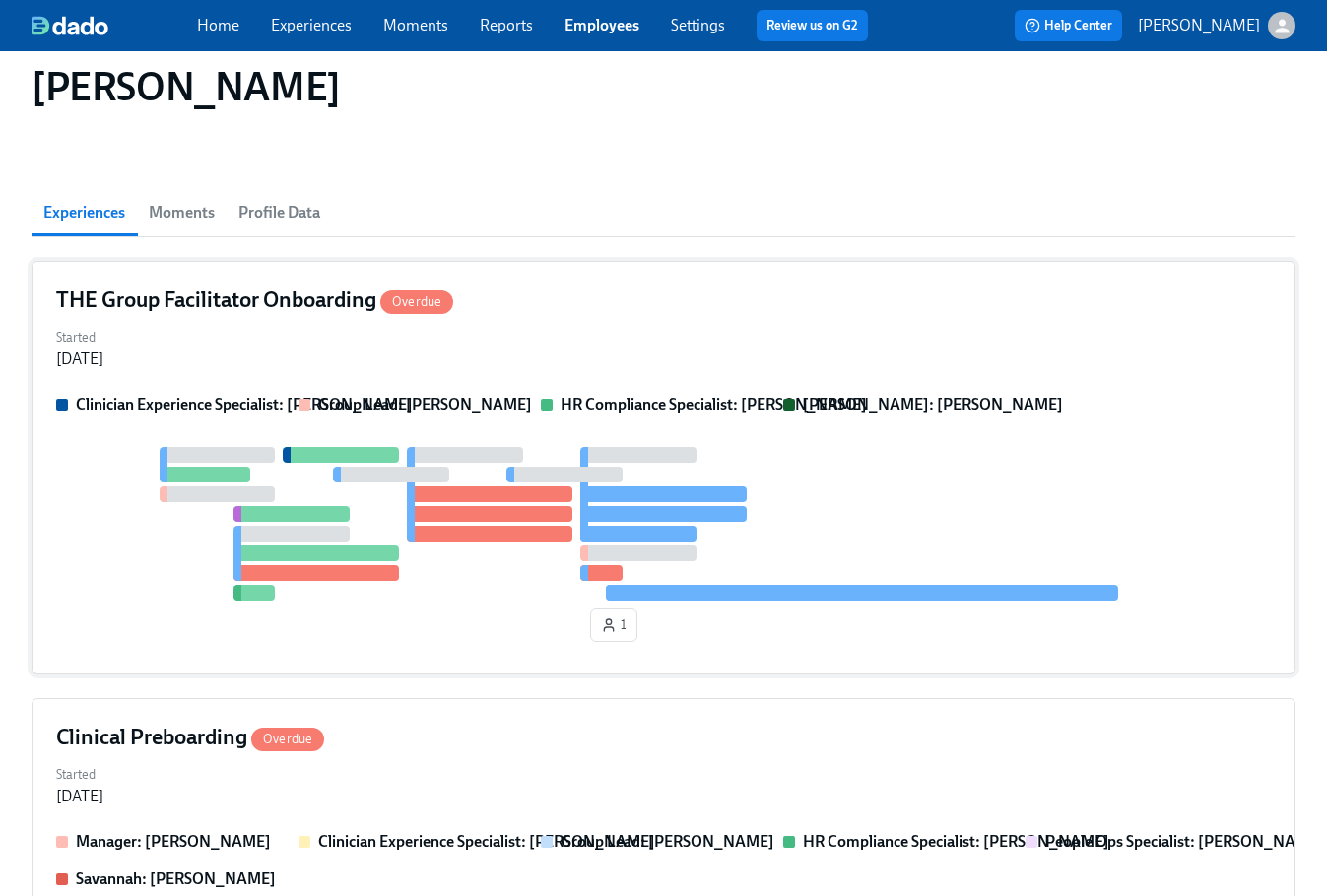 click on "THE Group Facilitator Onboarding   Overdue Started Jun 26, 2025 Clinician Experience Specialist: Keenan Nessl Group Lead: Daniel Vigus HR Compliance Specialist: Michelle Winograd Paige Eber: Paige Eber 1" at bounding box center (663, 468) 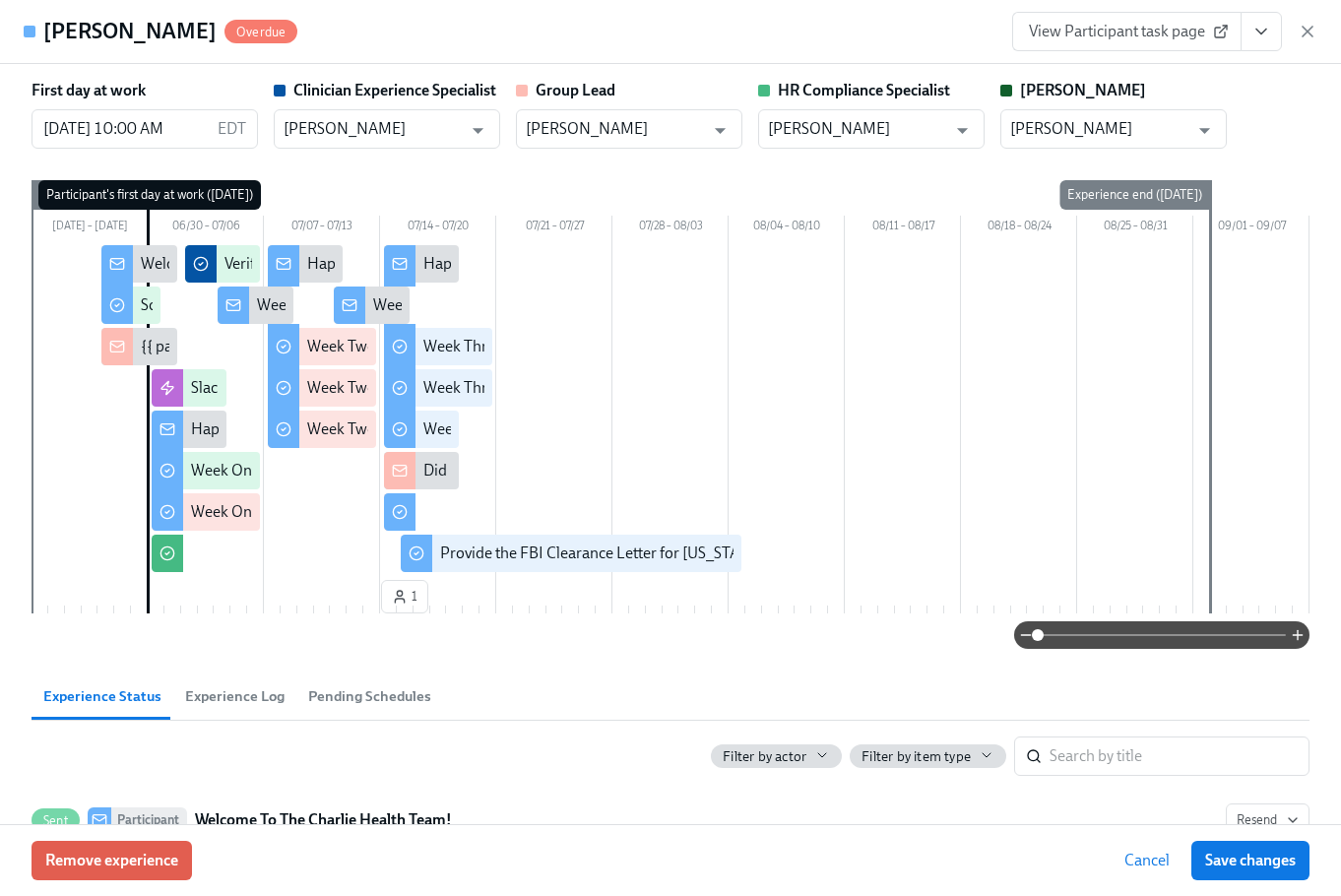 click on "First day at work 06/30/2025 10:00 AM EDT ​ Clinician Experience Specialist Keenan Nessl ​ Group Lead Daniel Vigus ​ HR Compliance Specialist Michelle Winograd ​ Paige Eber Paige Eber ​ Monday  06/23 – 06/29 06/30 – 07/06 07/07 – 07/13 07/14 – 07/20 07/21 – 07/27 07/28 – 08/03 08/04 – 08/10 08/11 – 08/17 08/18 – 08/24 08/25 – 08/31 09/01 – 09/07 1 Experience start (Mon, 06/23/2025) Participant's first day at work (Mon, 06/30/2025) Experience end (Tue, 09/02/2025) Slack Invites Welcome To The Charlie Health Team! Software Set-Up Happy First Day! Week One: Welcome To Charlie Health Tasks! (~3 hours to complete) Week One: Essential Compliance Tasks (~6.5 hours to complete) Week One Onboarding Recap! Happy Week Two! Week Two: Get To Know Your Role (~4 hours to complete) Week Two: Core Processes (~1.25 hours to complete) Week Two: Compliance Crisis Response (~1.5 hours to complete) Week Two Onboarding Recap! Happy Final Week of Onboarding! Experience Status Experience Log ​ Sent" at bounding box center (670, 444) 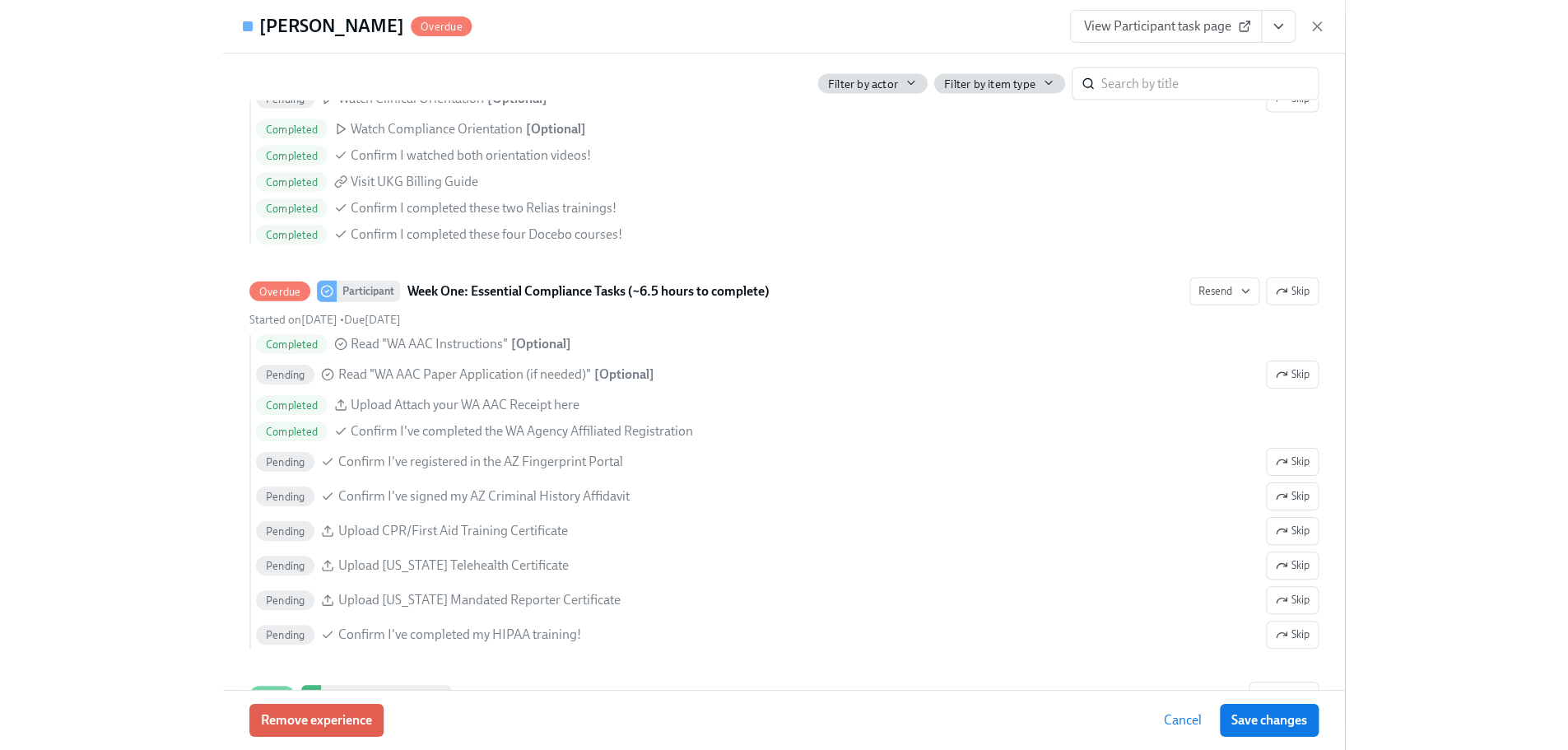 scroll, scrollTop: 1153, scrollLeft: 0, axis: vertical 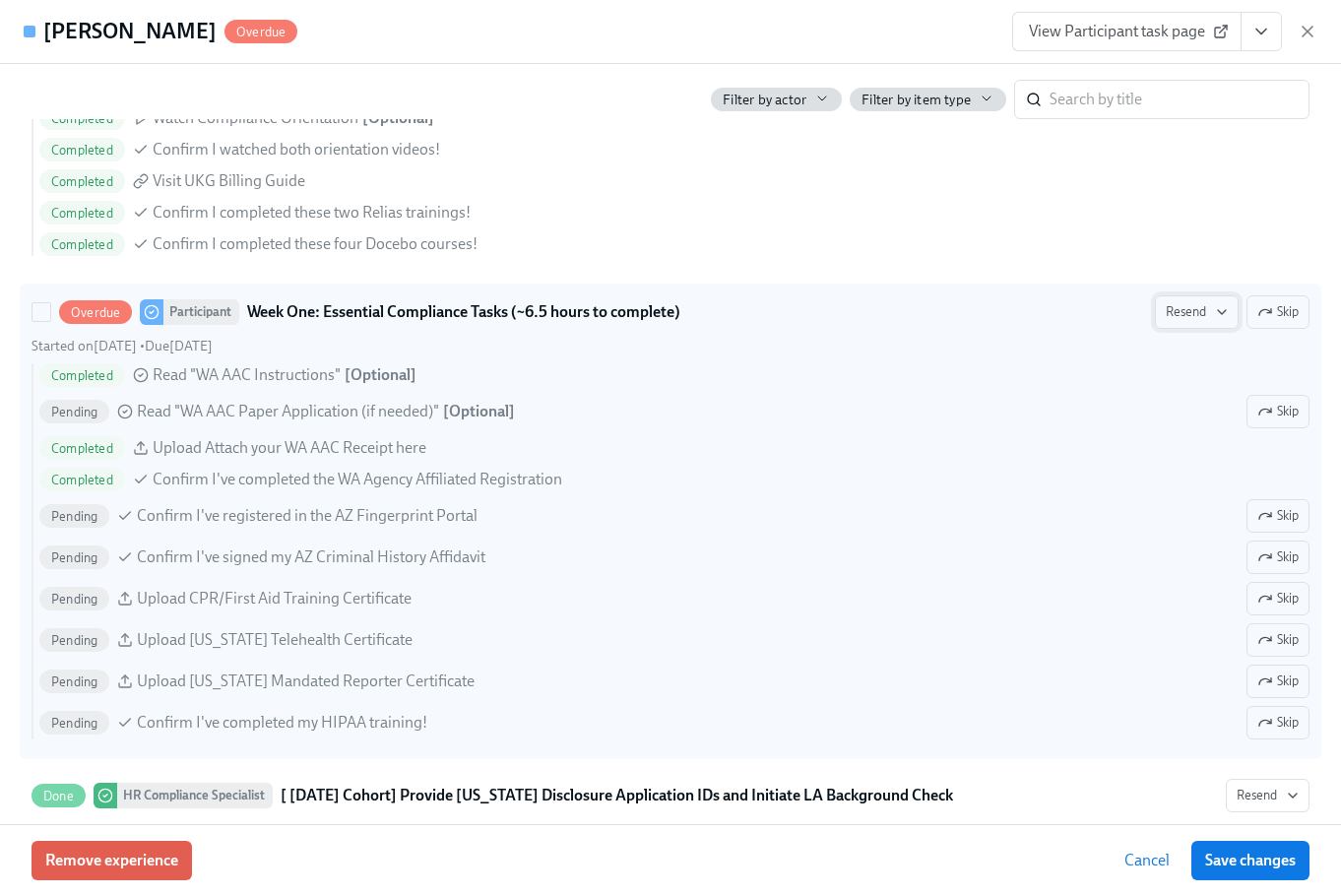 click on "Resend" at bounding box center [1196, 312] 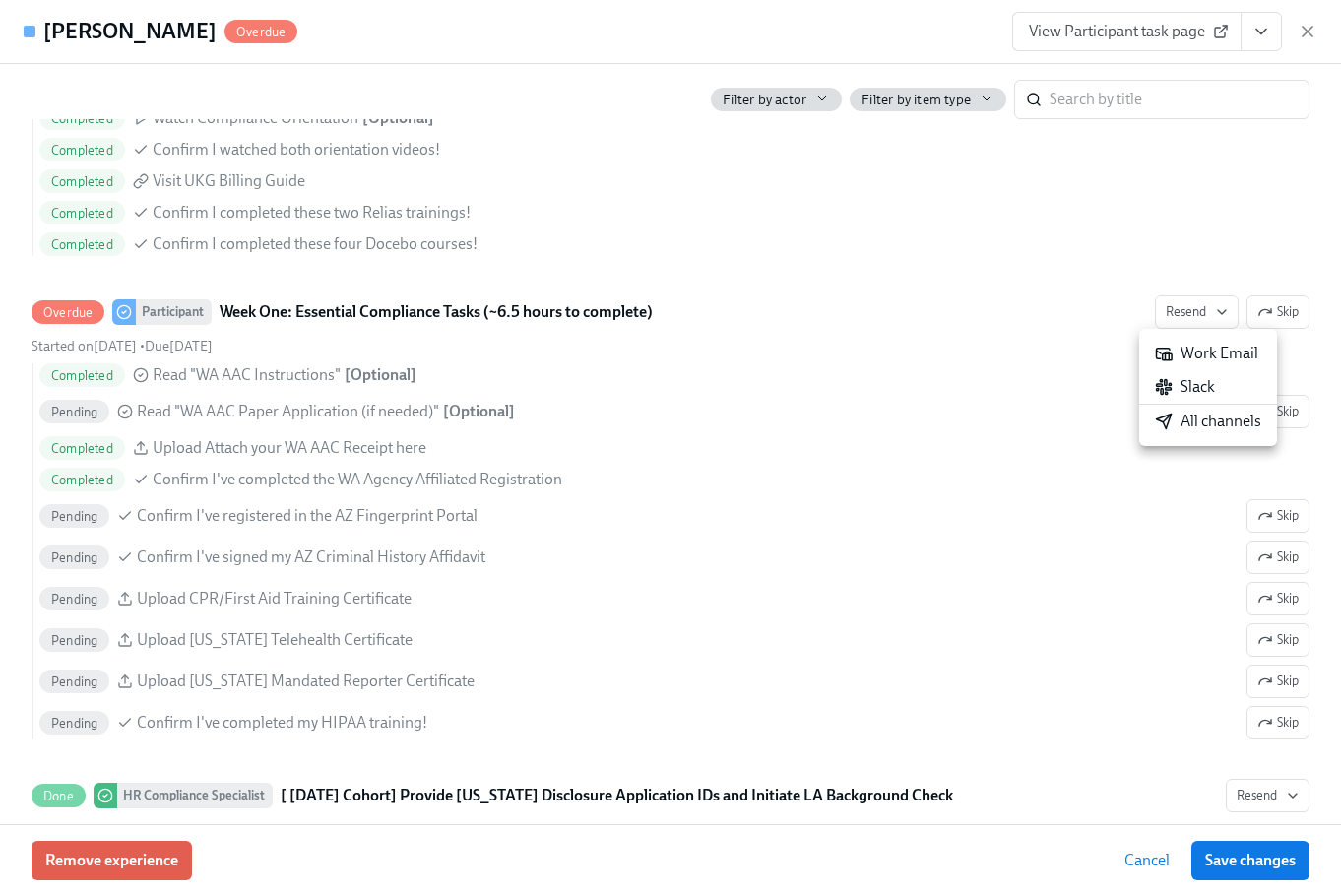 click on "All channels" at bounding box center (1208, 421) 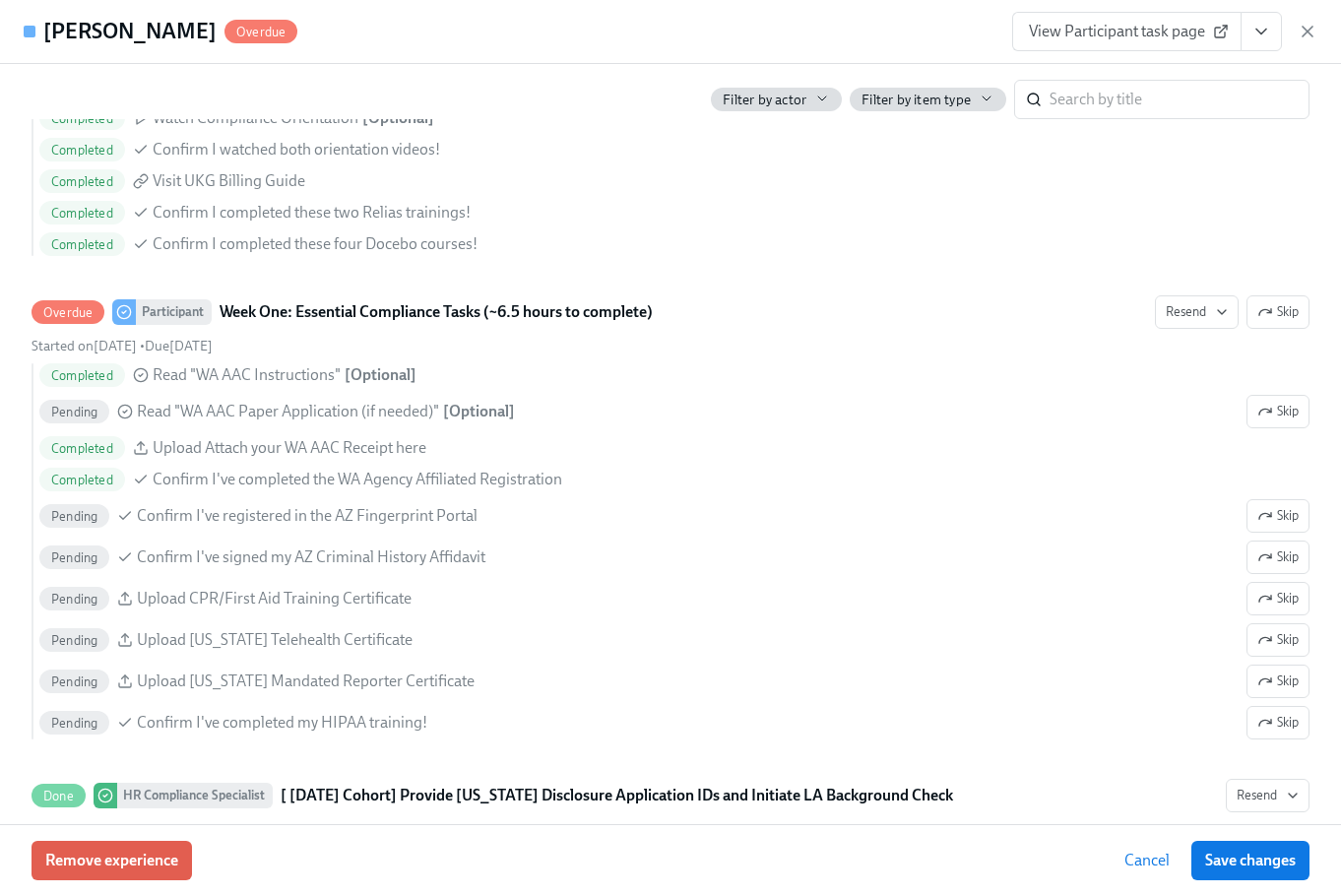 click on "Melissa Meeks Overdue View Participant task page" at bounding box center [670, 32] 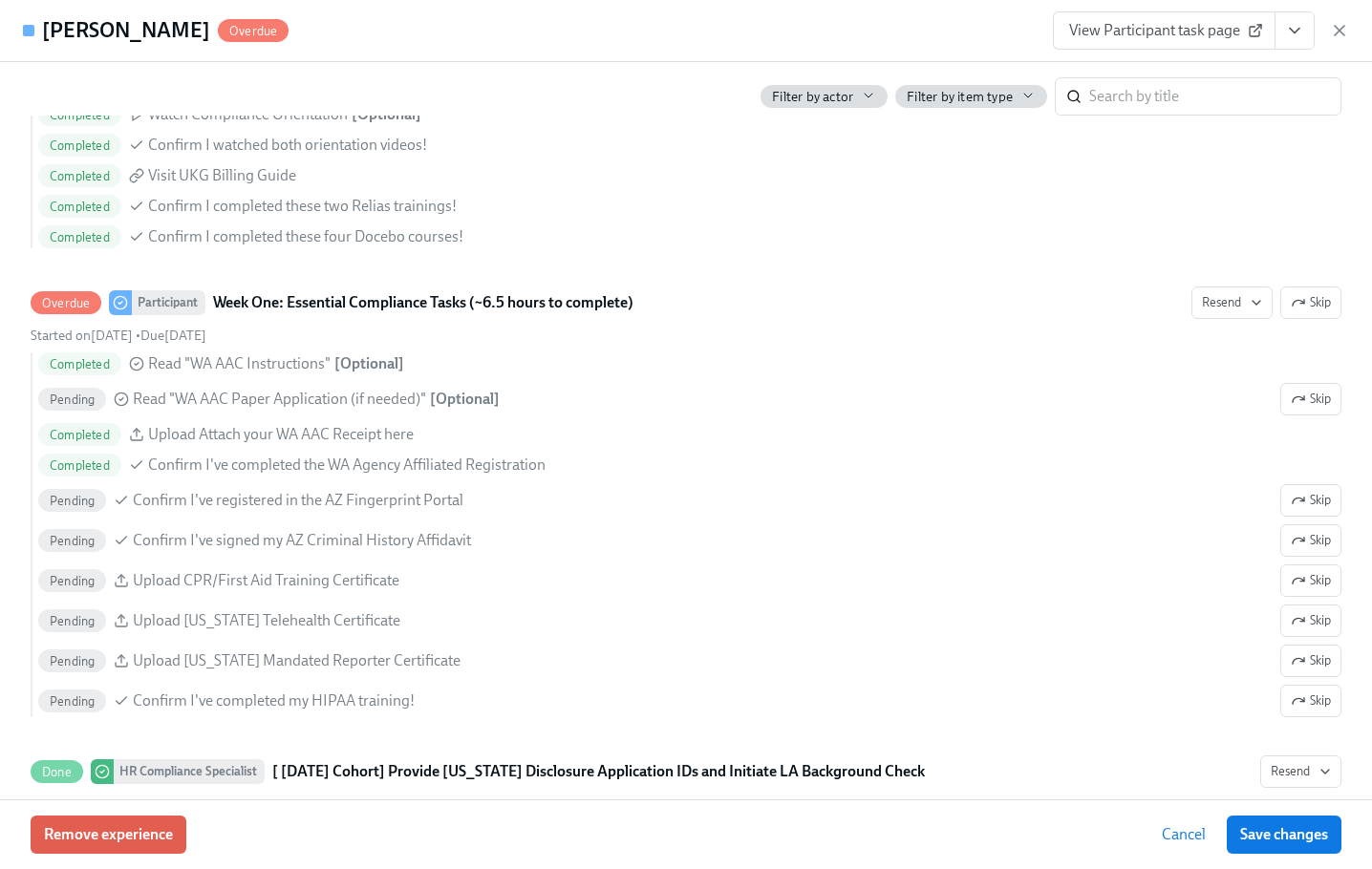 click on "Melissa Meeks Overdue View Participant task page" at bounding box center [686, 31] 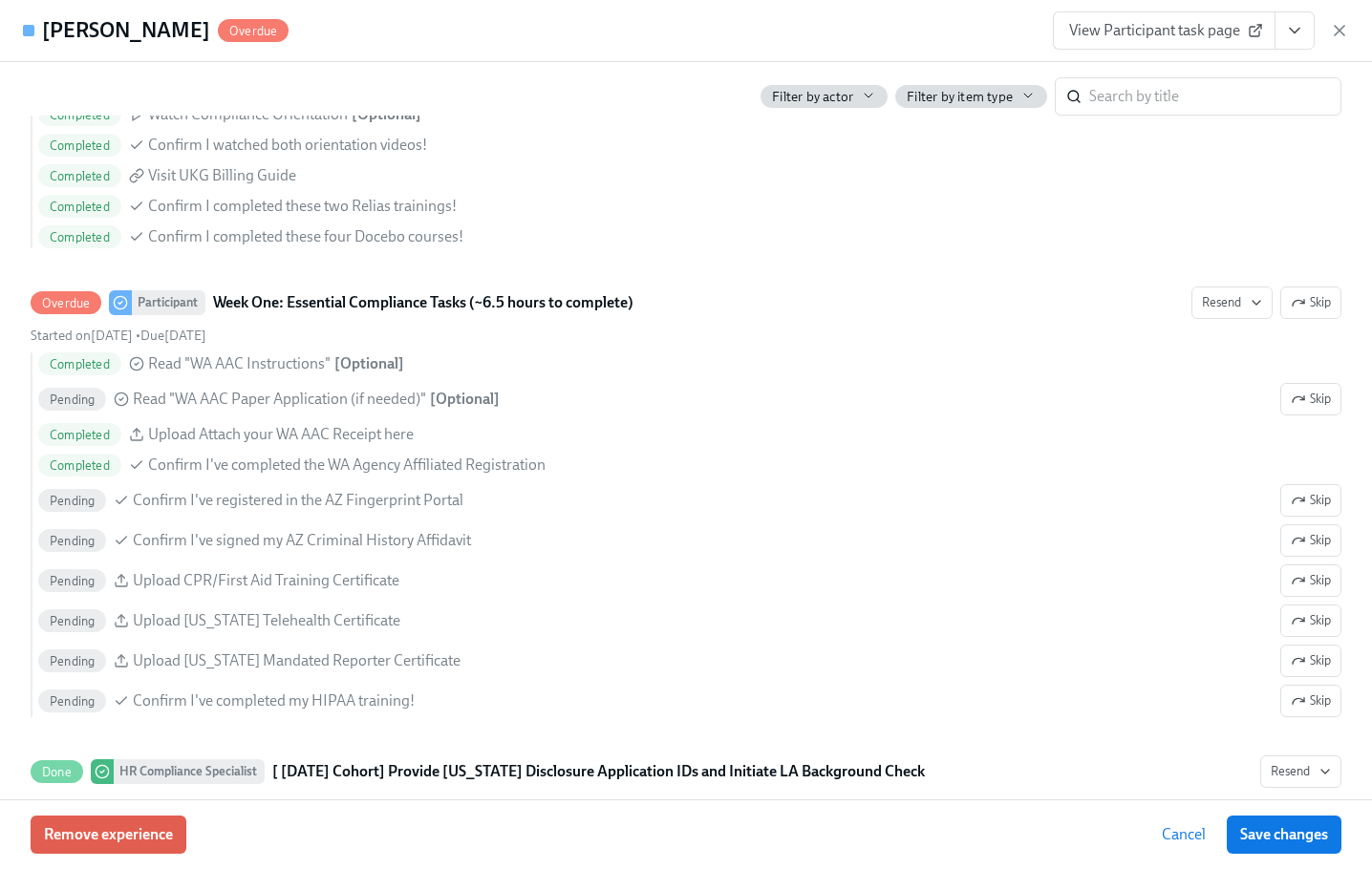 click on "Melissa Meeks Overdue View Participant task page" at bounding box center [686, 31] 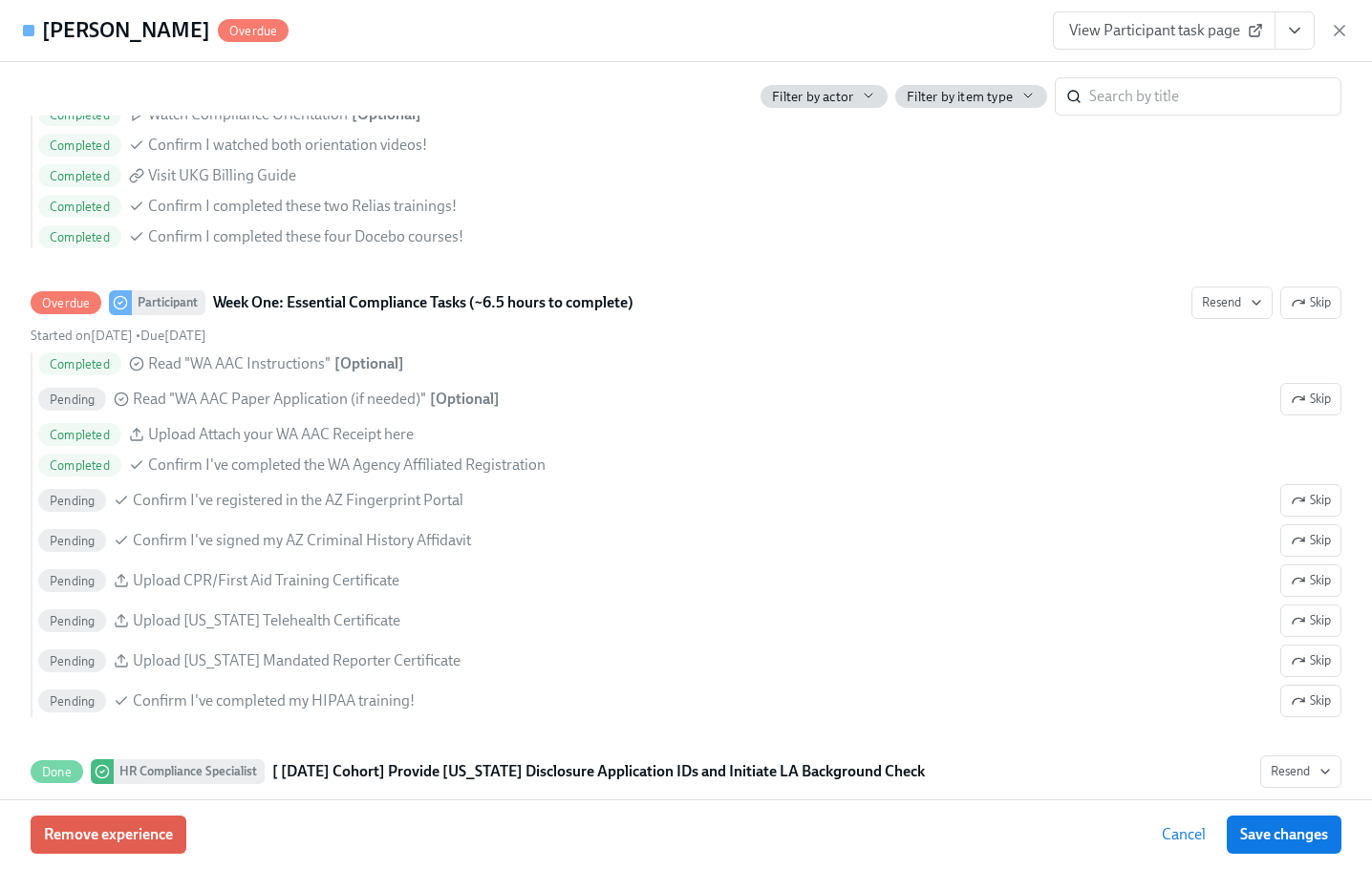 click on "Melissa Meeks Overdue View Participant task page" at bounding box center (686, 31) 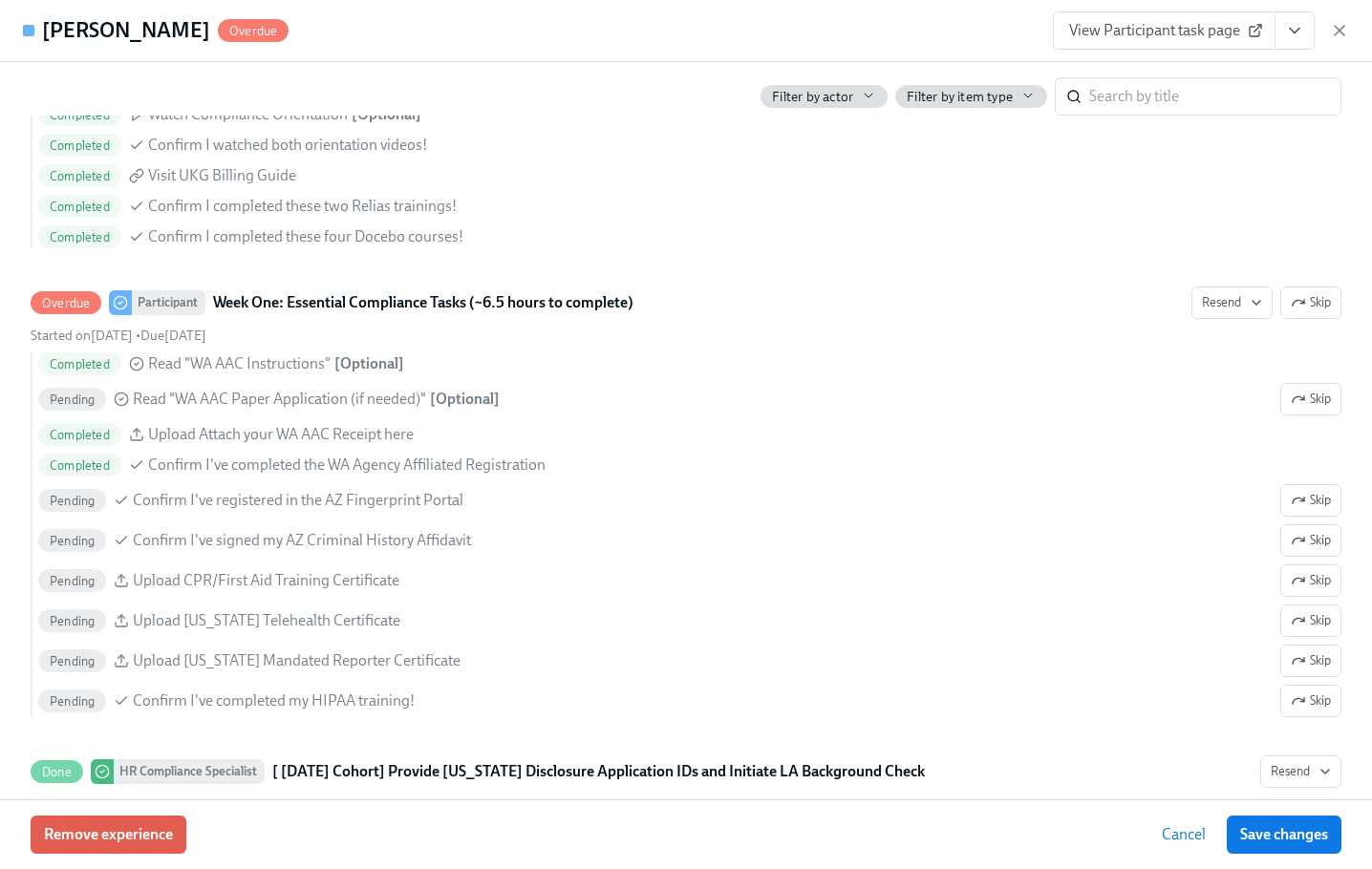 click on "Melissa Meeks Overdue View Participant task page" at bounding box center (686, 31) 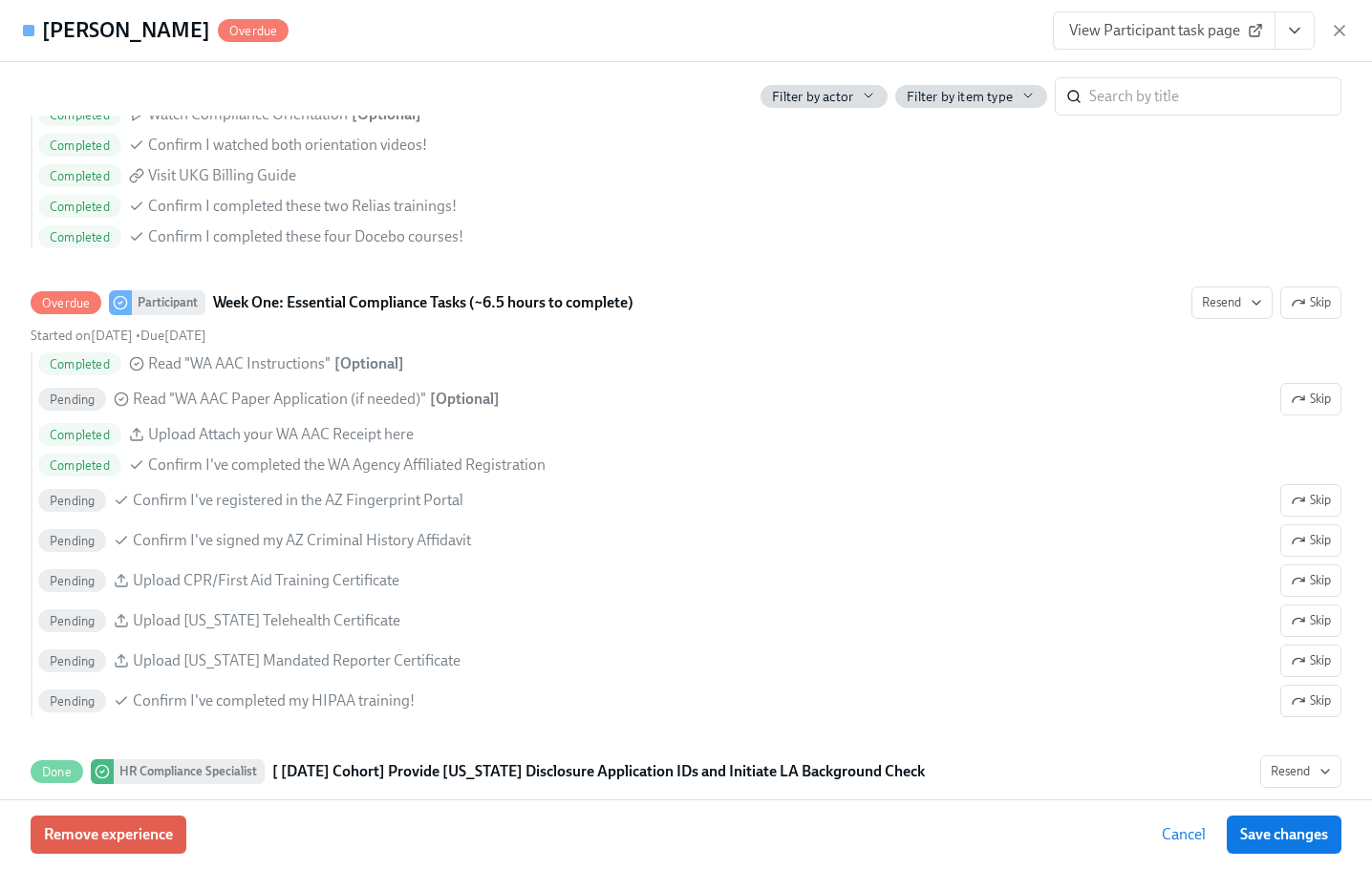 click on "Melissa Meeks Overdue View Participant task page" at bounding box center [686, 31] 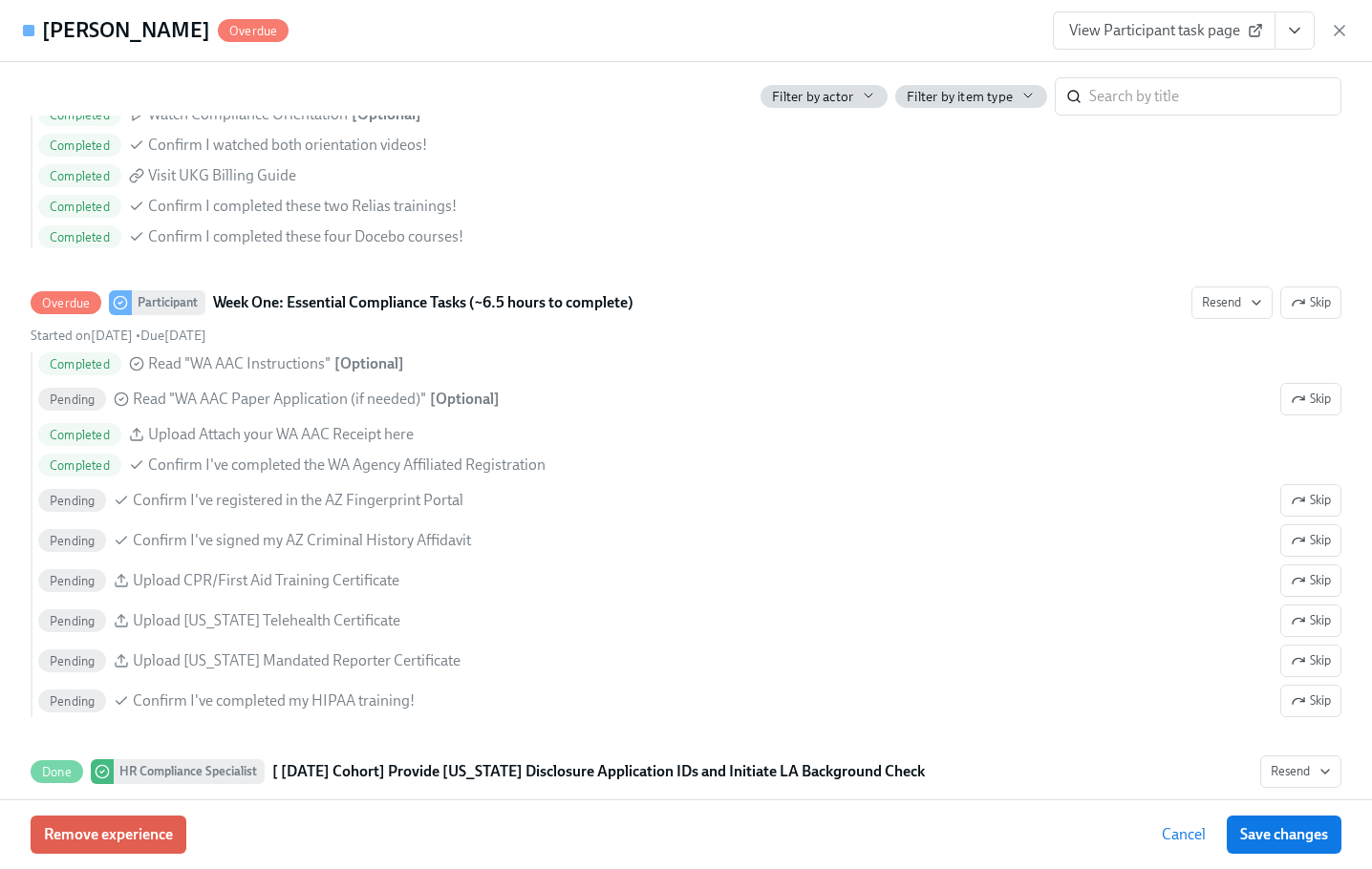 click on "Melissa Meeks Overdue View Participant task page" at bounding box center [686, 31] 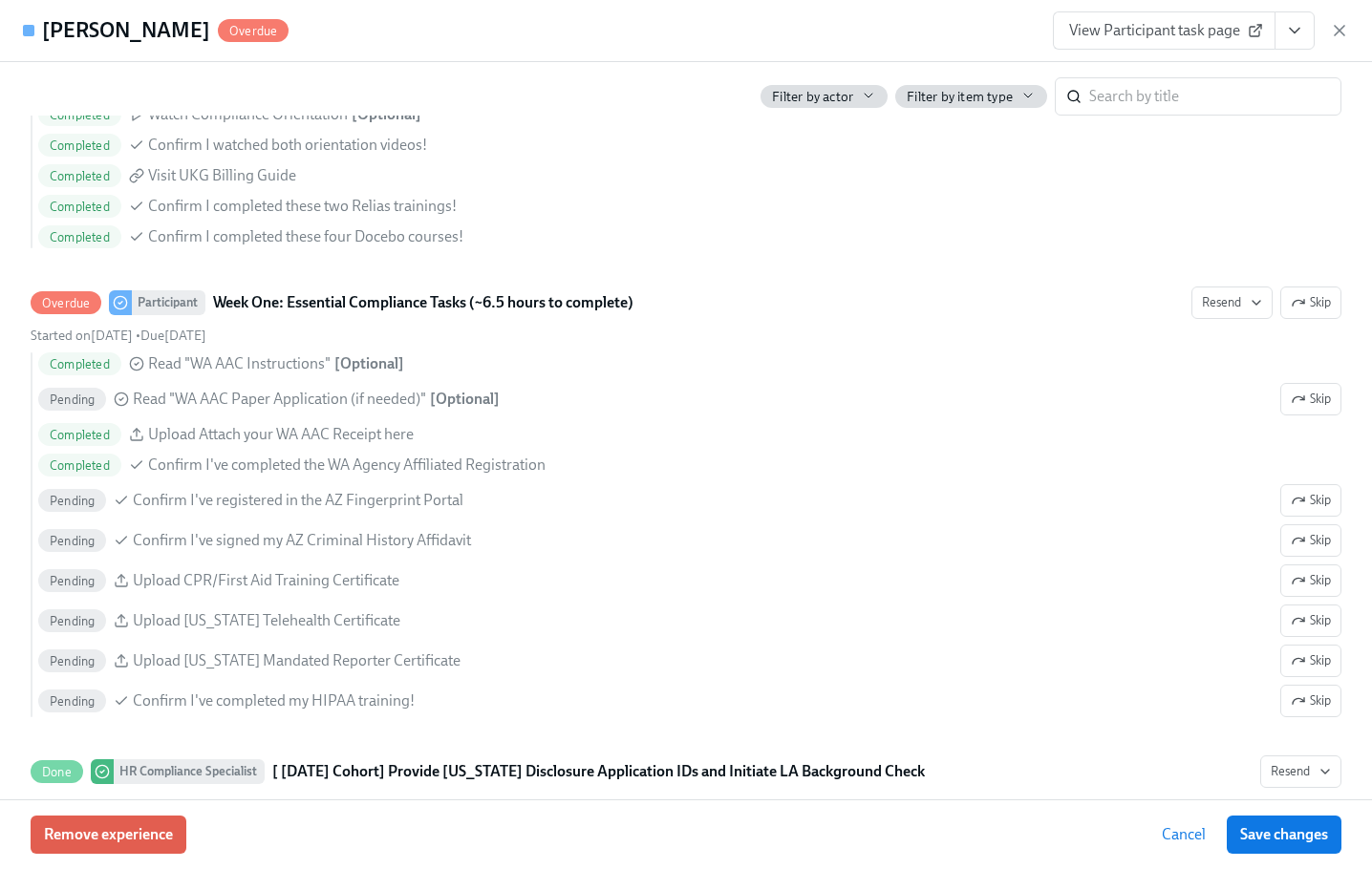 click on "Melissa Meeks Overdue View Participant task page" at bounding box center [686, 31] 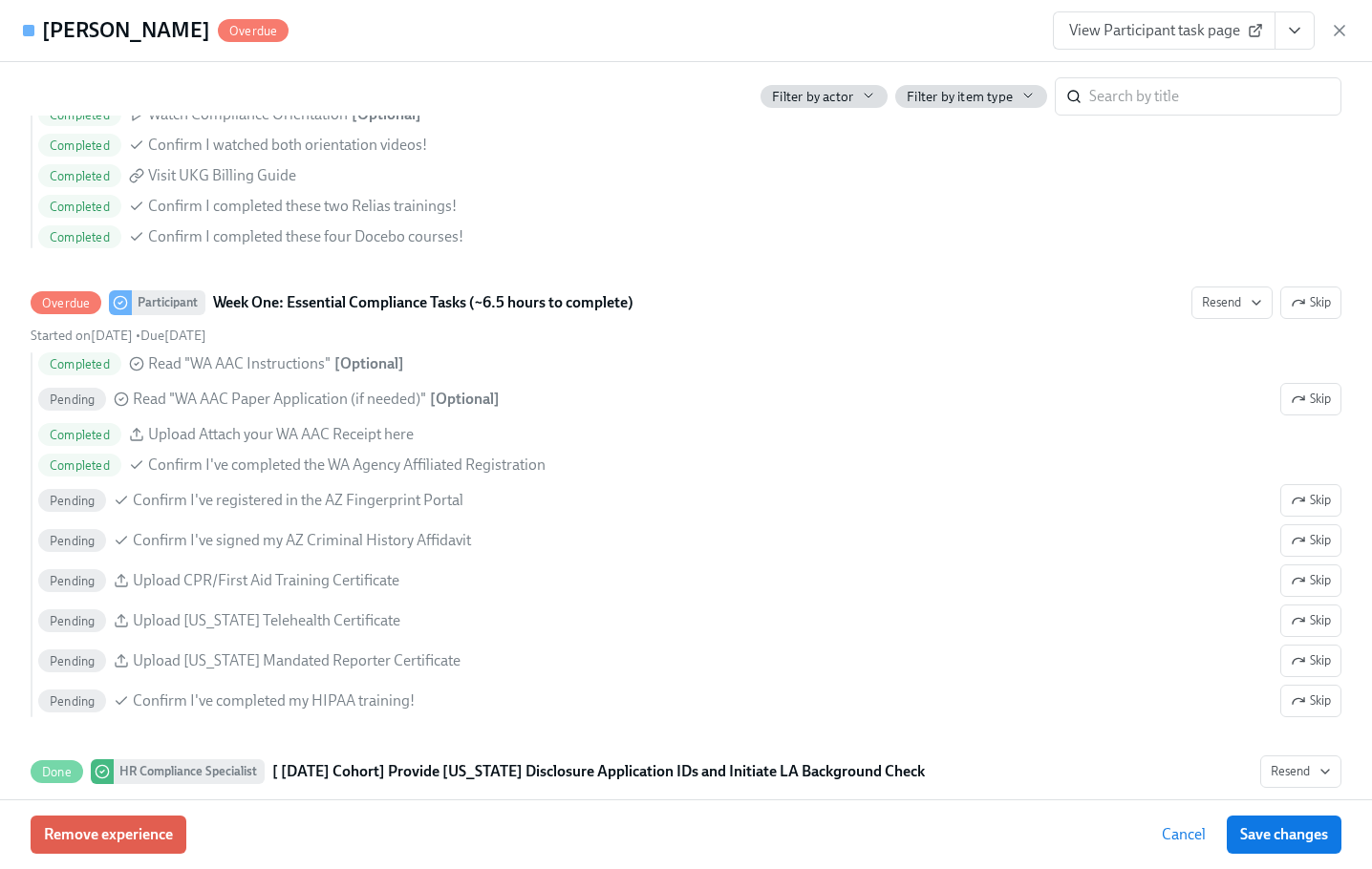 click on "Melissa Meeks Overdue View Participant task page" at bounding box center (686, 31) 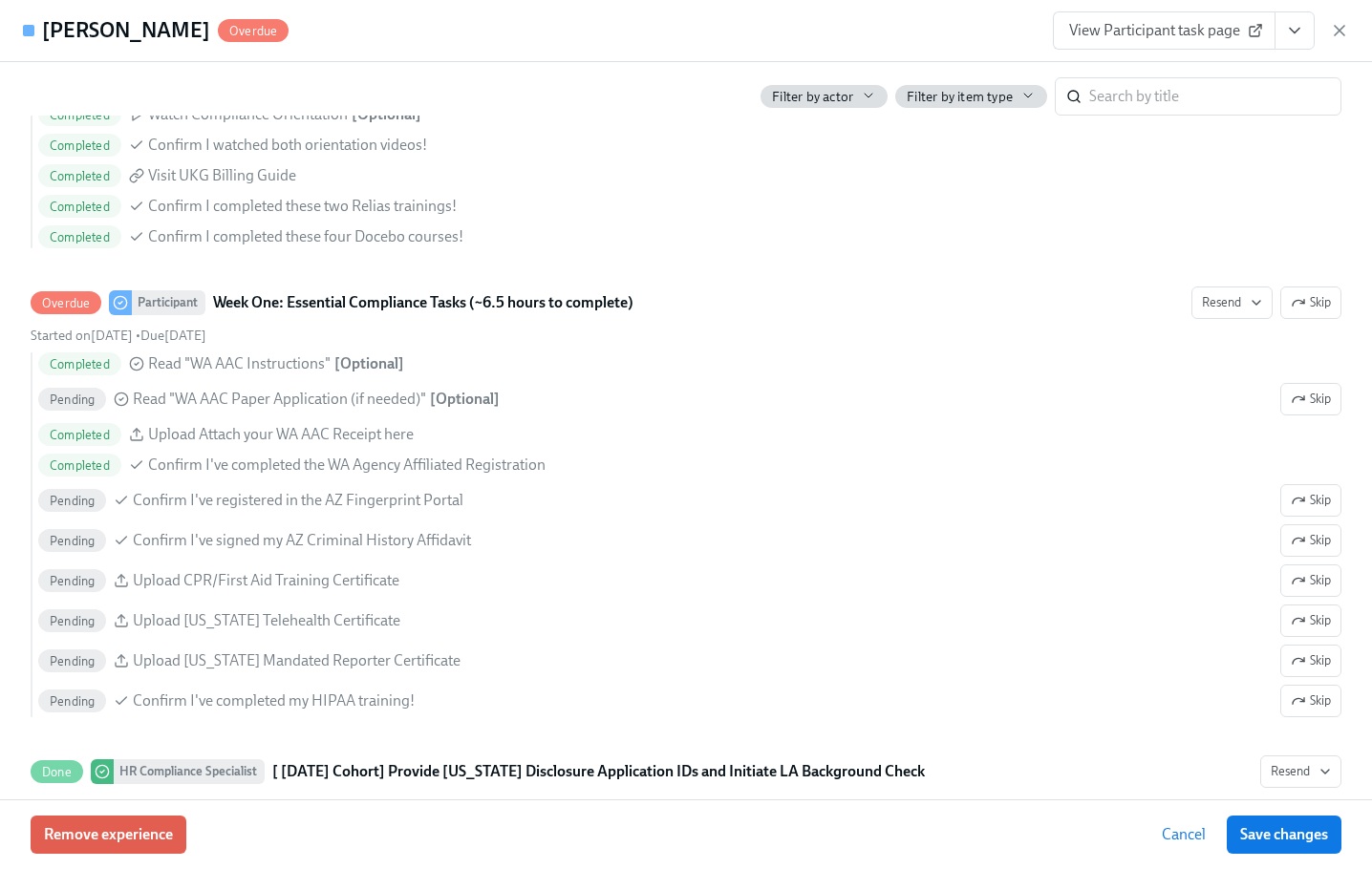 click on "Melissa Meeks Overdue View Participant task page" at bounding box center [686, 31] 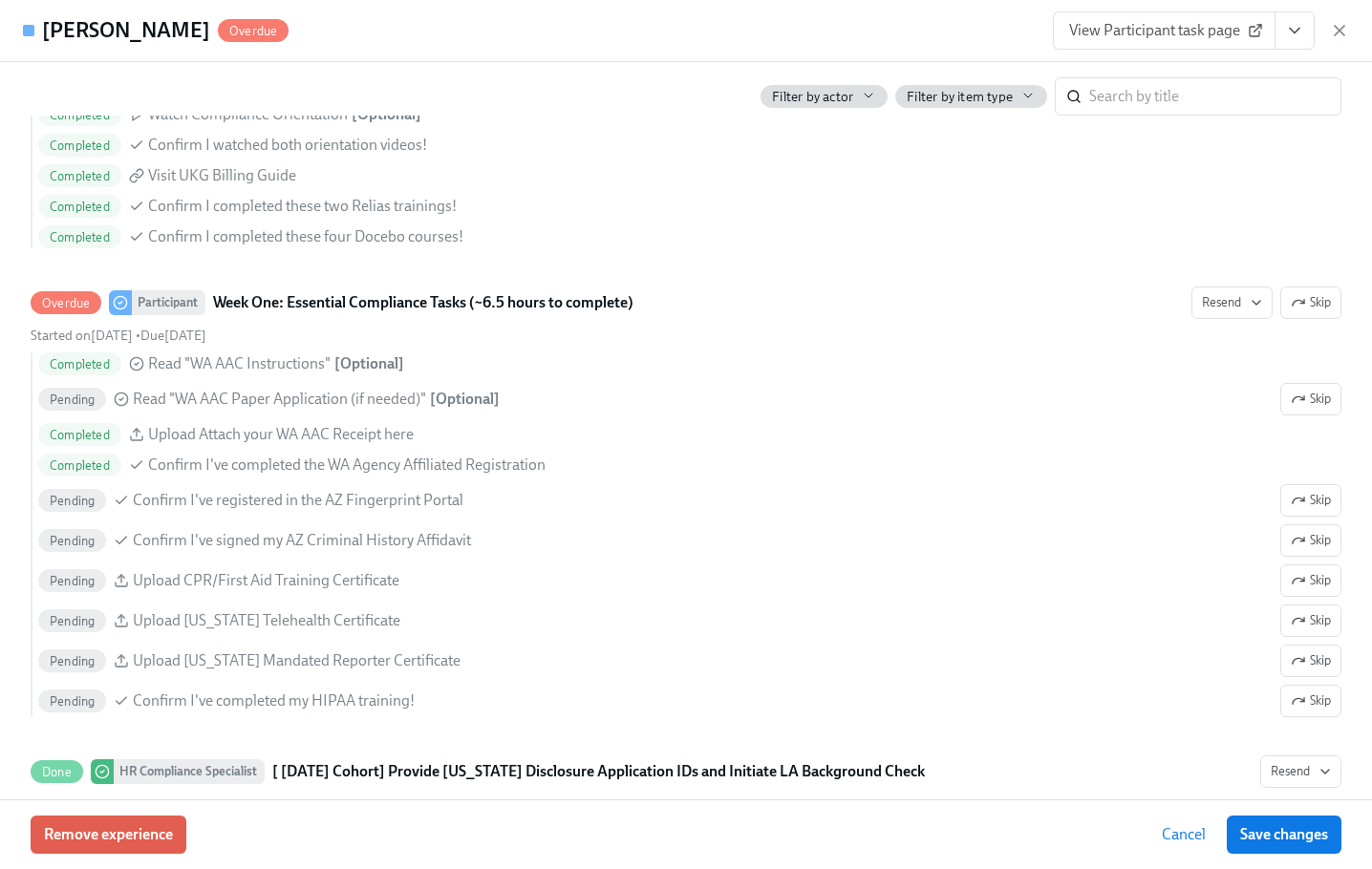 click on "Melissa Meeks Overdue View Participant task page" at bounding box center [686, 31] 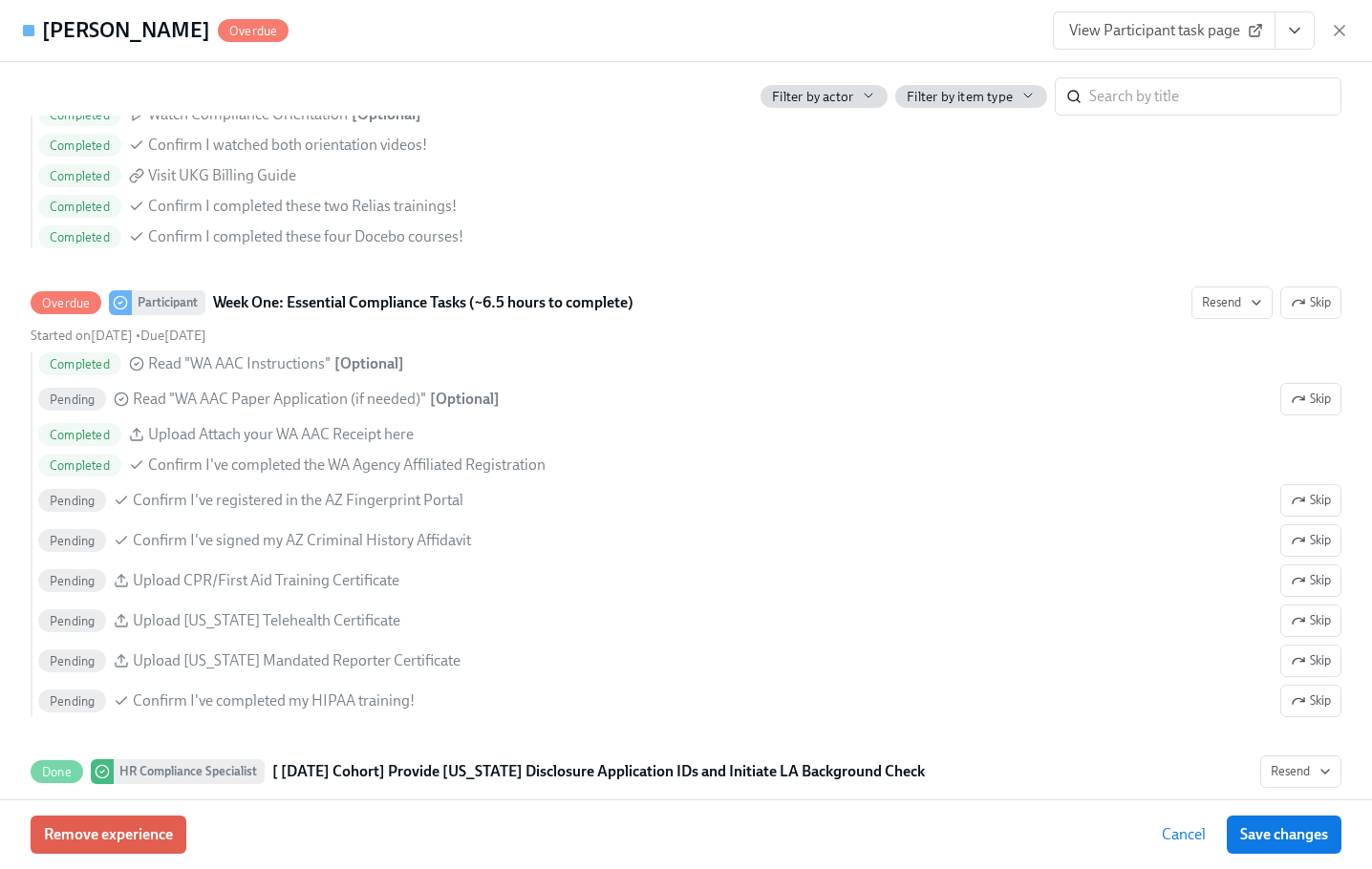 click on "Melissa Meeks Overdue View Participant task page" at bounding box center [686, 31] 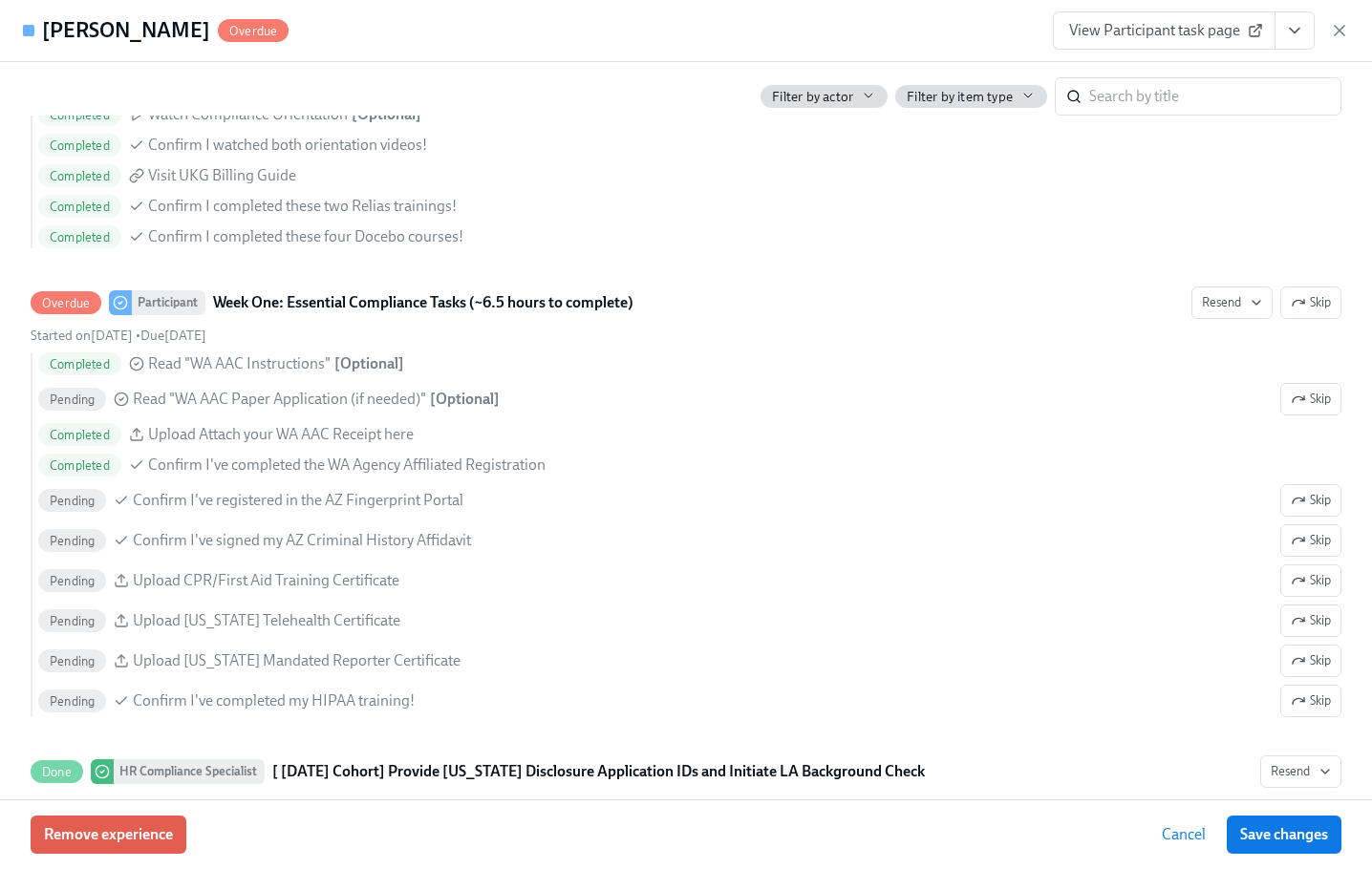 click on "Melissa Meeks Overdue View Participant task page" at bounding box center (686, 31) 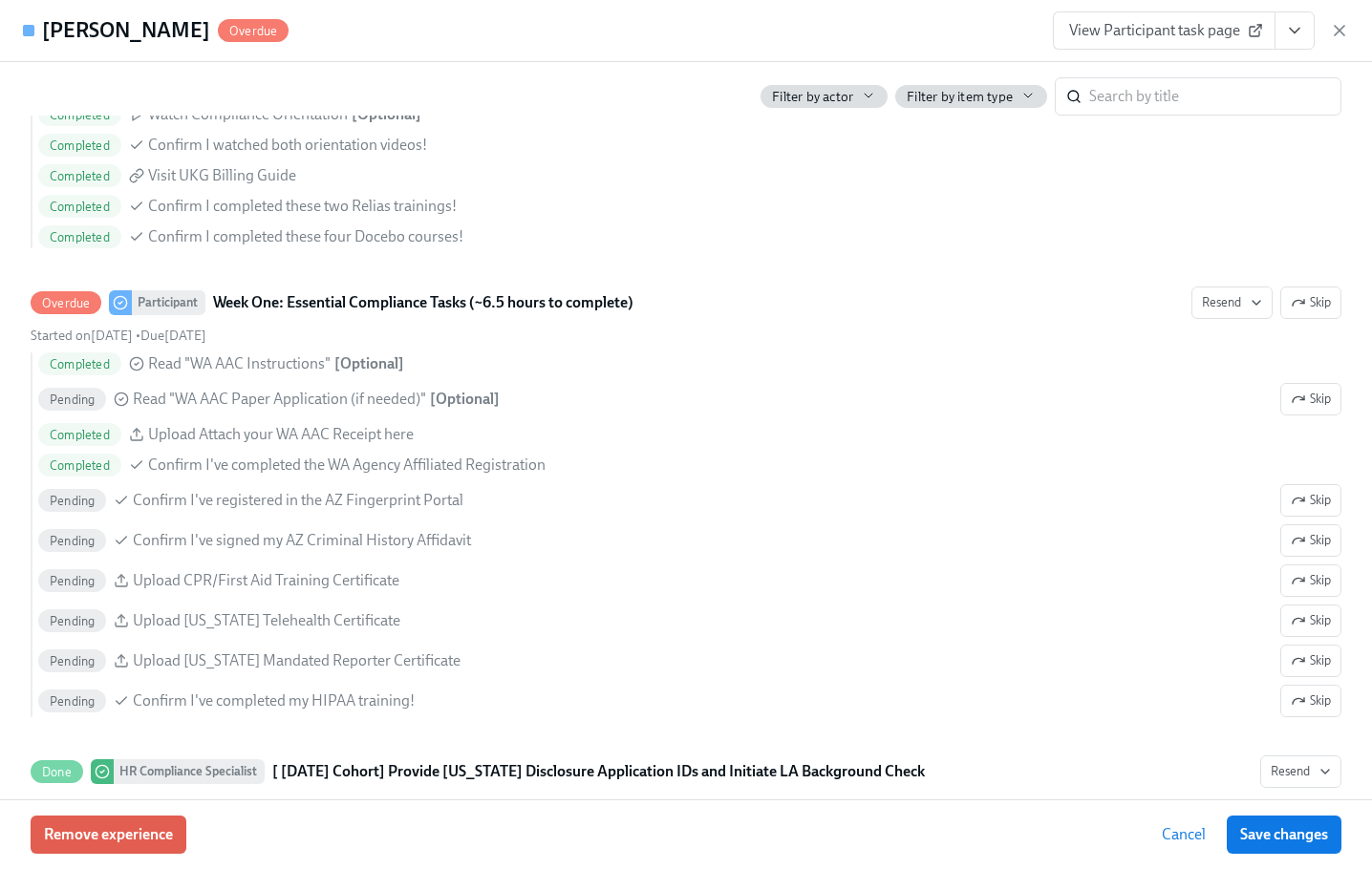 click on "Melissa Meeks Overdue View Participant task page" at bounding box center [686, 31] 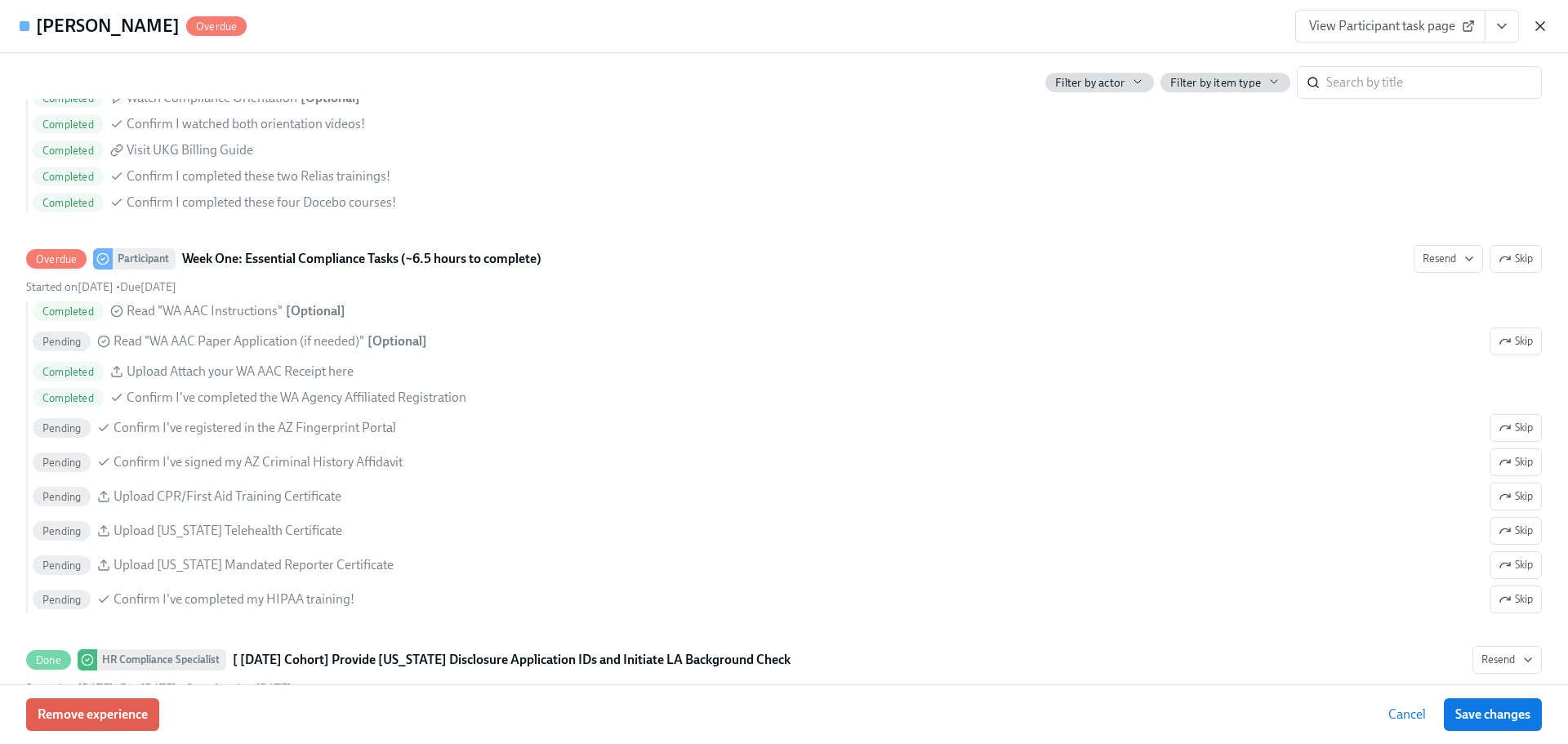 click 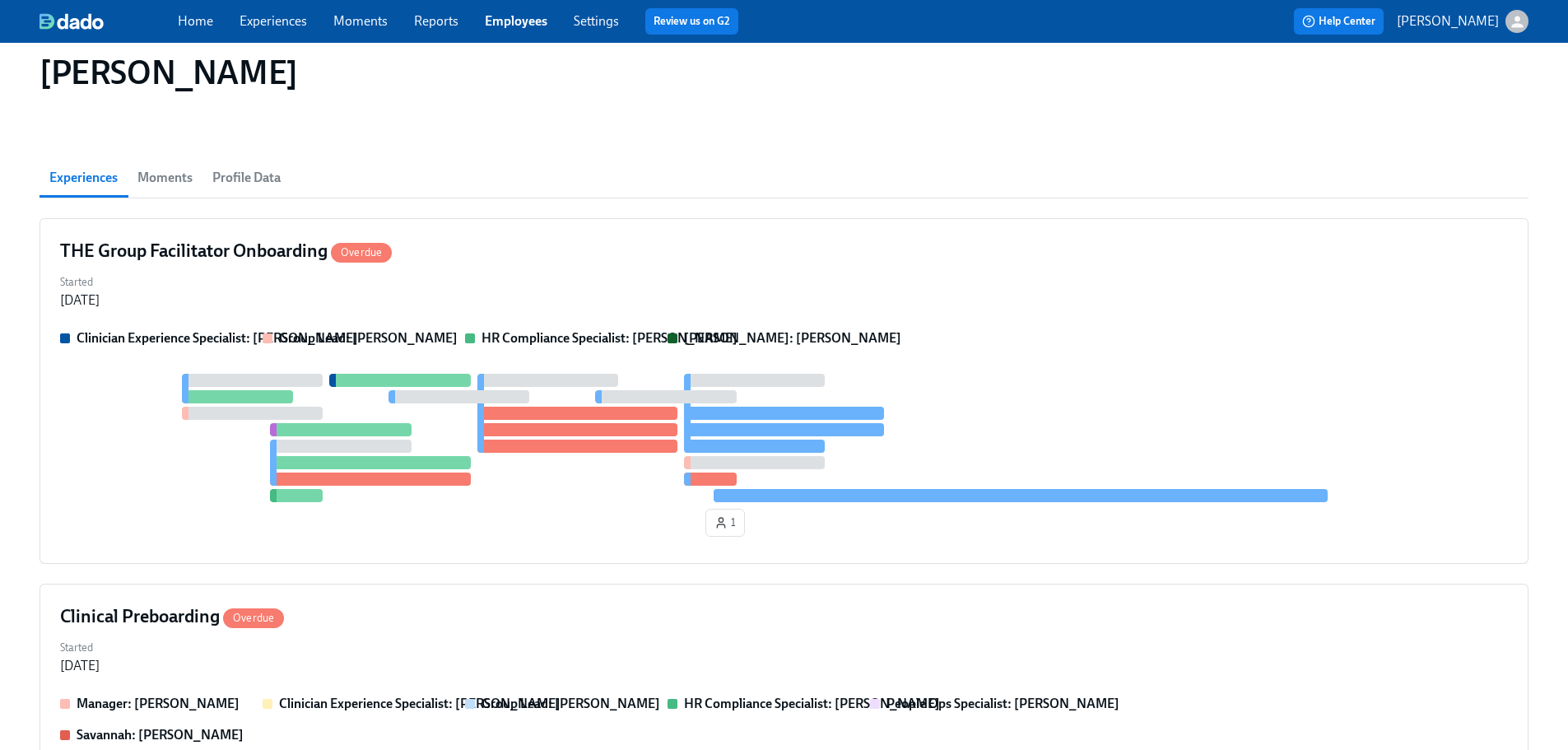 click on "Employees" at bounding box center [516, 21] 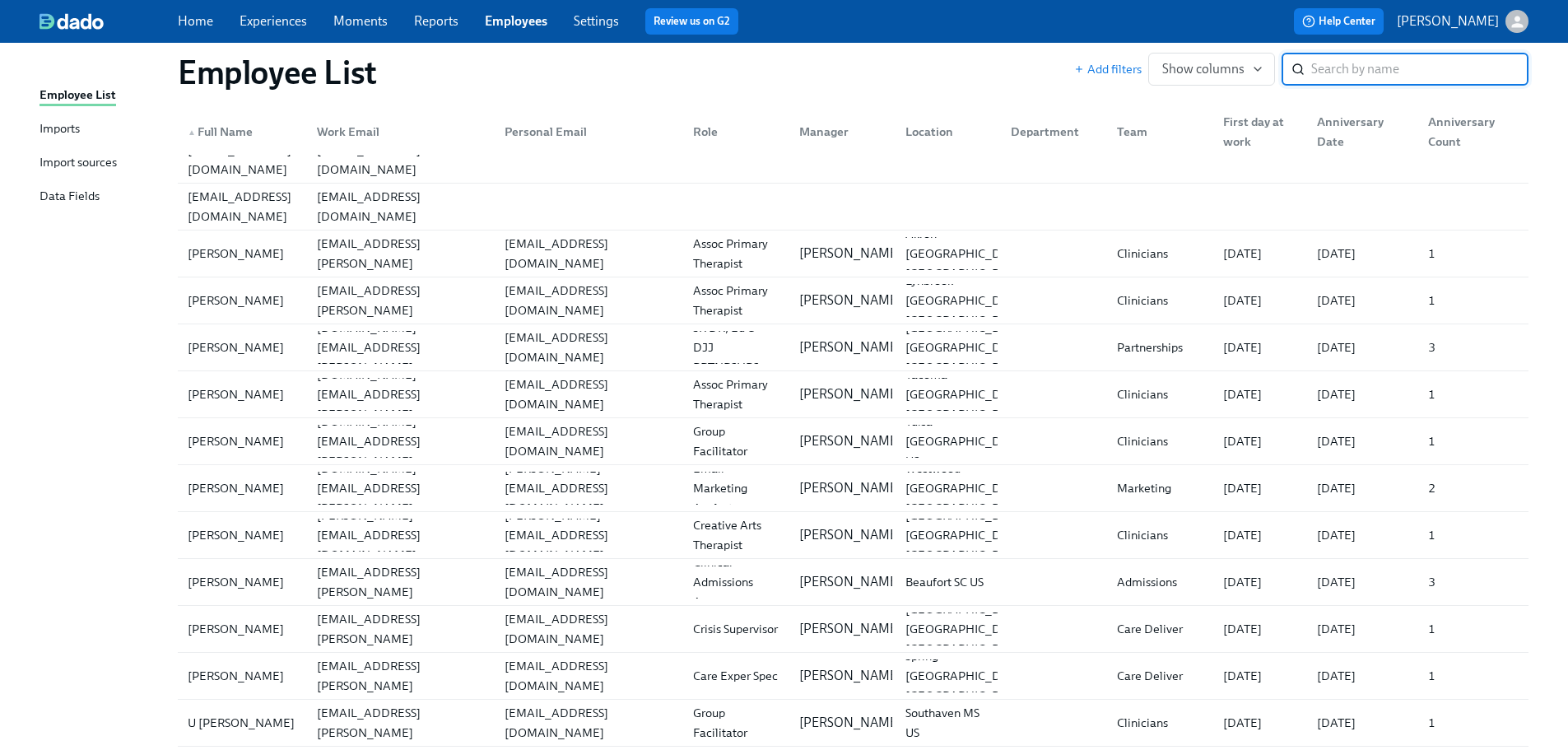 scroll, scrollTop: 0, scrollLeft: 0, axis: both 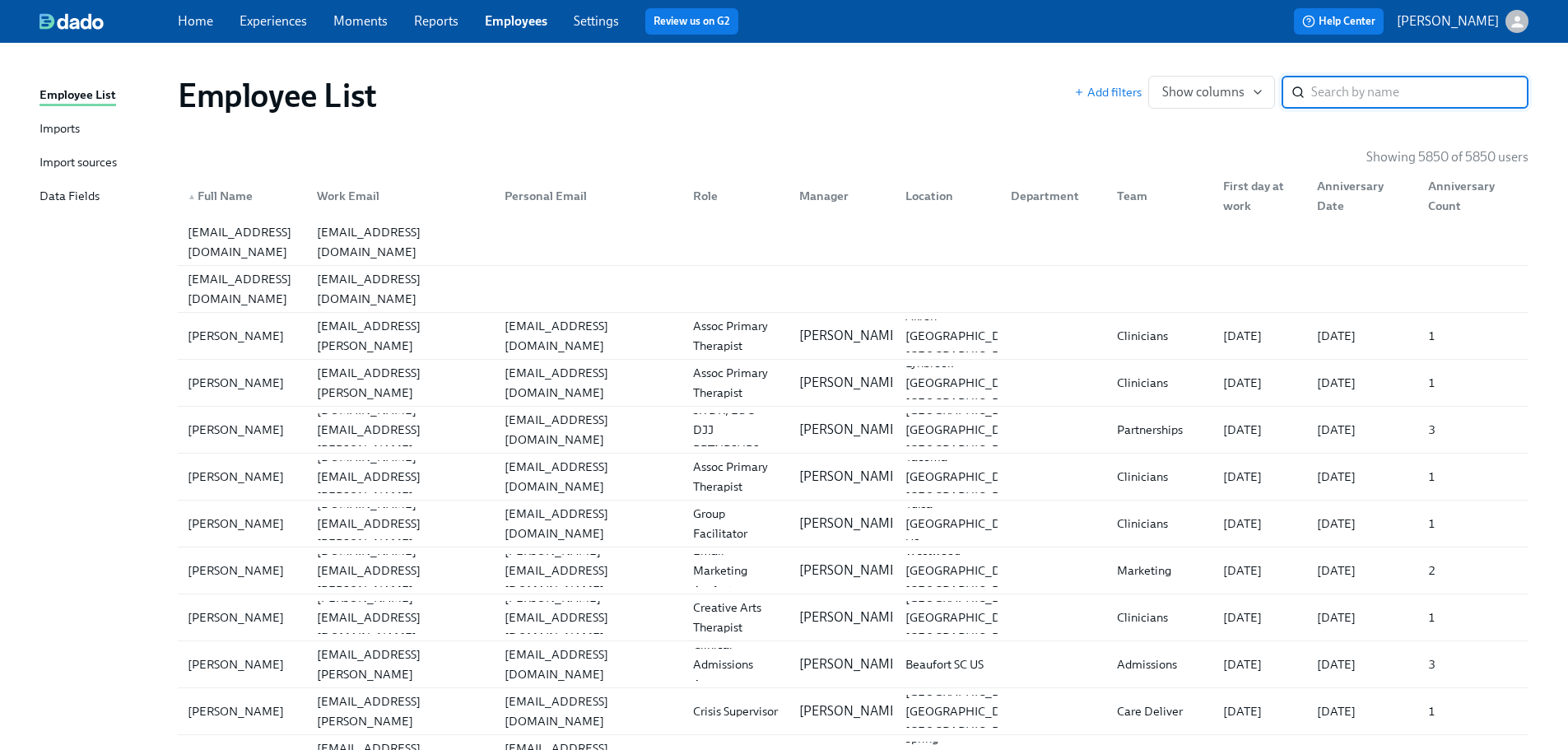 click at bounding box center [1420, 92] 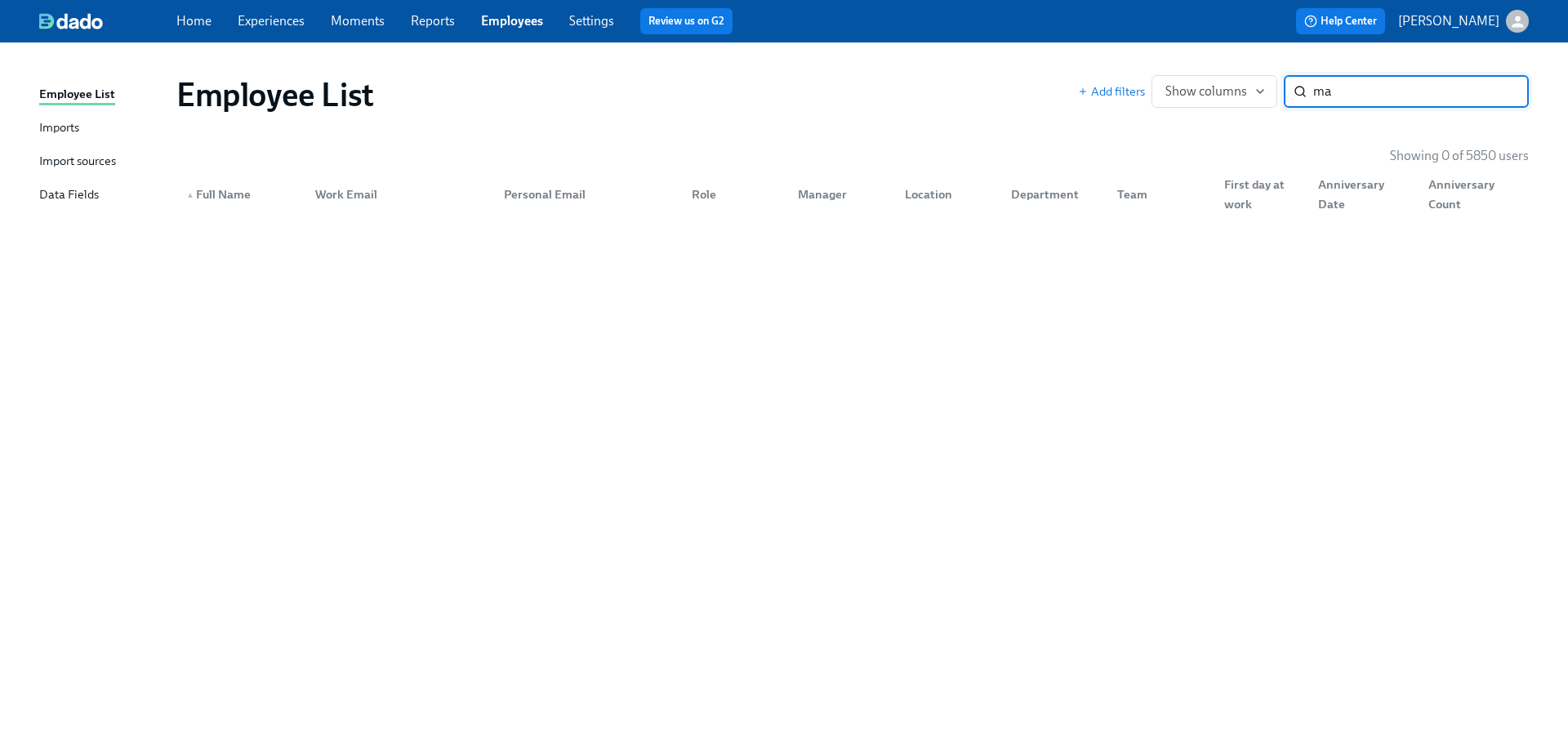 type on "m" 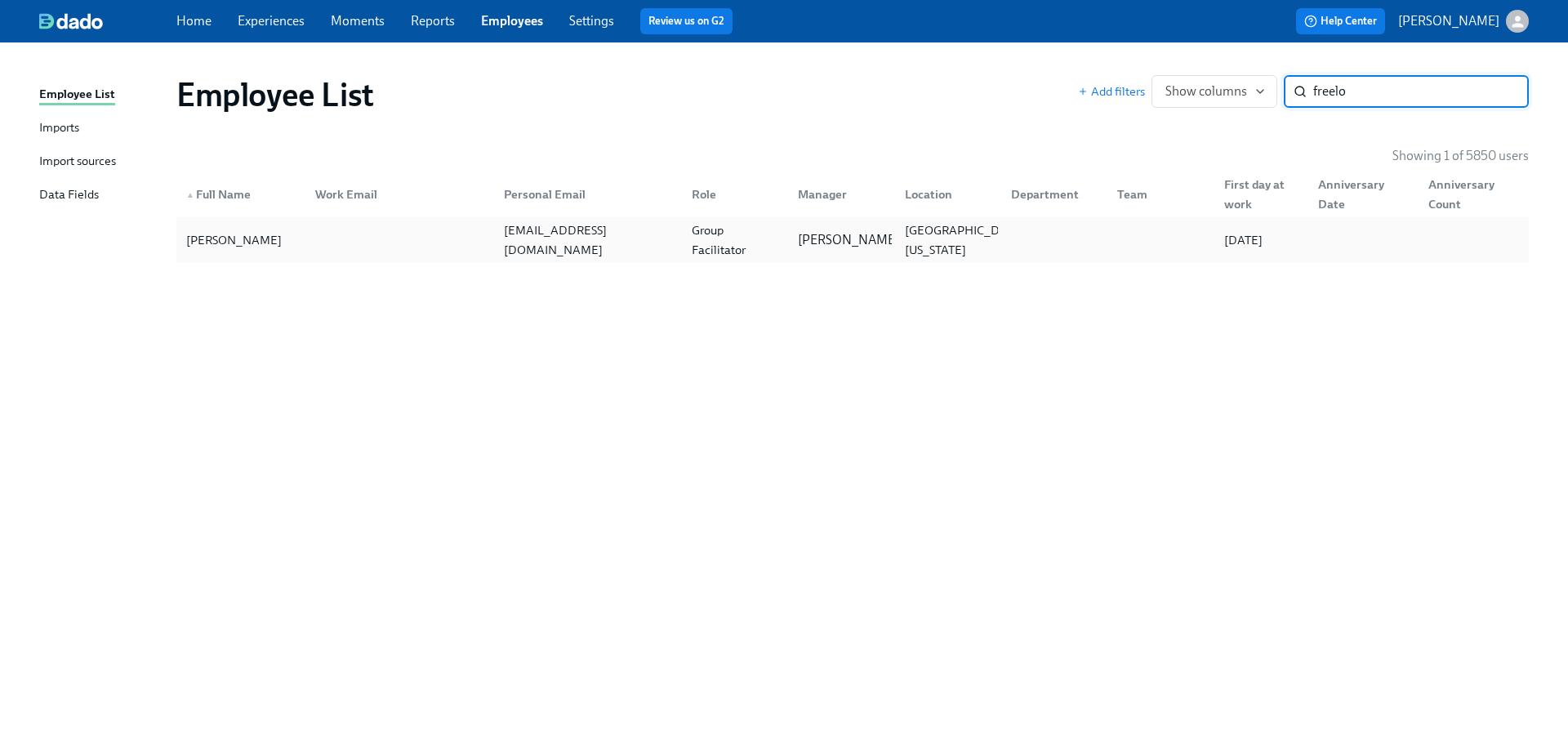 type on "freelo" 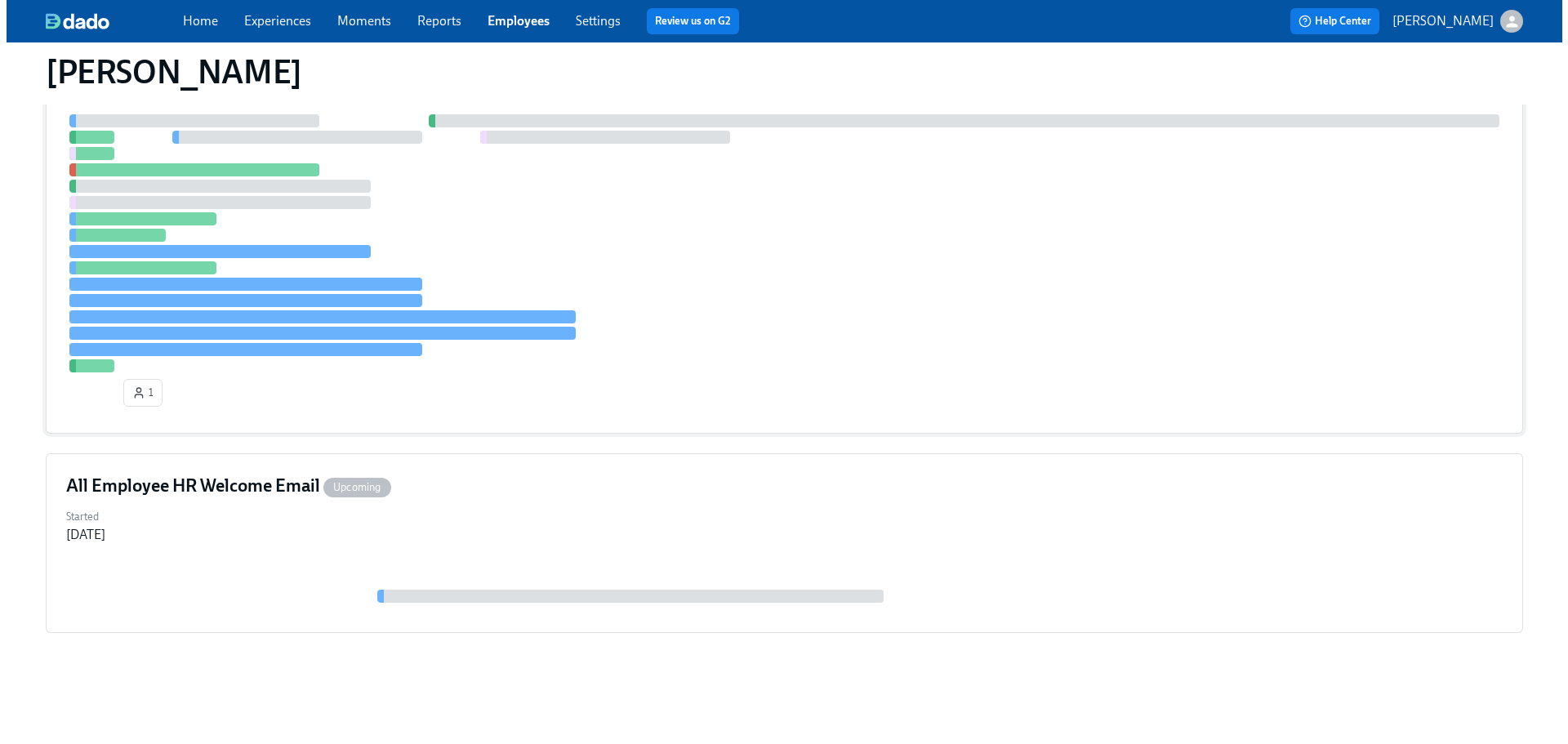 scroll, scrollTop: 124, scrollLeft: 0, axis: vertical 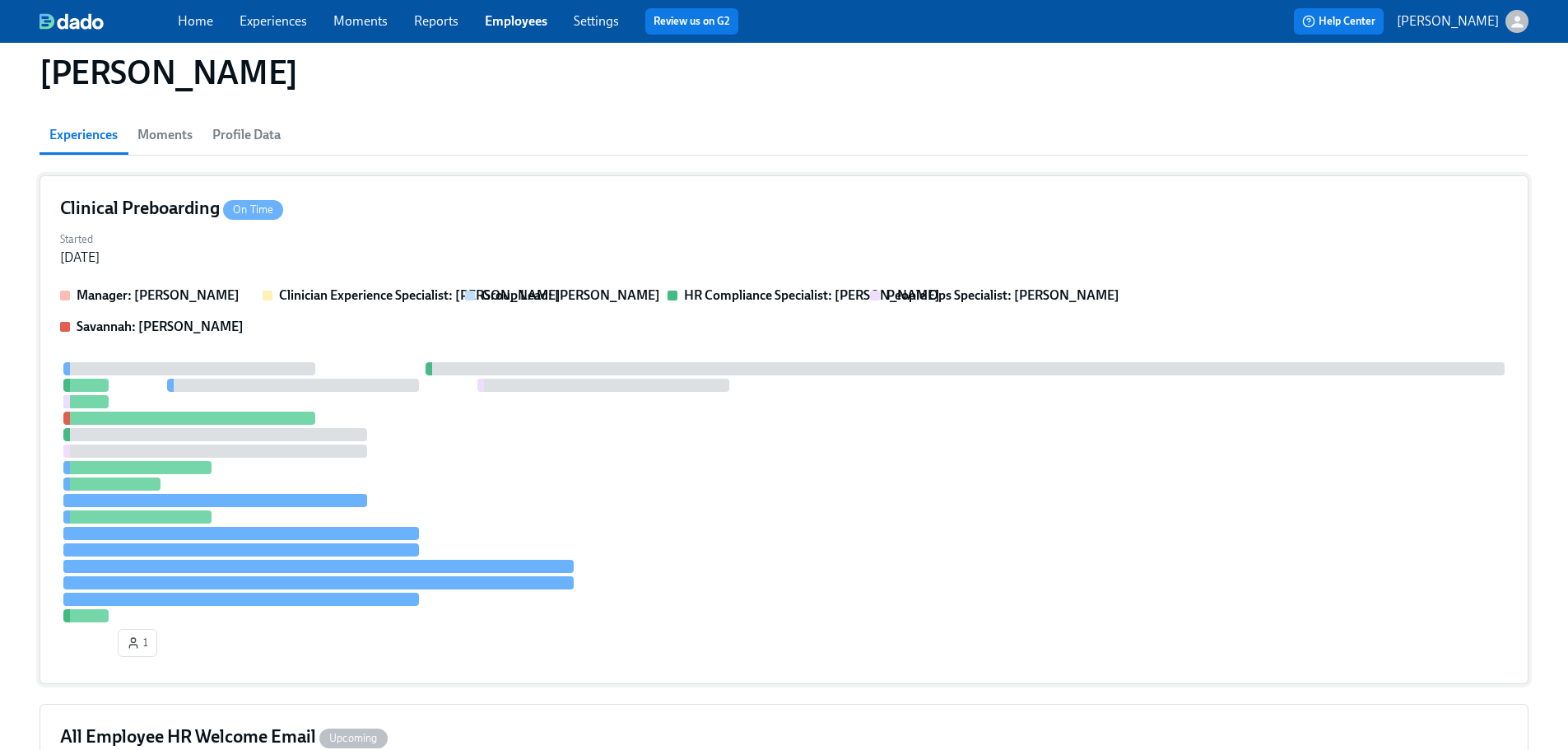 click on "Started Jul 14, 2025" at bounding box center [784, 247] 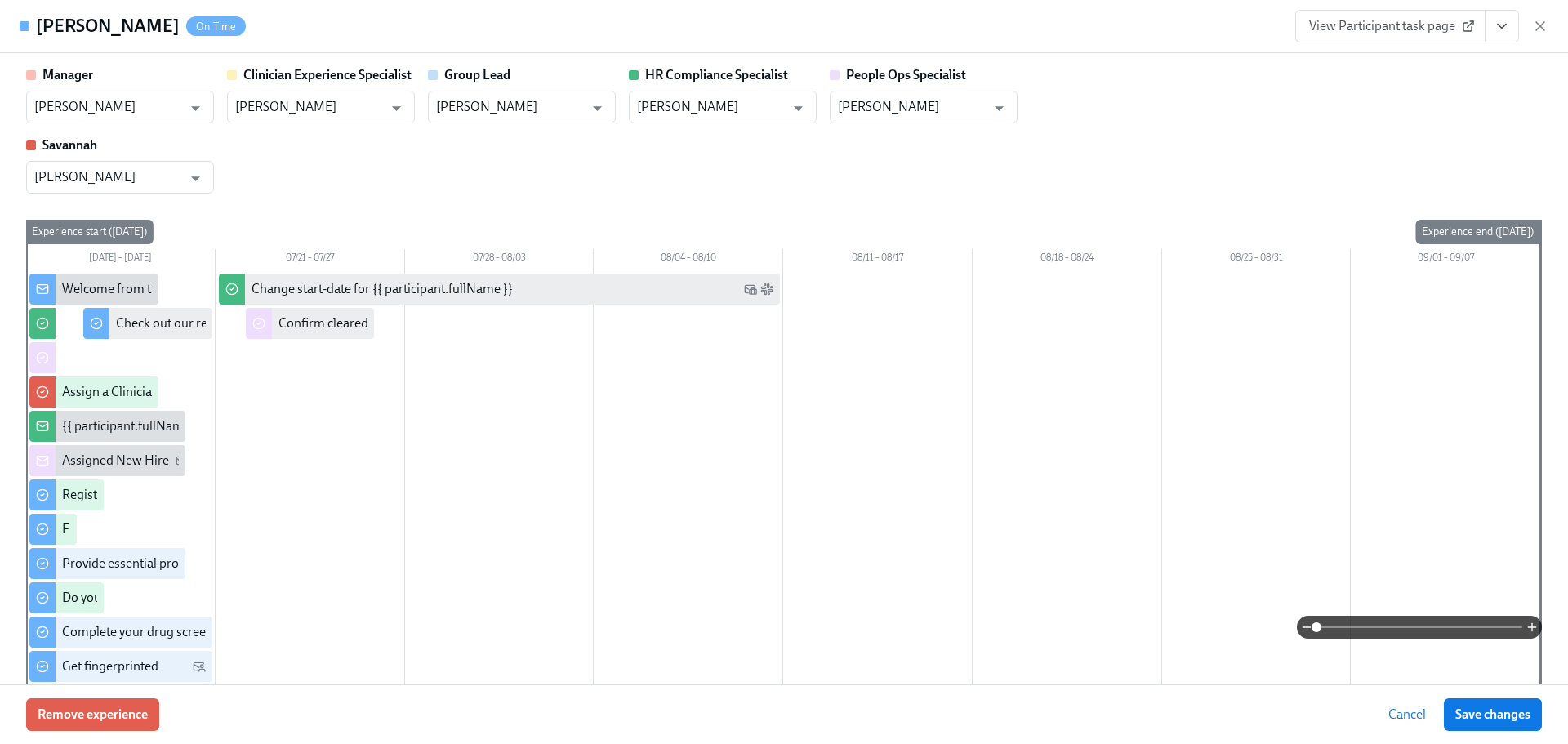 click on "Manager Itoro Udoeyop ​ Clinician Experience Specialist Keenan Nessl ​ Group Lead Itoro Udoeyop ​ HR Compliance Specialist Michelle Winograd ​ People Ops Specialist Jacqueline Jean ​ Savannah Savannah Doherty ​ Monday  07/14 – 07/20 07/21 – 07/27 07/28 – 08/03 08/04 – 08/10 08/11 – 08/17 08/18 – 08/24 08/25 – 08/31 09/01 – 09/07 1 Experience start (Mon, 07/14/2025) Experience end (Mon, 09/08/2025) Welcome from the Charlie Health Compliance Team 👋 Register on the Pennsylvania Child Abuse website Fill out the onboarding form Provide essential professional documentation Do your background check in Checkr Complete your drug screening Get fingerprinted Complete FBI Clearance Screening AFTER Fingerprinting  Review and sign onboarding paperwork in UKG Complete your Docusign forms Check out our recommended laptop specs Assign a Compliance Specialist for new hire {{ participant.fullName }} has filled out the onboarding form Provide Pennsylvania Child Abuse Registry codes Experience Log" at bounding box center (784, 368) 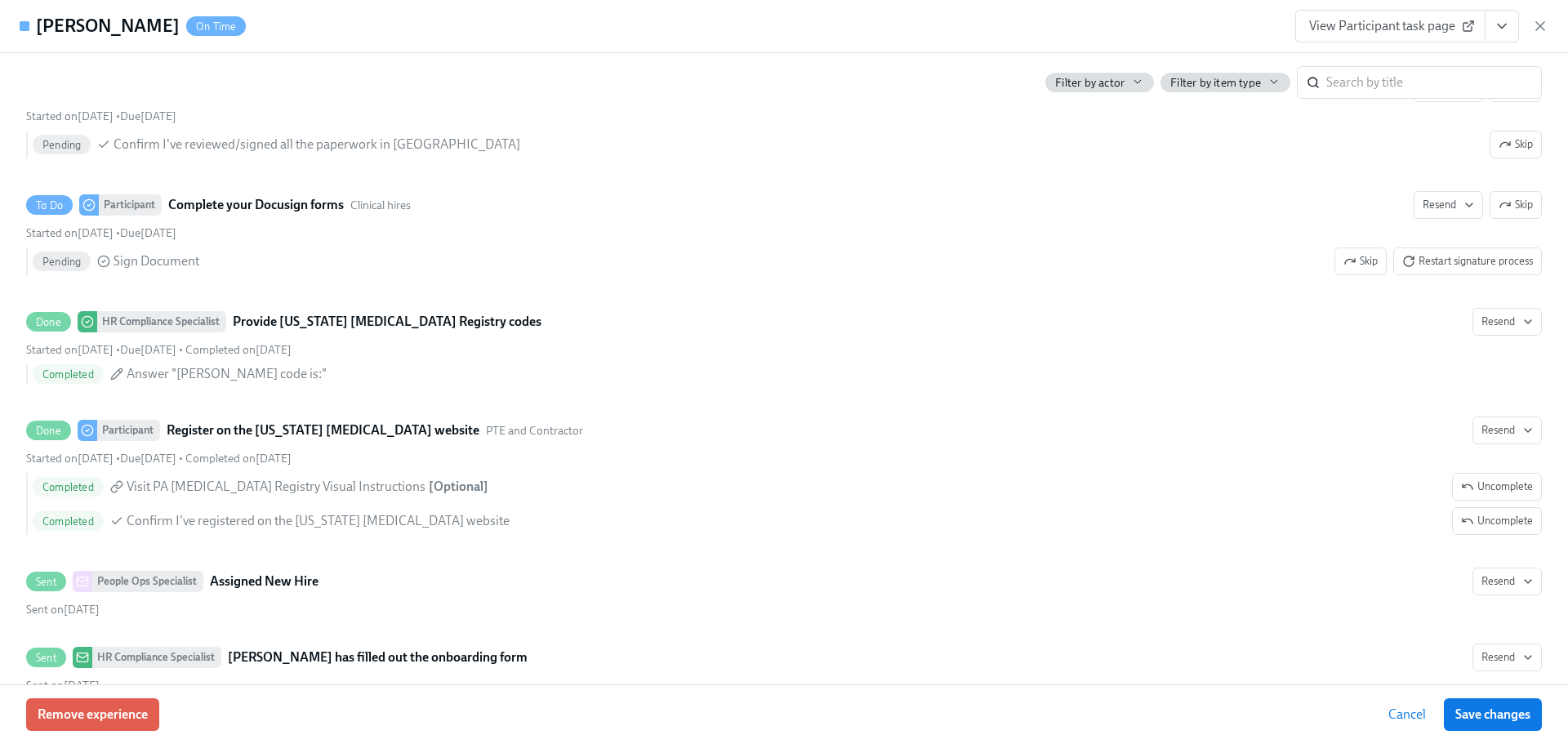 scroll, scrollTop: 2940, scrollLeft: 0, axis: vertical 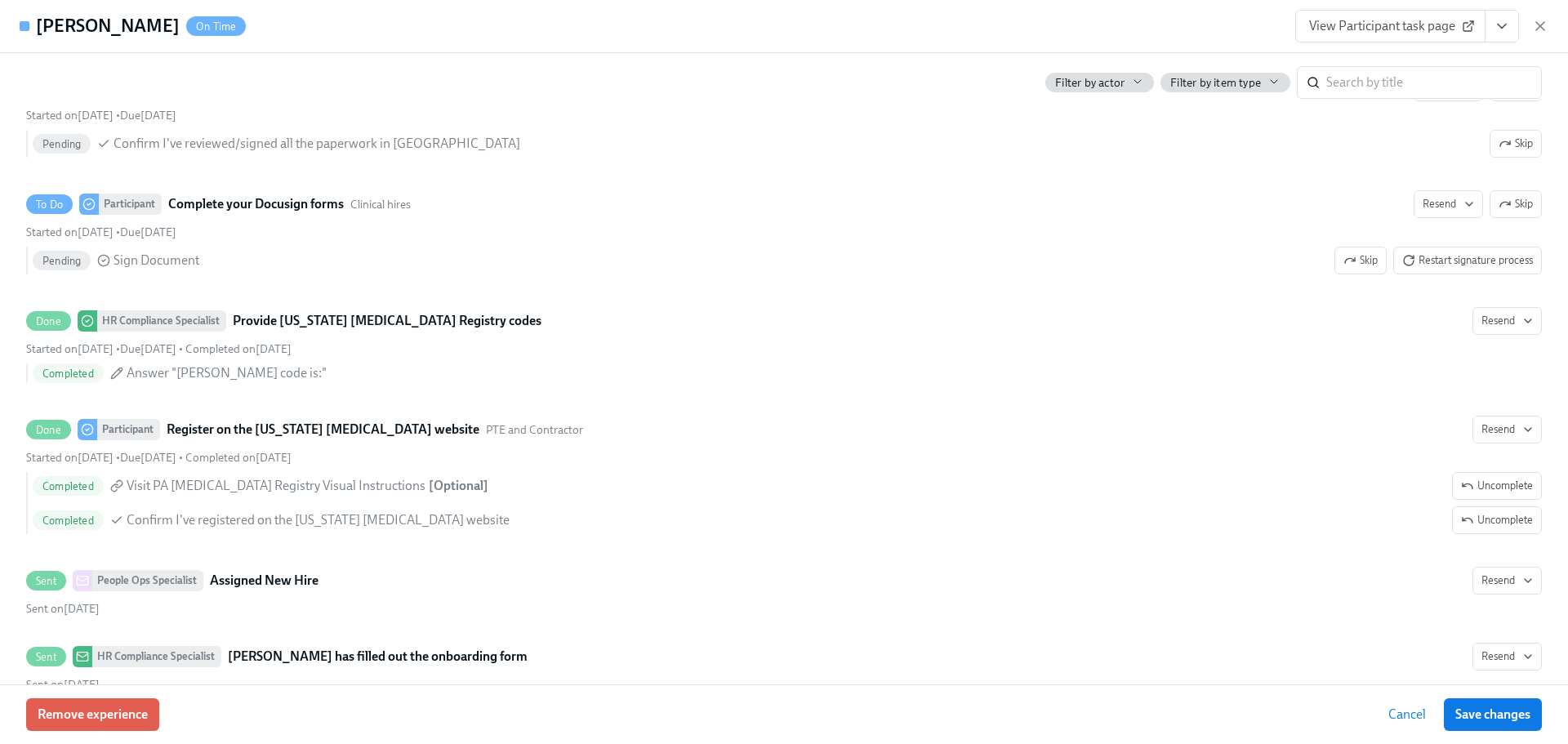 click on "View Participant task page" at bounding box center [1390, 26] 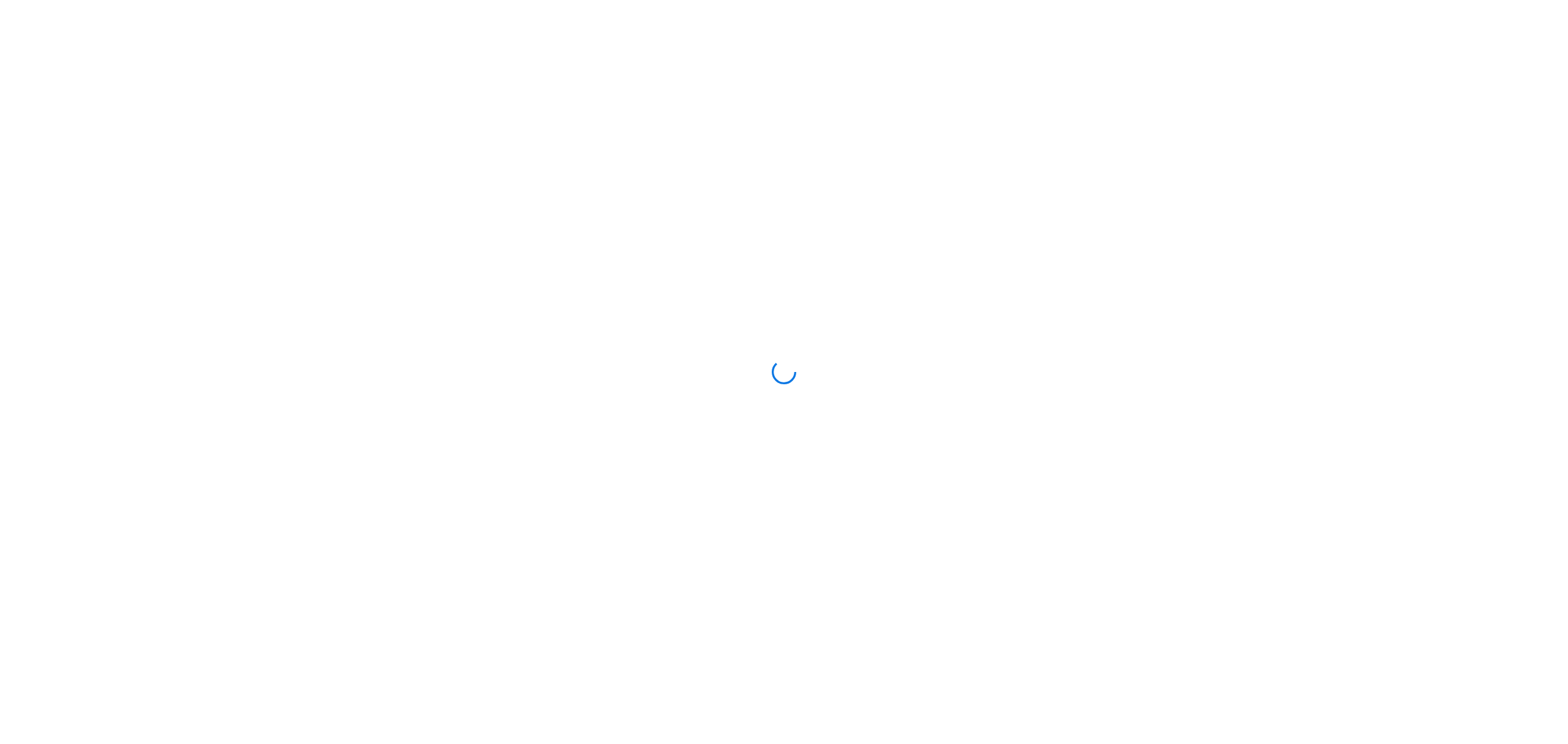 scroll, scrollTop: 0, scrollLeft: 0, axis: both 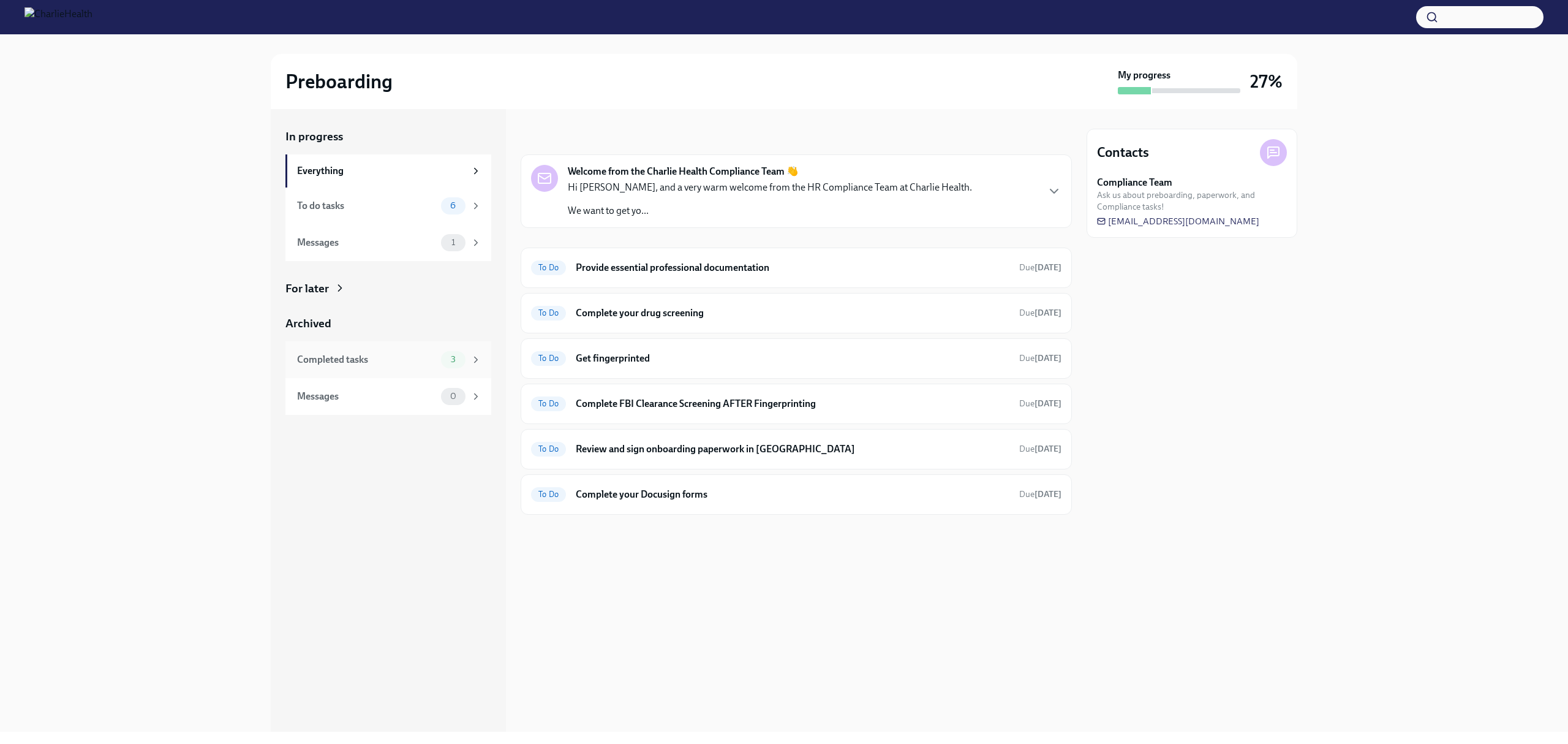click on "Completed tasks" at bounding box center [366, 360] 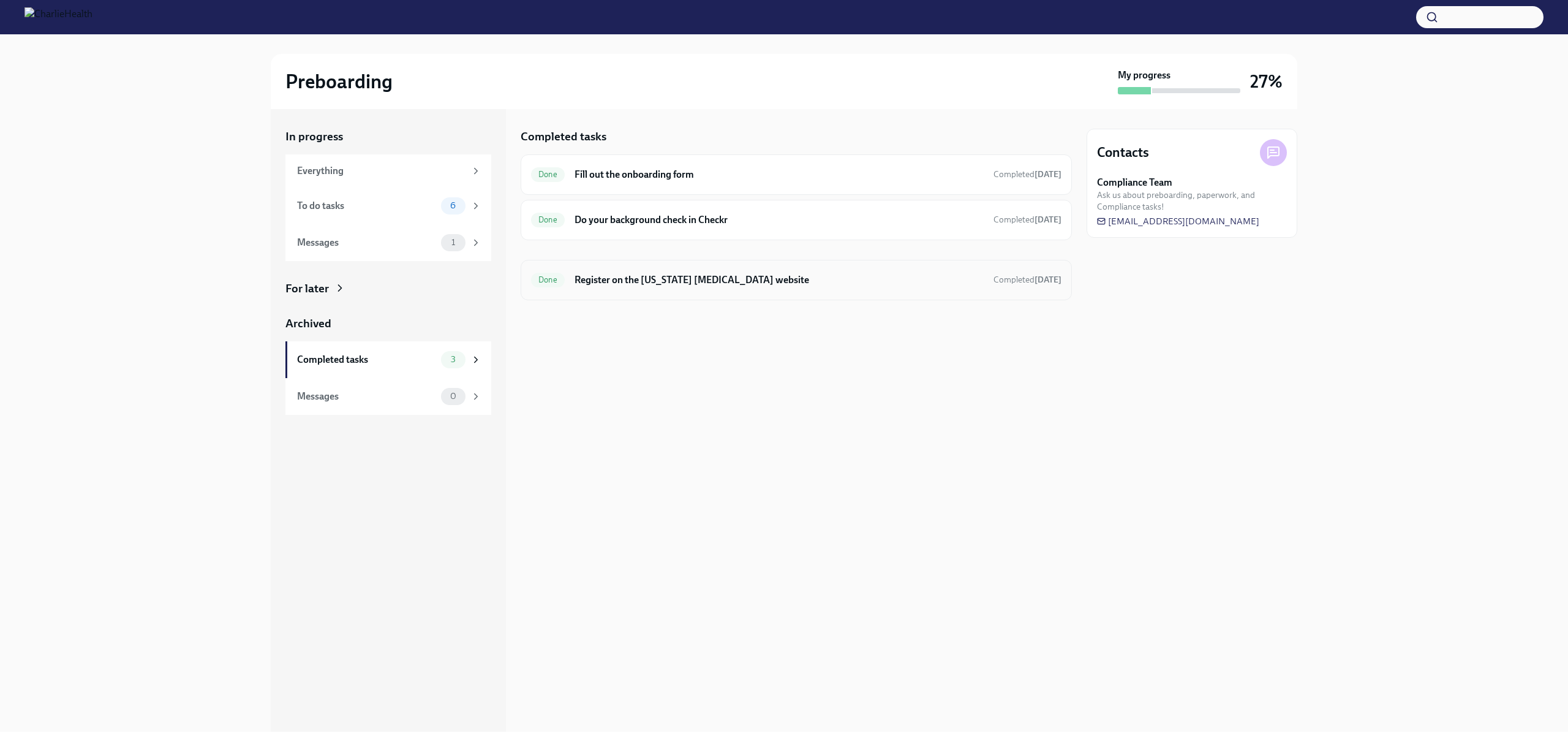 click on "Register on the [US_STATE] [MEDICAL_DATA] website" at bounding box center [779, 280] 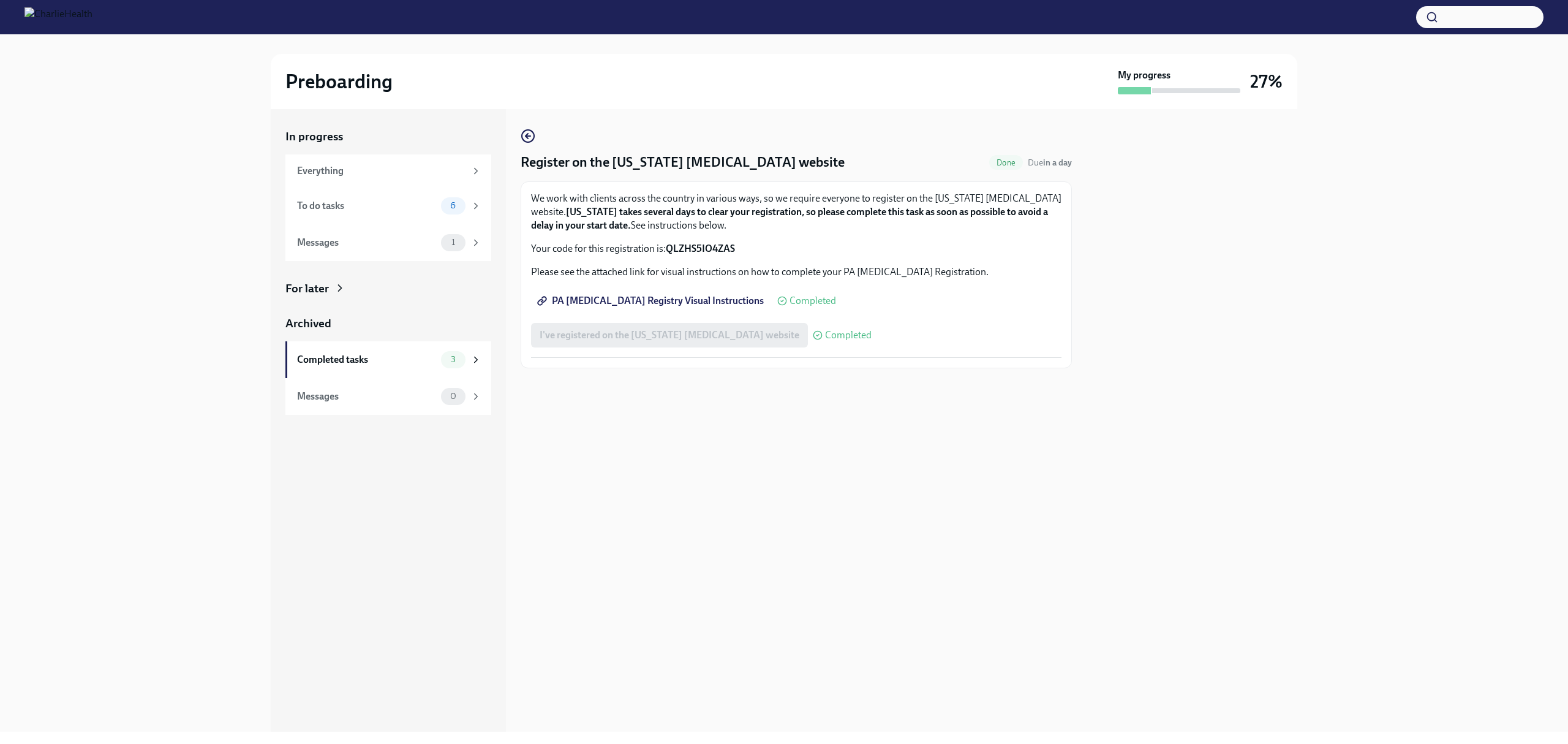 click on "PA [MEDICAL_DATA] Registry Visual Instructions" at bounding box center (652, 301) 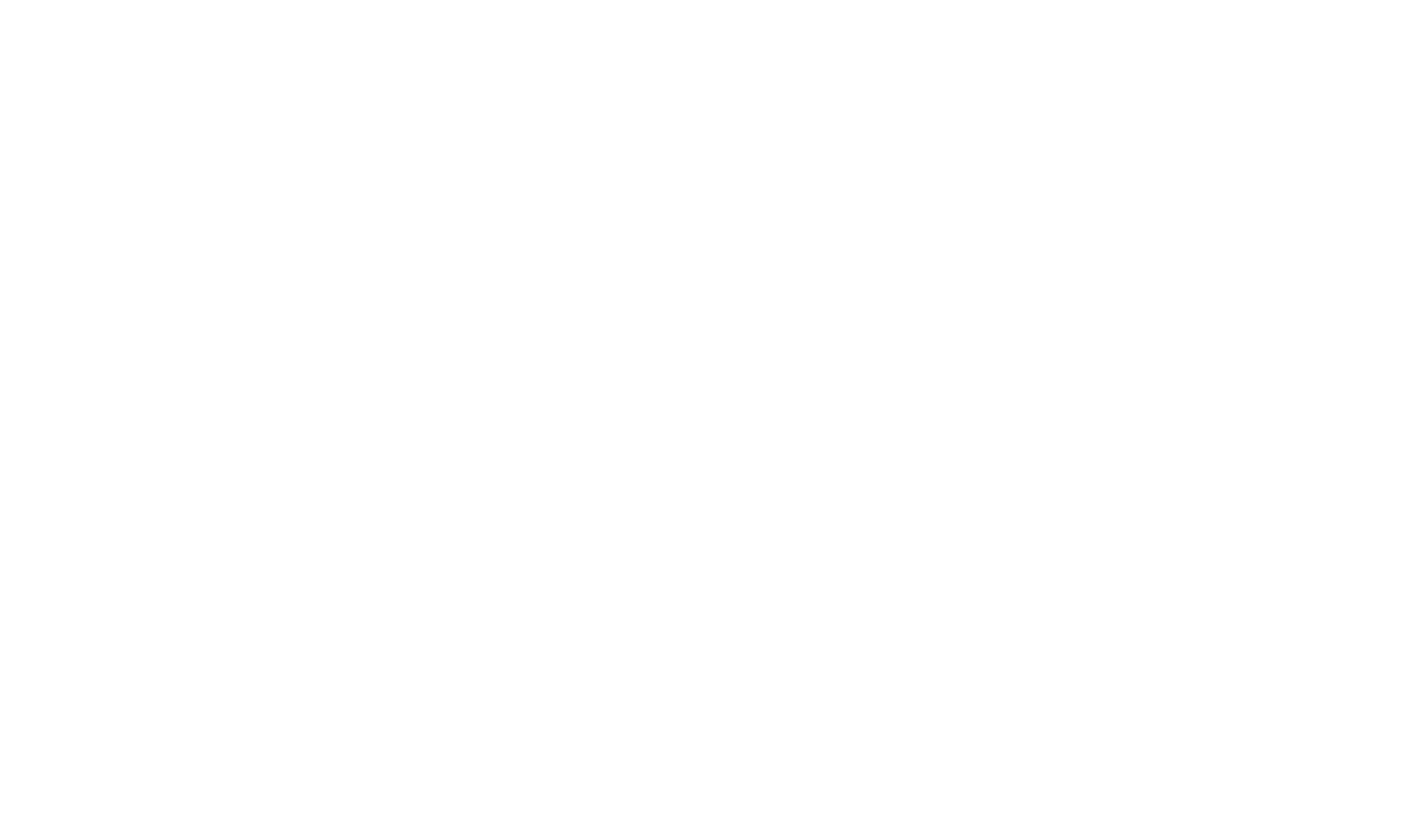 scroll, scrollTop: 0, scrollLeft: 0, axis: both 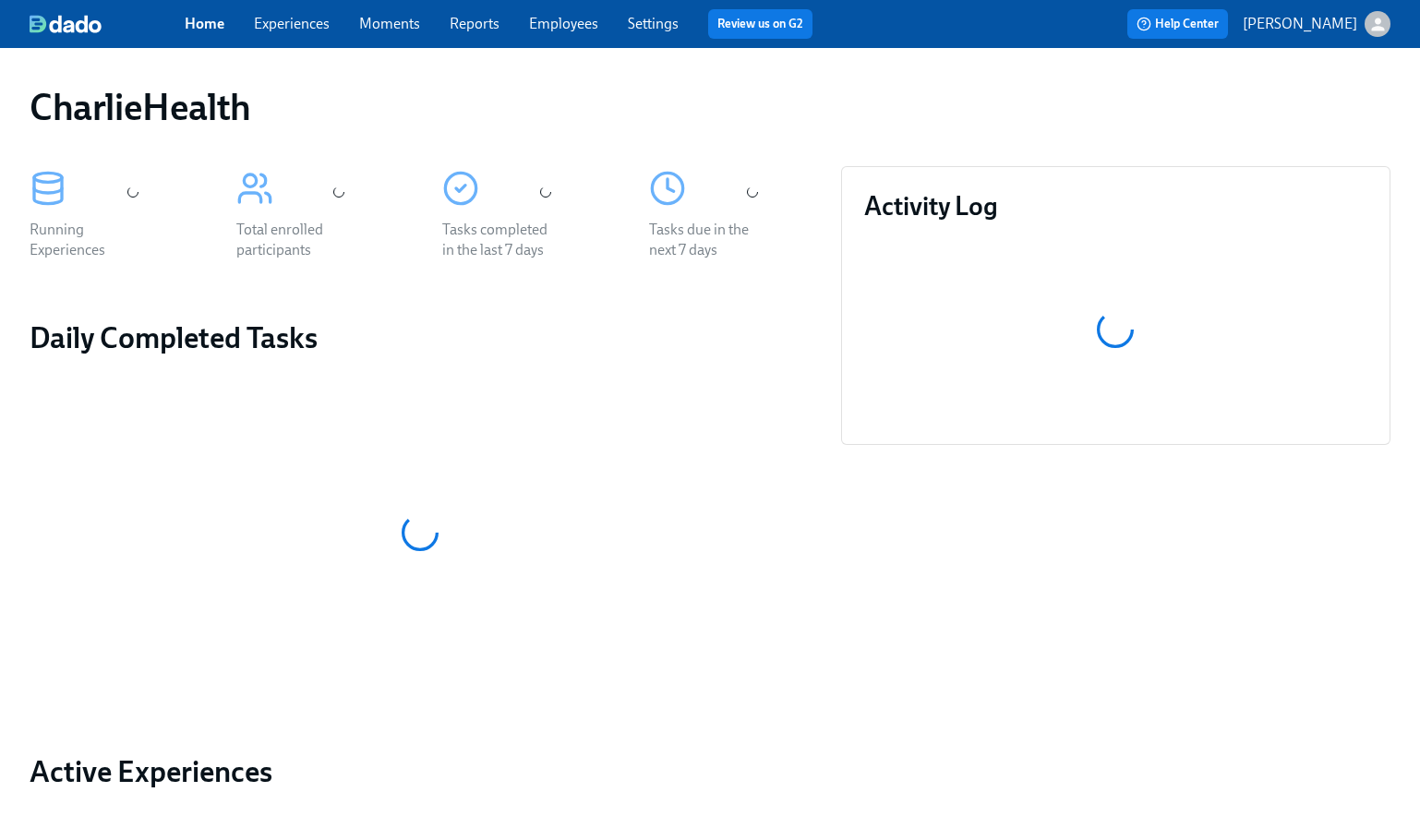click on "CharlieHealth" at bounding box center [710, 107] 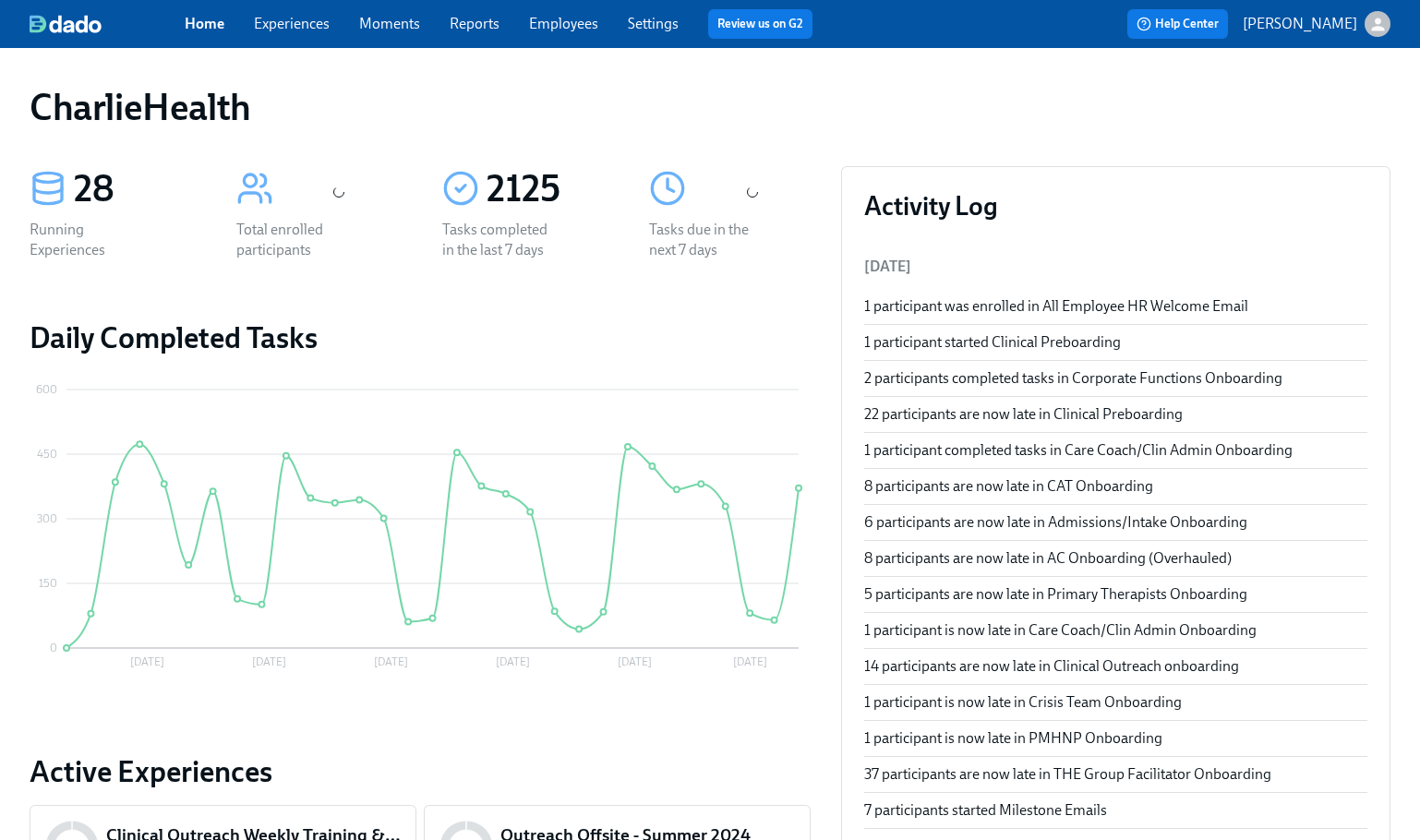 click on "CharlieHealth" at bounding box center (710, 107) 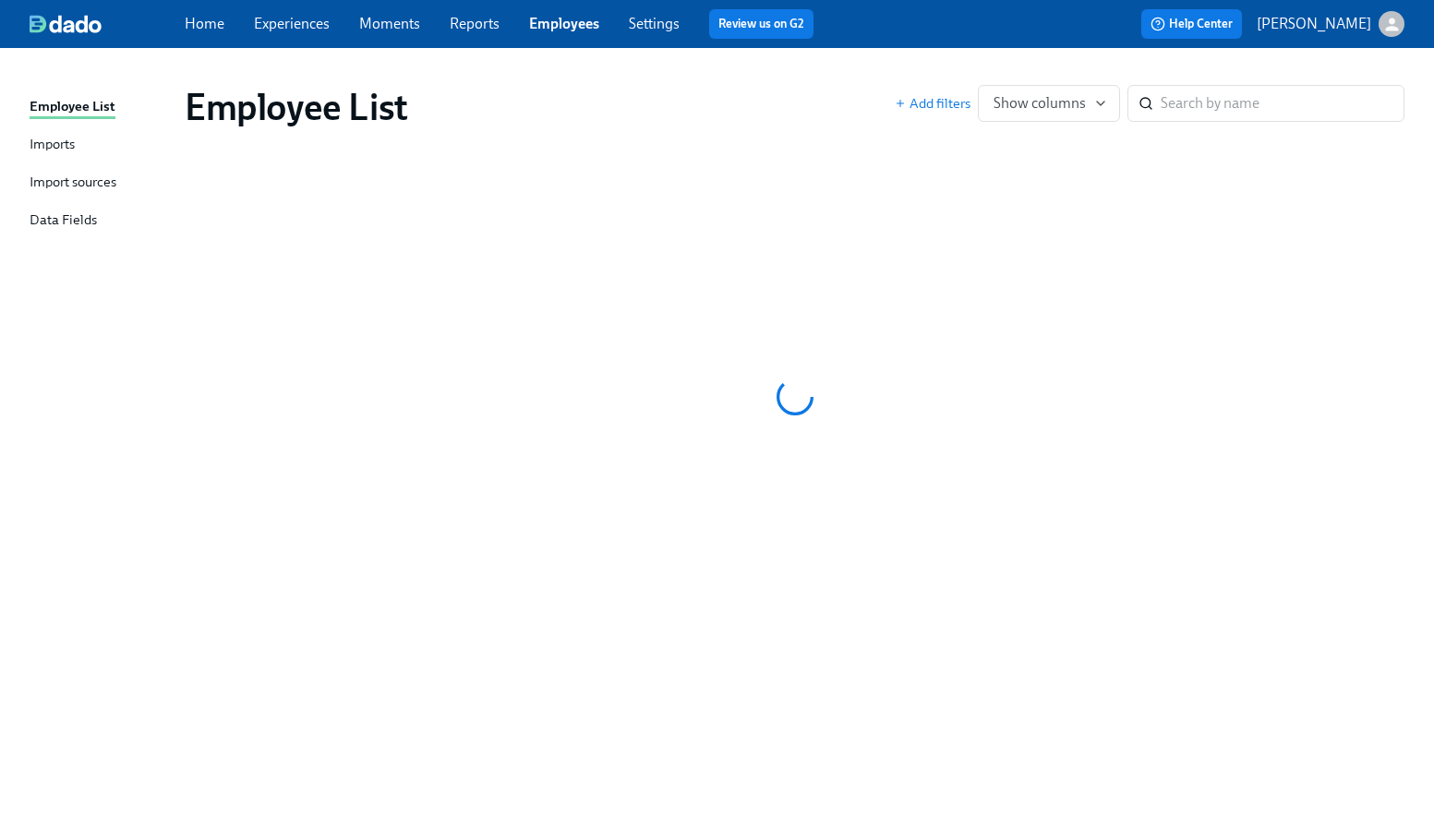 click on "Employee List Imports Import sources Data Fields Employee List Add filters Show columns ​" at bounding box center [717, 444] 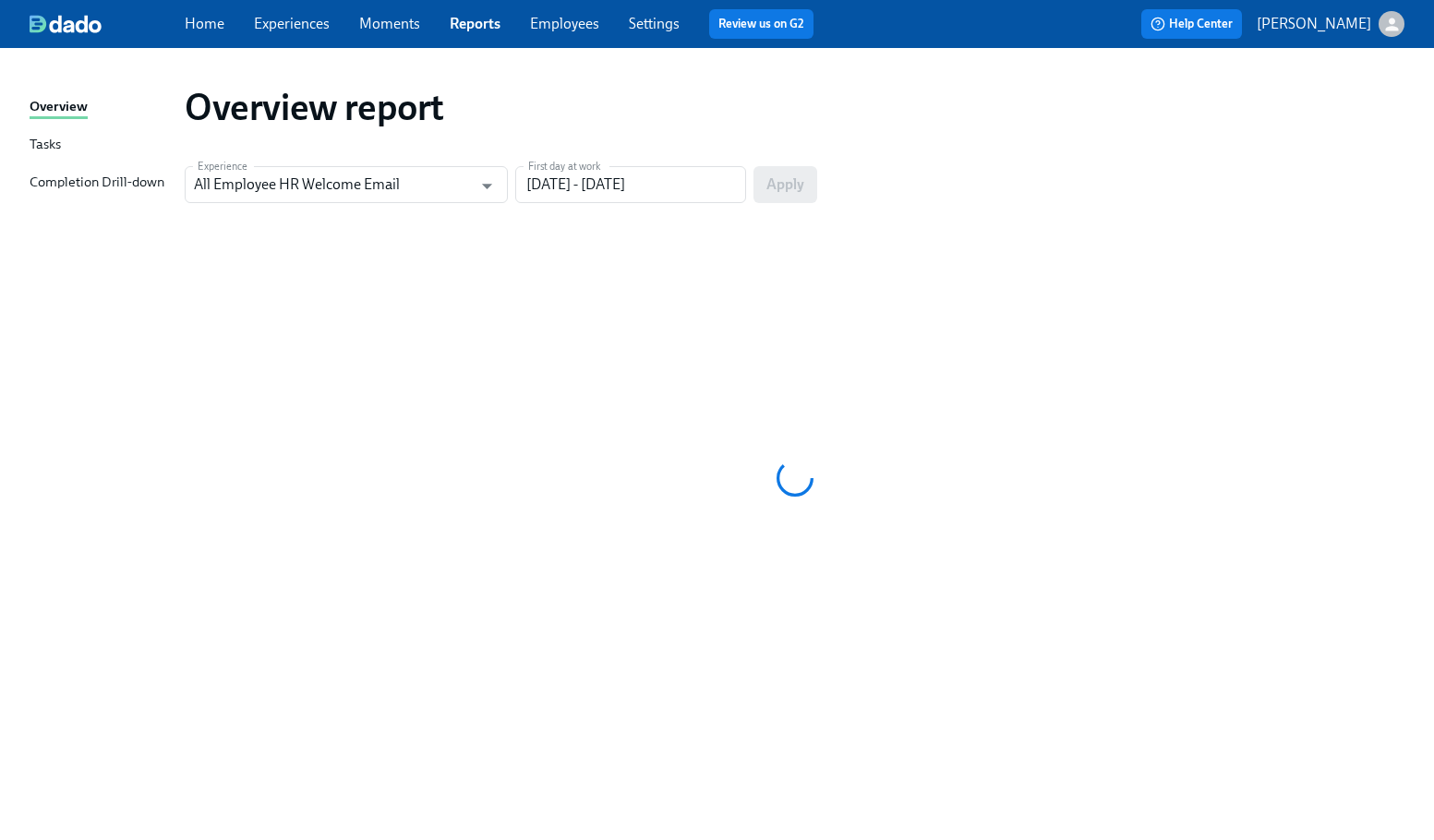 click on "Employees" at bounding box center (564, 23) 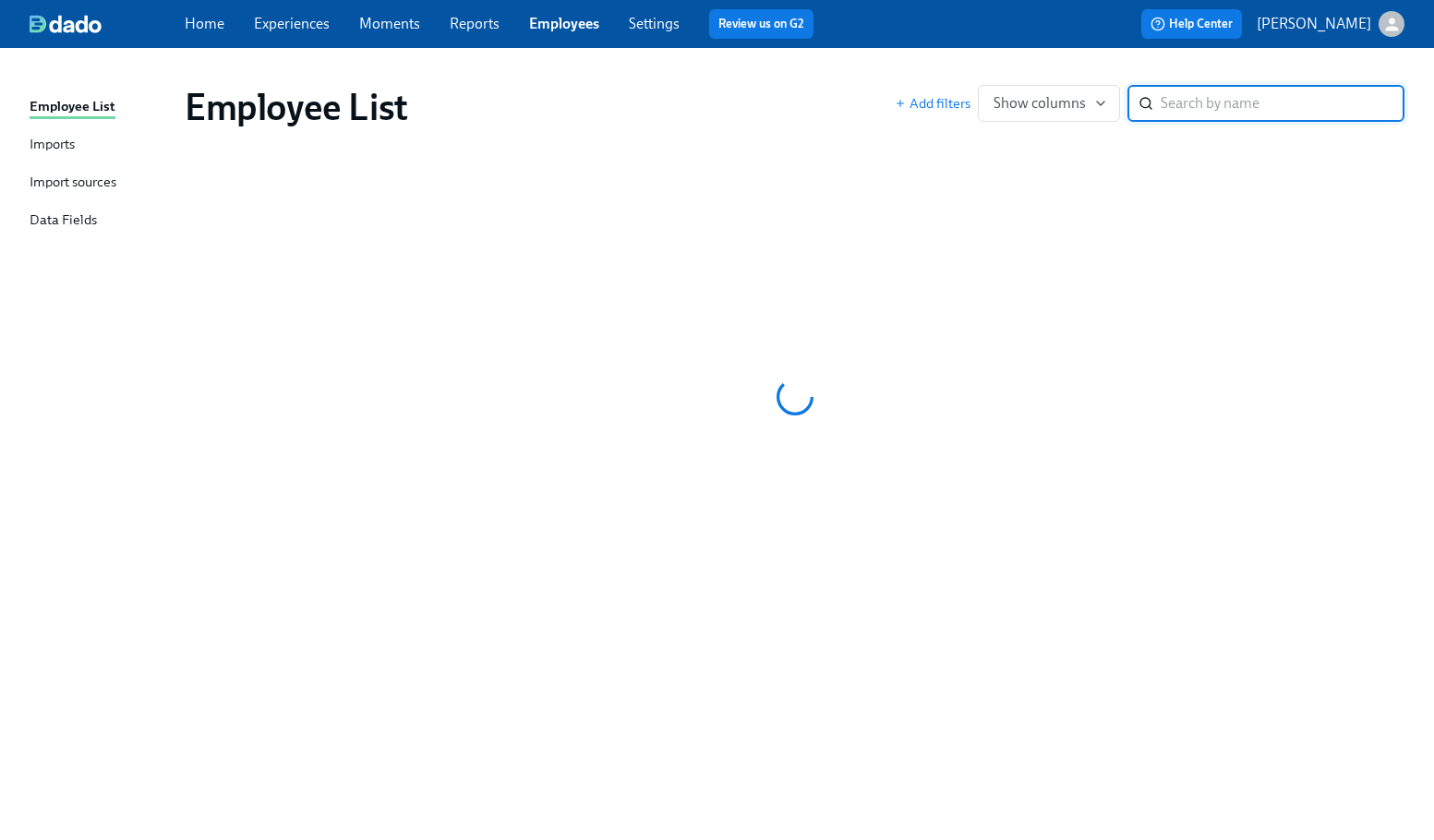 click at bounding box center (1283, 103) 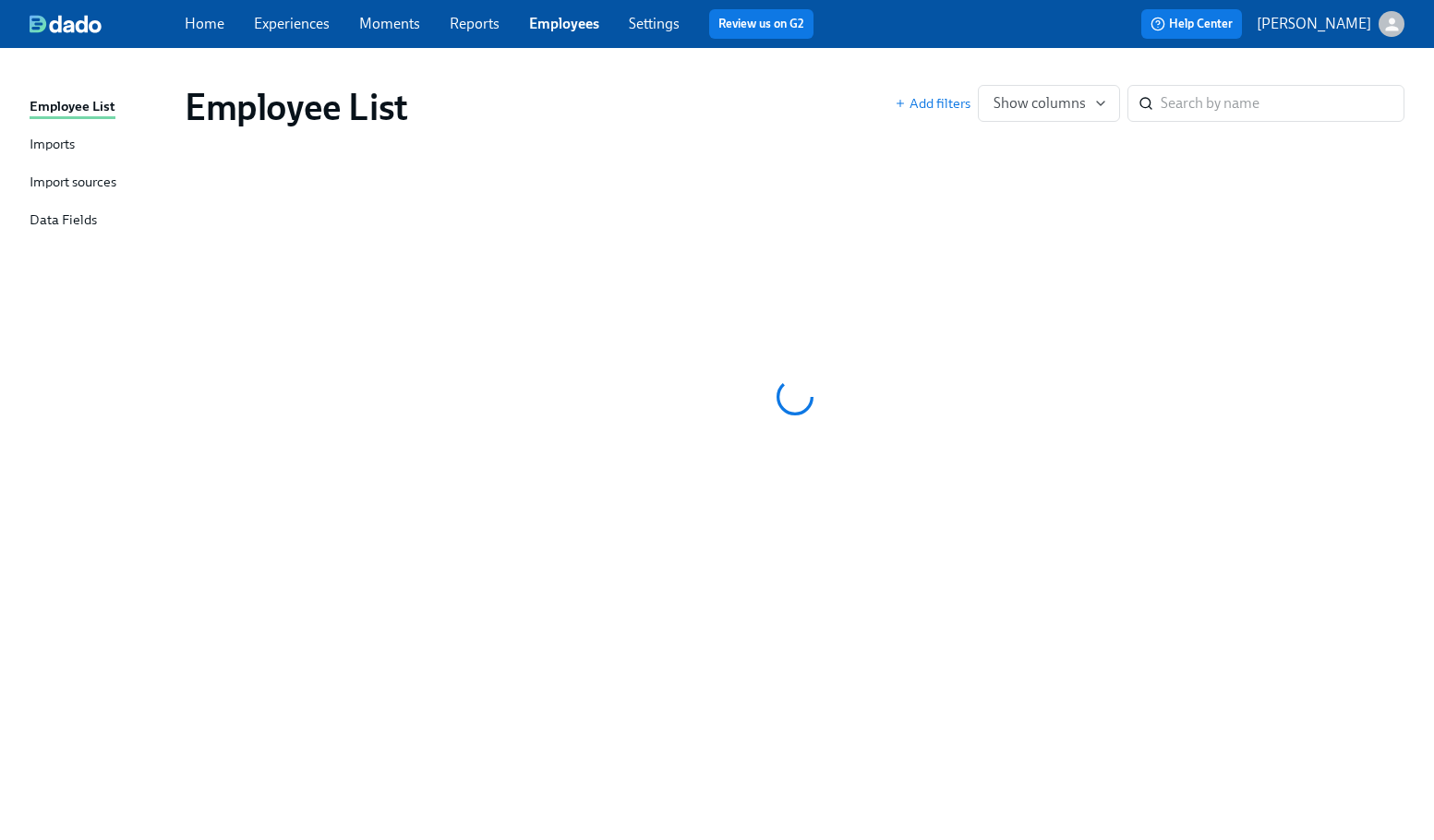 click on "Reports" at bounding box center (475, 23) 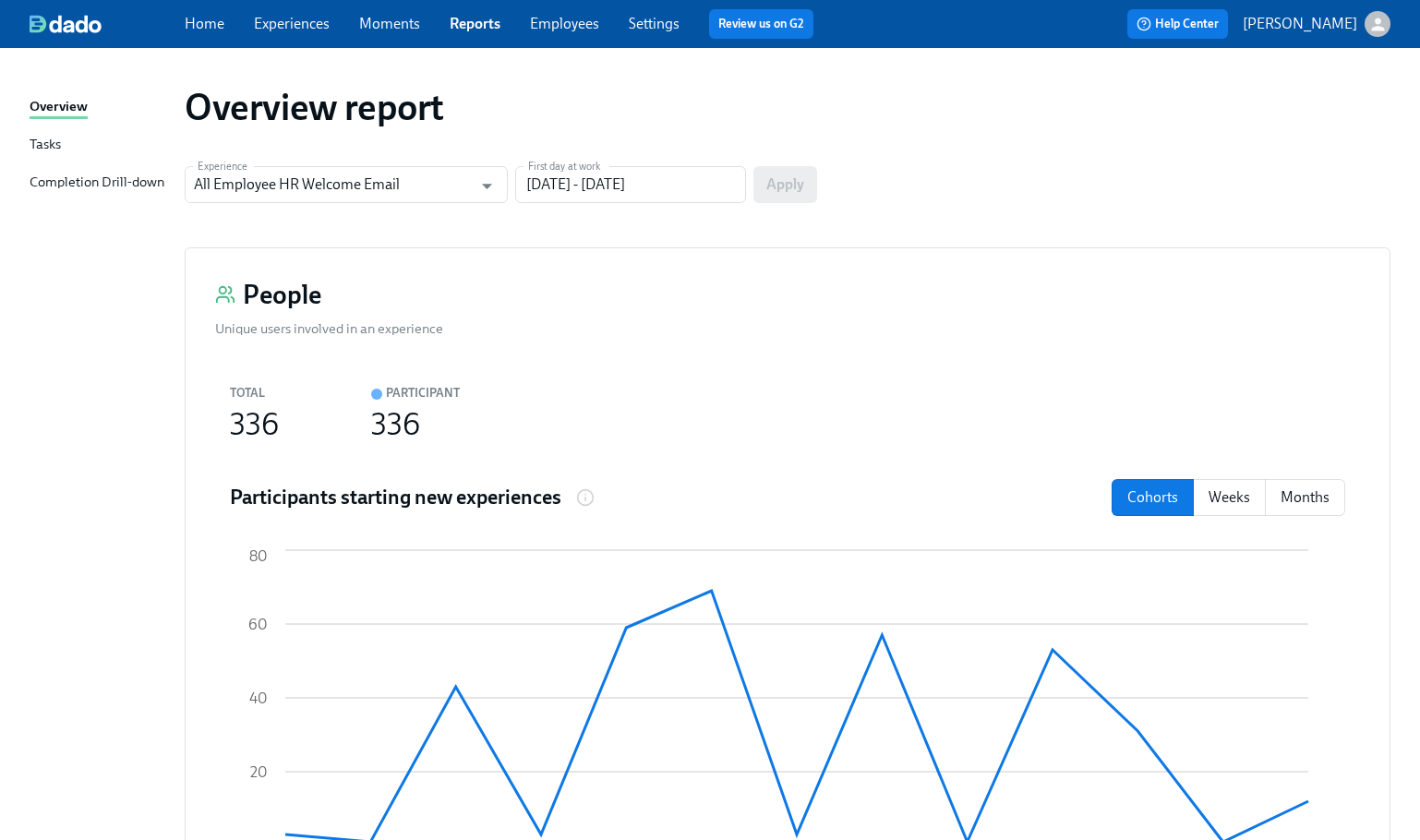 click on "Employees" at bounding box center (564, 23) 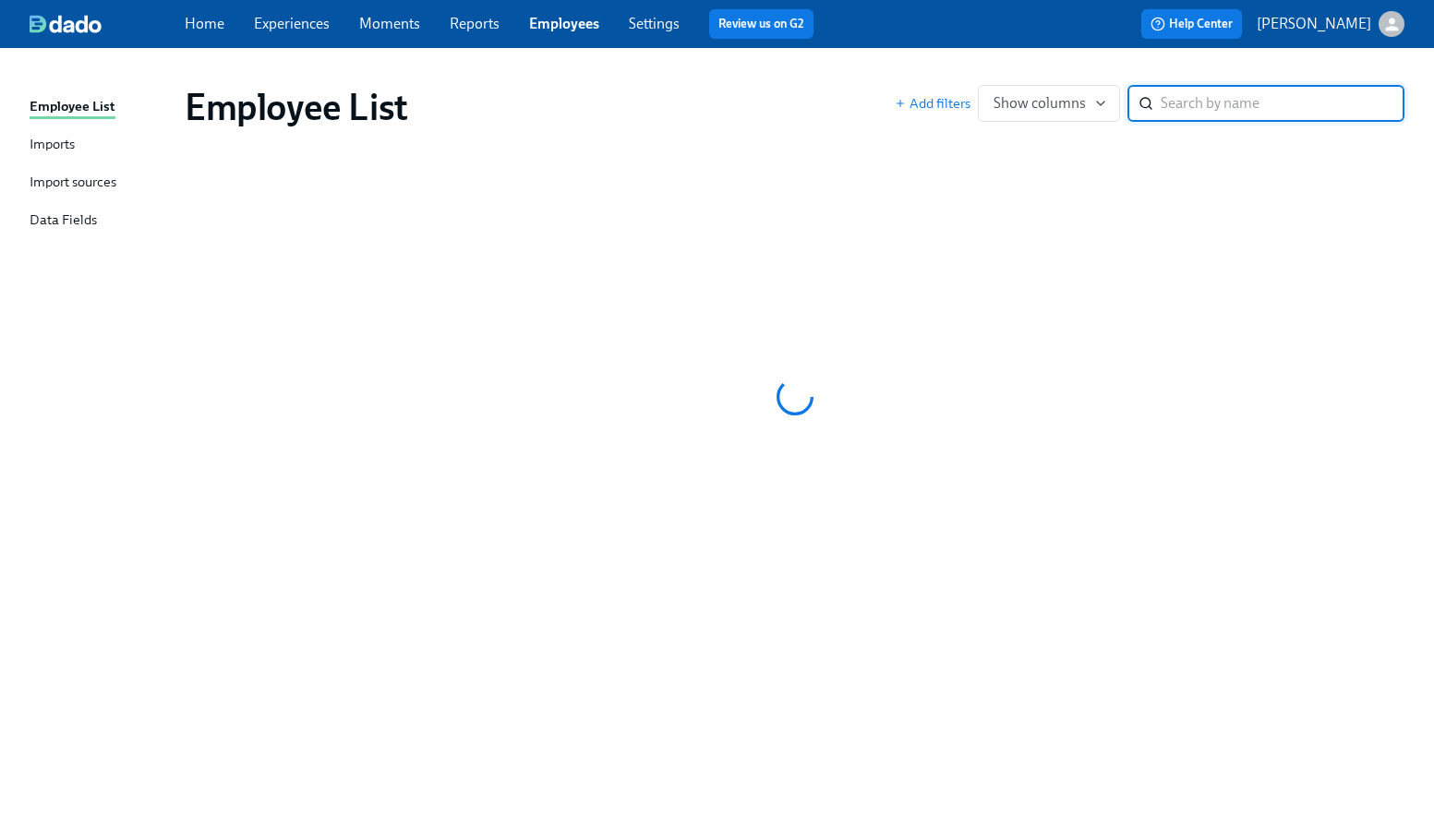 click at bounding box center [1283, 103] 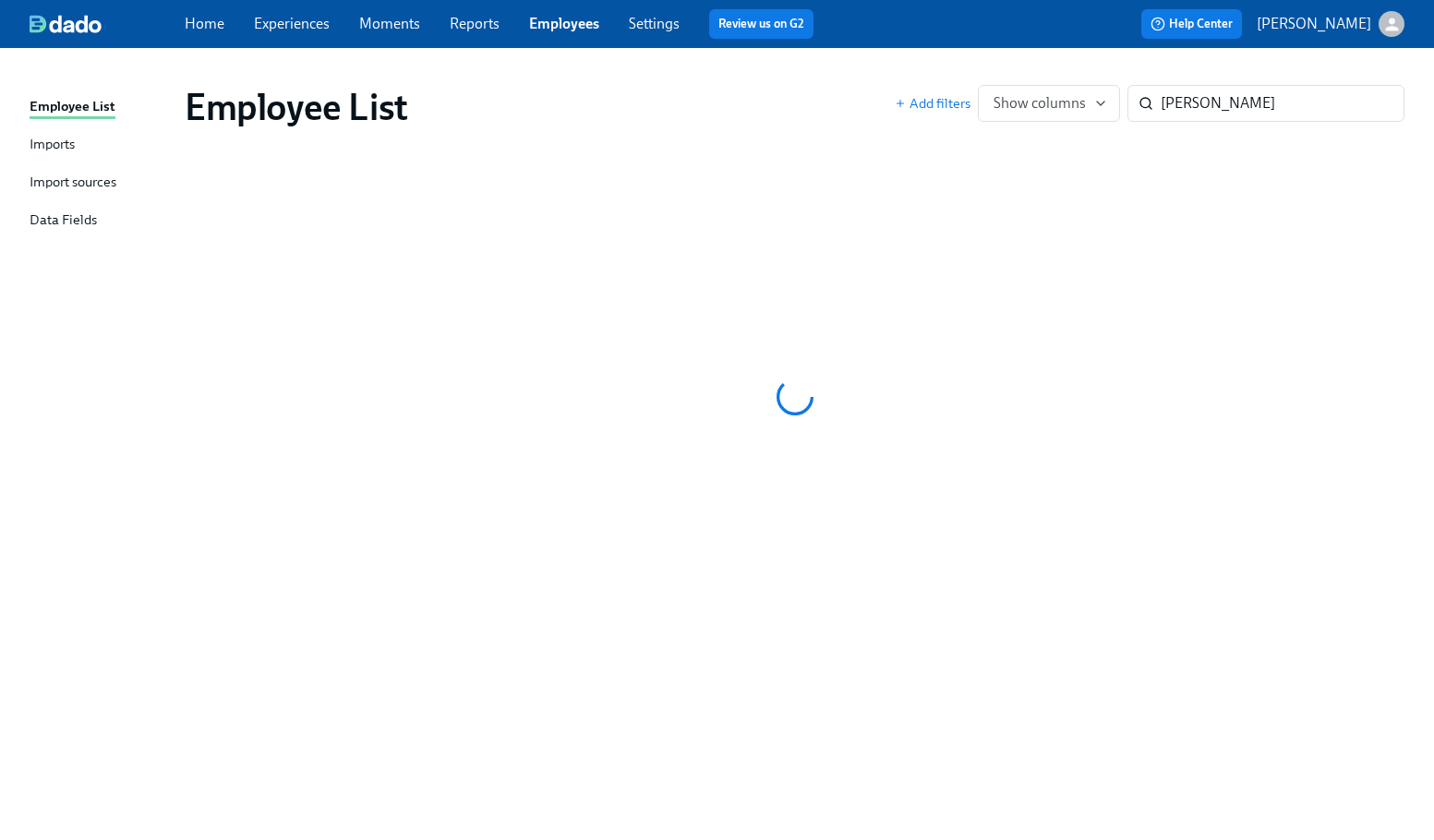 click on "Employee List" at bounding box center [539, 107] 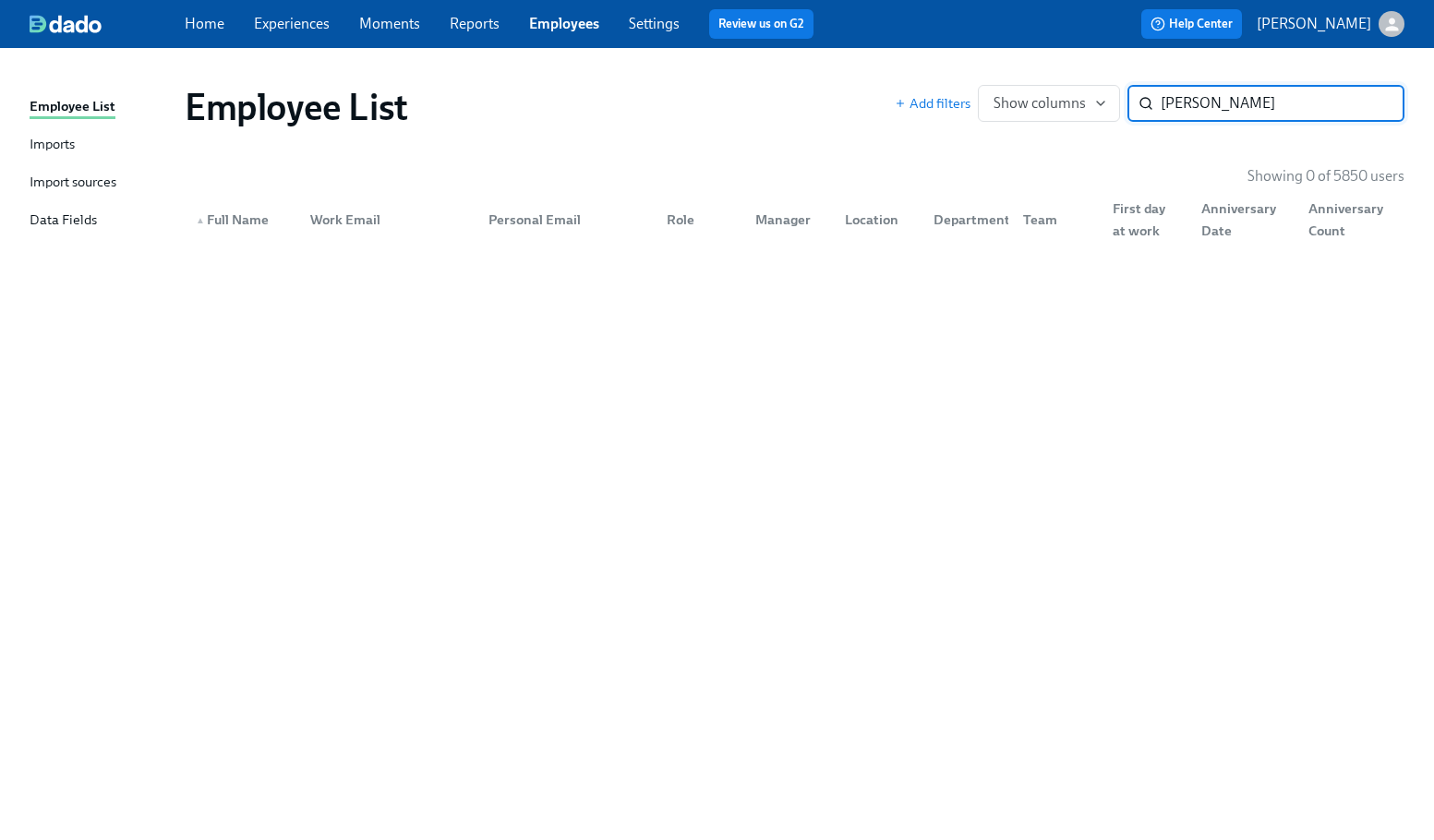click on "samantha crand" at bounding box center (1283, 103) 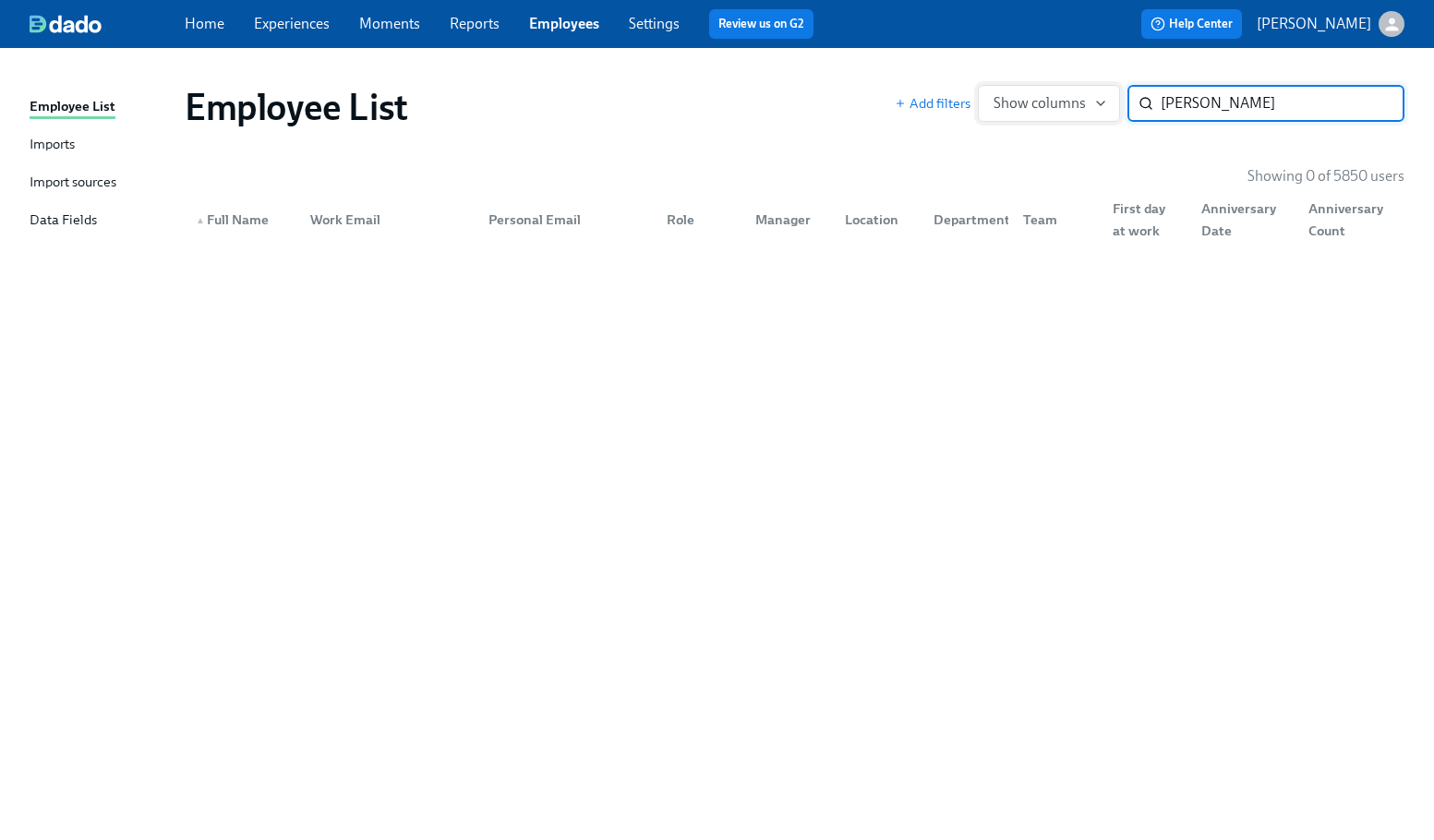 drag, startPoint x: 1225, startPoint y: 108, endPoint x: 1026, endPoint y: 108, distance: 199 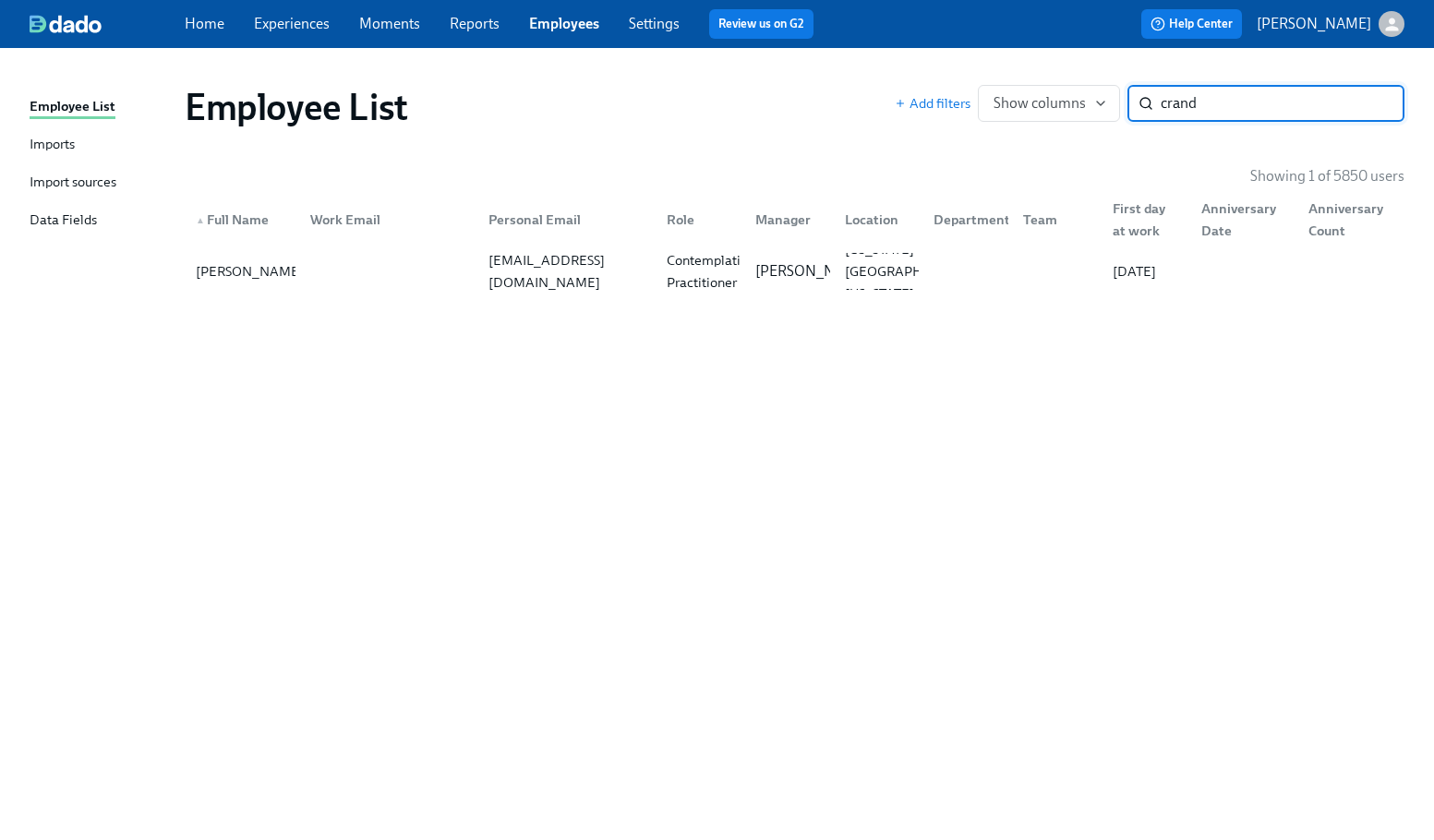 click on "crand" at bounding box center (1283, 103) 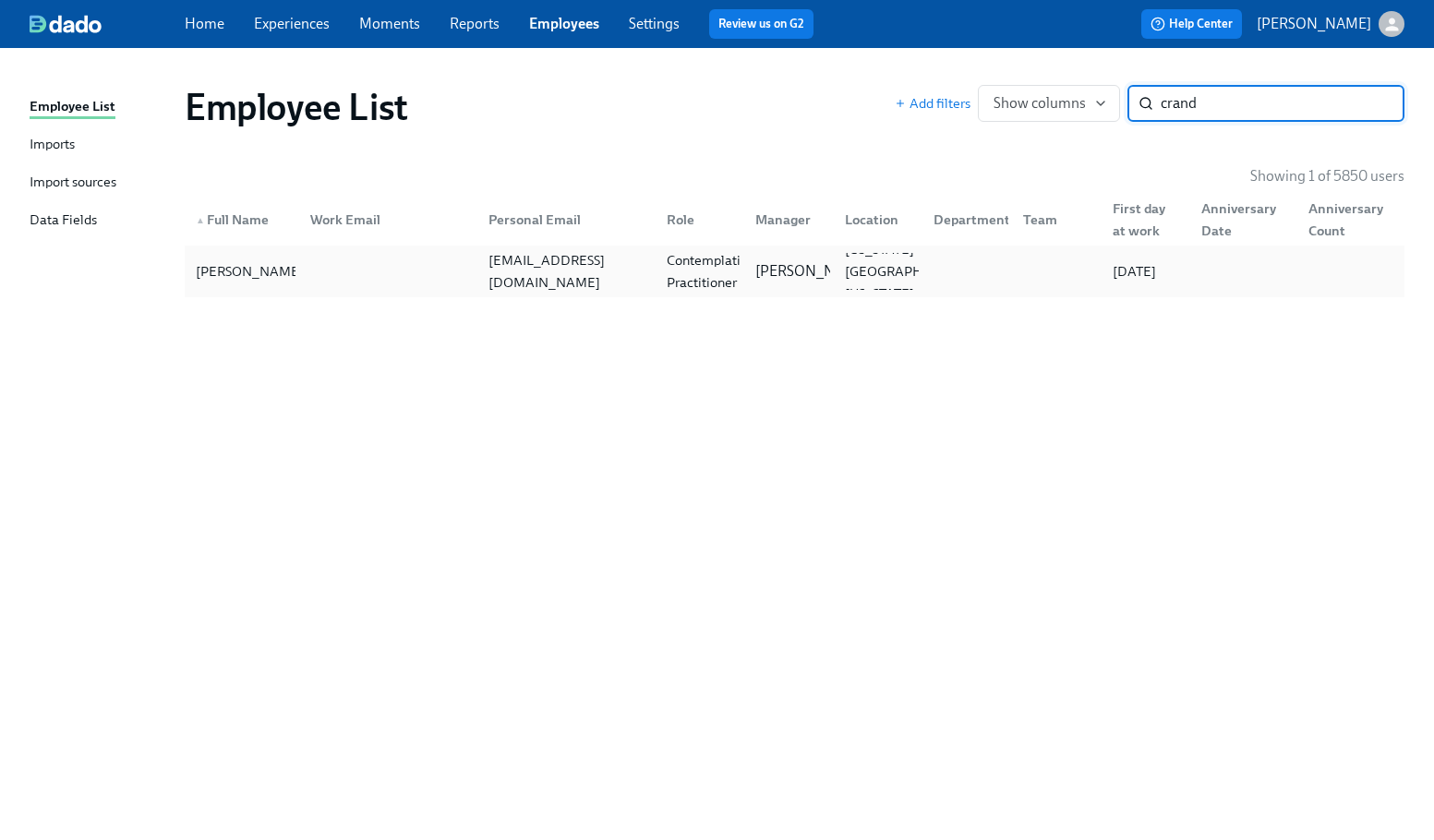 type on "crand" 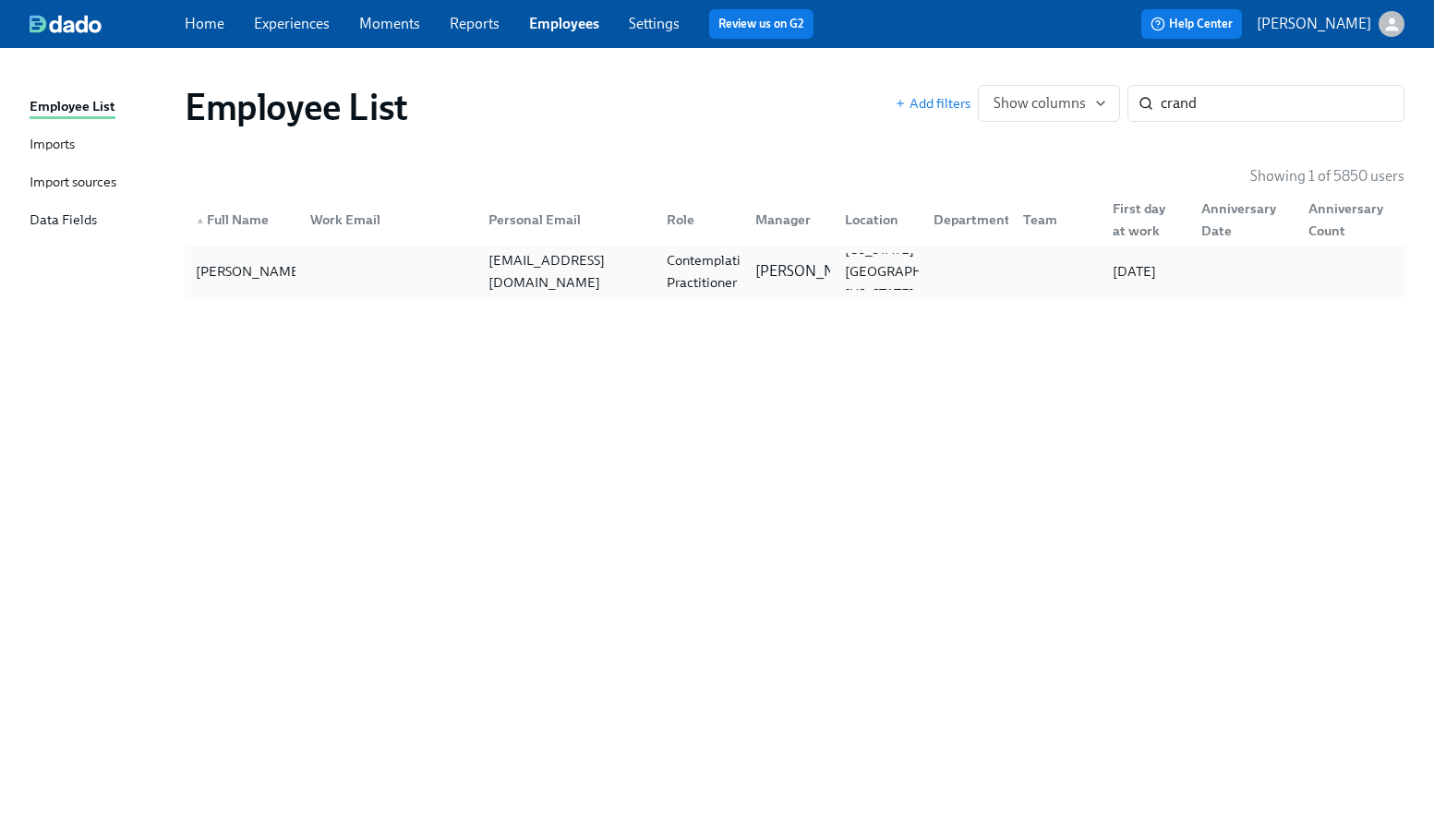 click on "Sam Crandall crandallsam22@gmail.com Contemplative Practitioner Rachel Keyworth Colorado Springs, Colorado 07/28/2025" at bounding box center (794, 271) 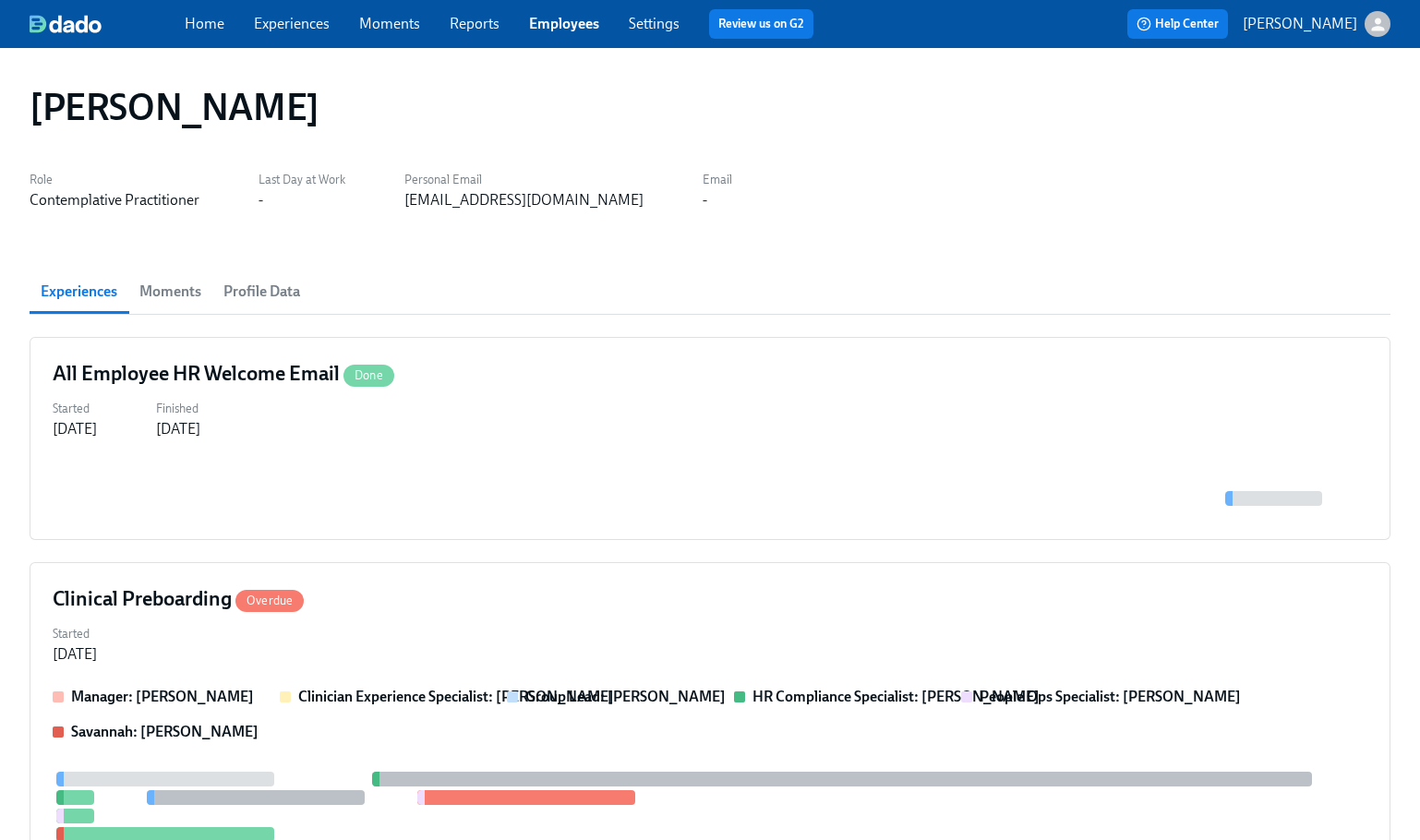 click on "Sam Crandall" at bounding box center [710, 107] 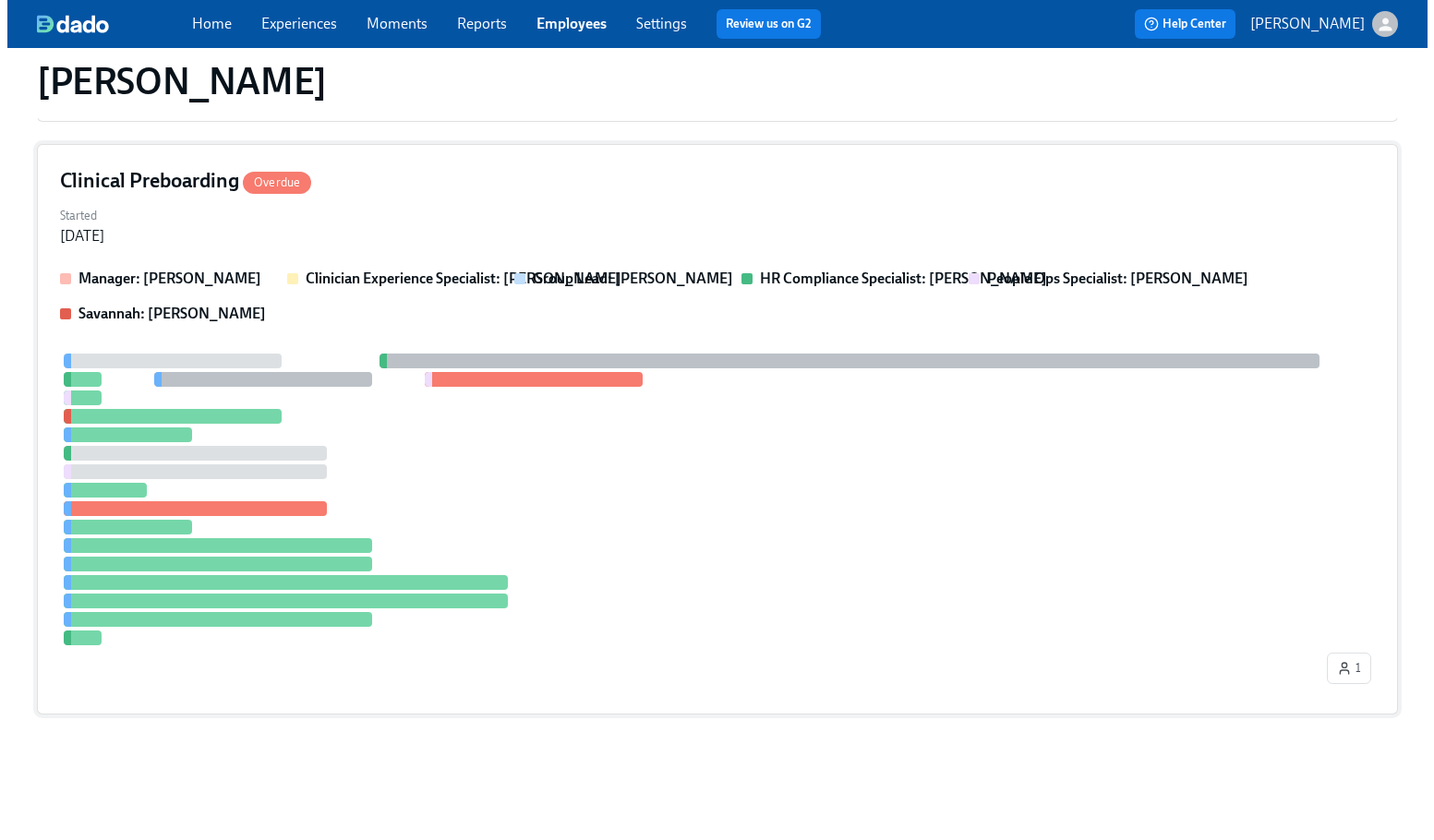 scroll, scrollTop: 141, scrollLeft: 0, axis: vertical 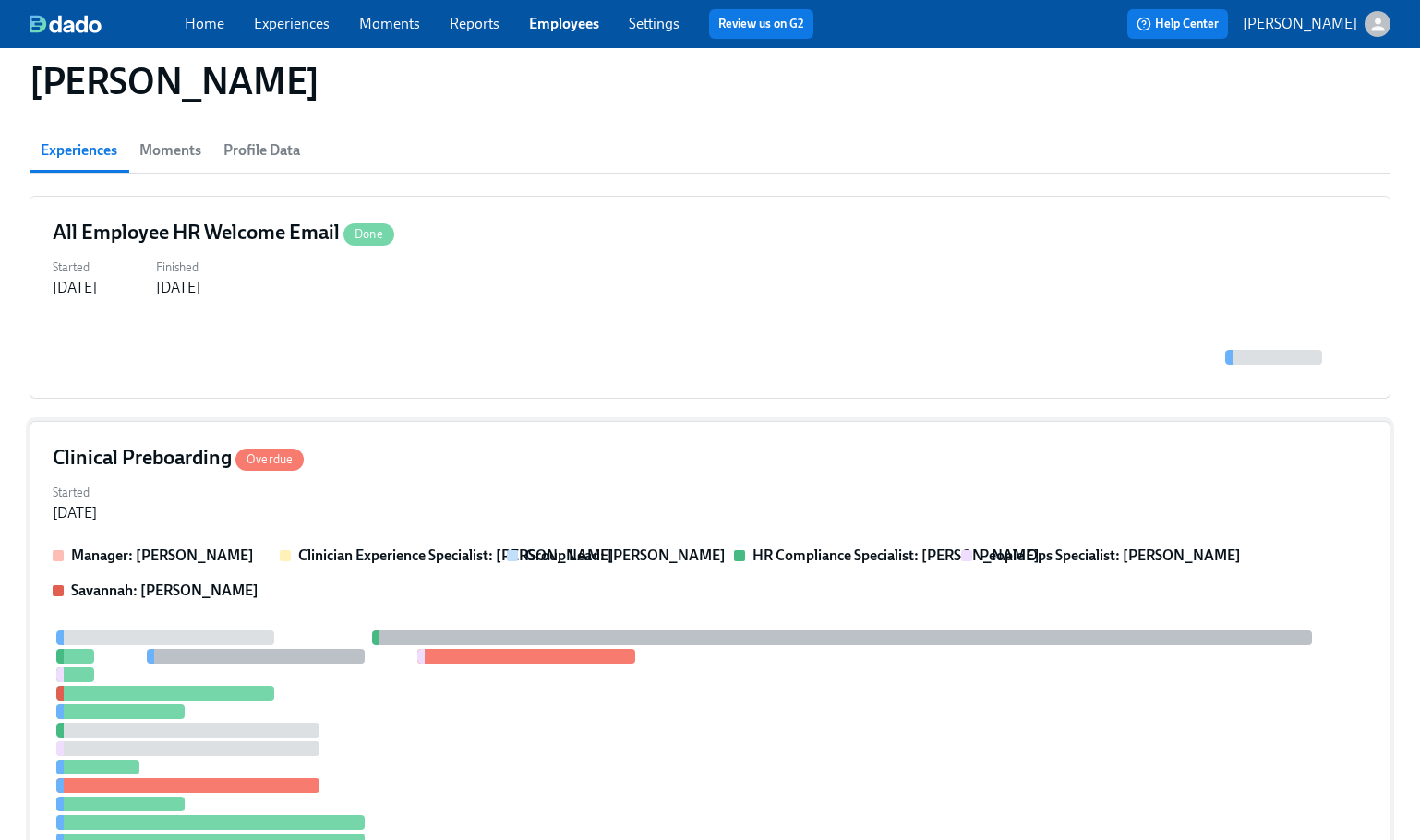 click on "Clinical Preboarding   Overdue" at bounding box center [710, 458] 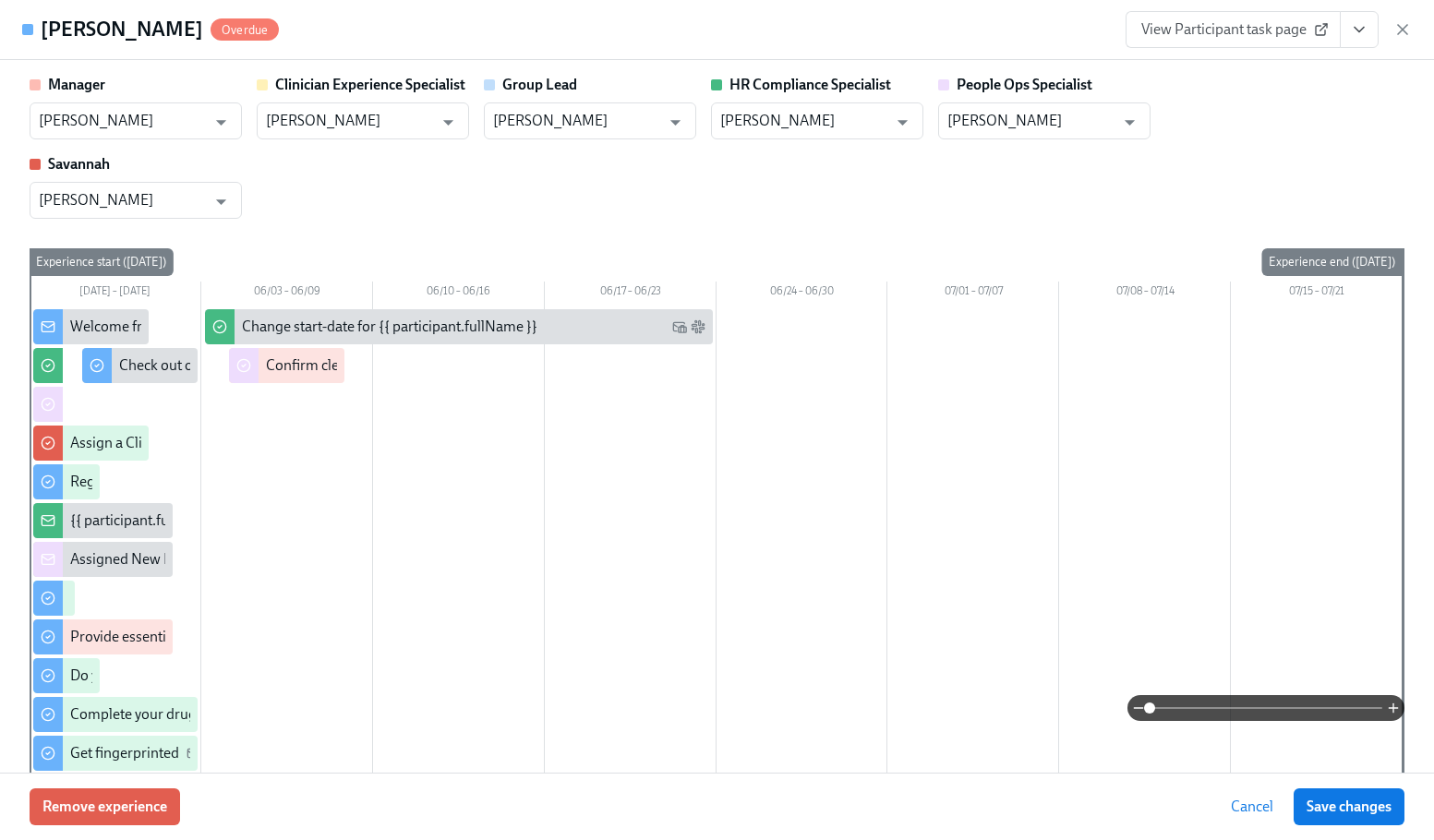 click on "Manager Rachel Keyworth ​ Clinician Experience Specialist Maggie Greenawalt ​ Group Lead Rachel Keyworth ​ HR Compliance Specialist Michelle Winograd ​ People Ops Specialist Brianna Keach ​ Savannah Savannah Doherty ​ Tuesday  05/27 – 06/02 06/03 – 06/09 06/10 – 06/16 06/17 – 06/23 06/24 – 06/30 07/01 – 07/07 07/08 – 07/14 07/15 – 07/21 1 Experience start (Tue, 05/27/2025) Experience end (Tue, 07/22/2025) Welcome from the Charlie Health Compliance Team 👋 Register on the Pennsylvania Child Abuse website Fill out the onboarding form Provide essential professional documentation Do your background check in Checkr Complete your drug screening Get fingerprinted Complete FBI Clearance Screening AFTER Fingerprinting  Review and sign onboarding paperwork in UKG Complete your Docusign forms Check out our recommended laptop specs Assign a Compliance Specialist for new hire {{ participant.fullName }} has filled out the onboarding form Provide Pennsylvania Child Abuse Registry codes ​ Sent" at bounding box center (717, 416) 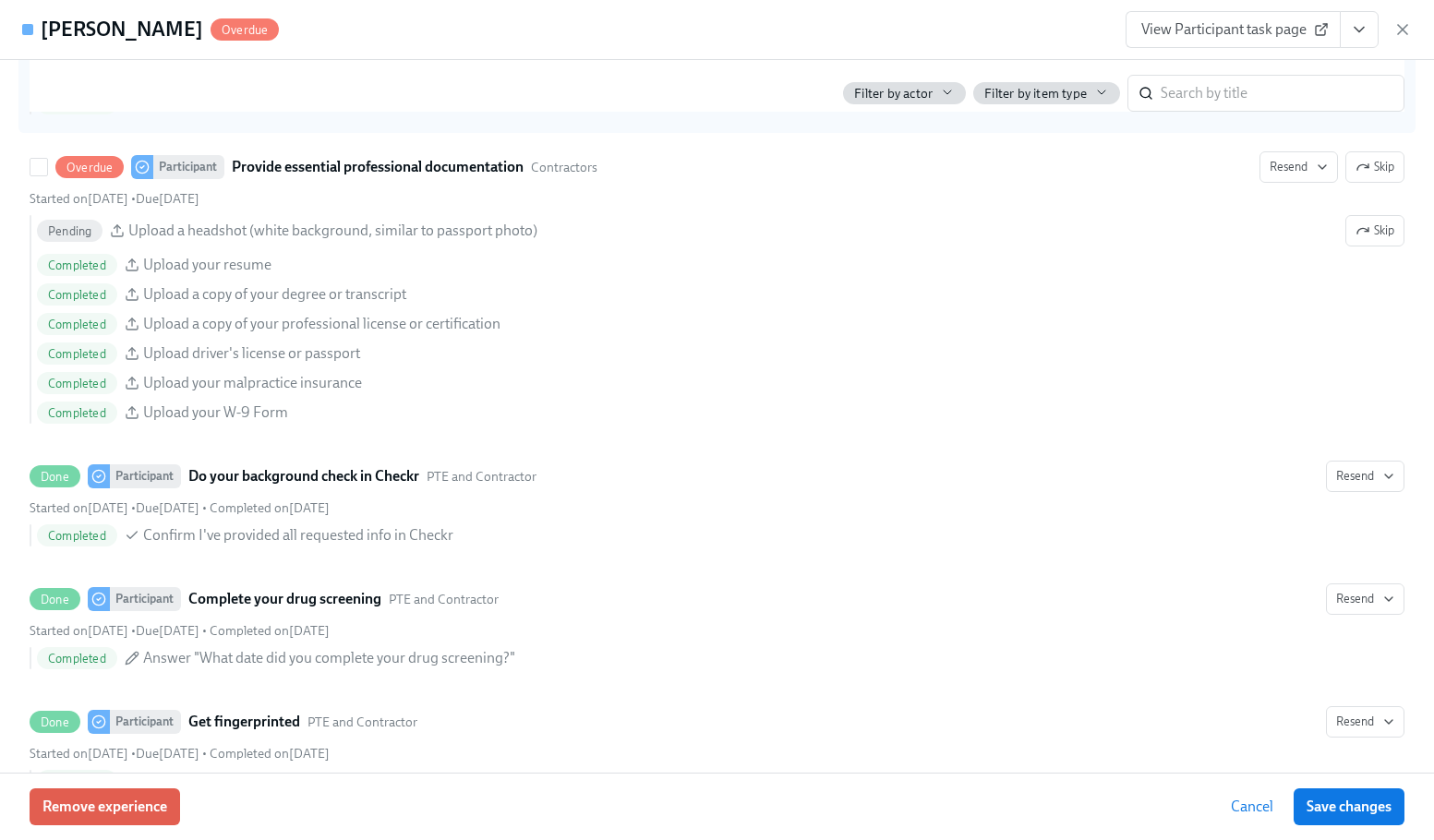scroll, scrollTop: 2123, scrollLeft: 0, axis: vertical 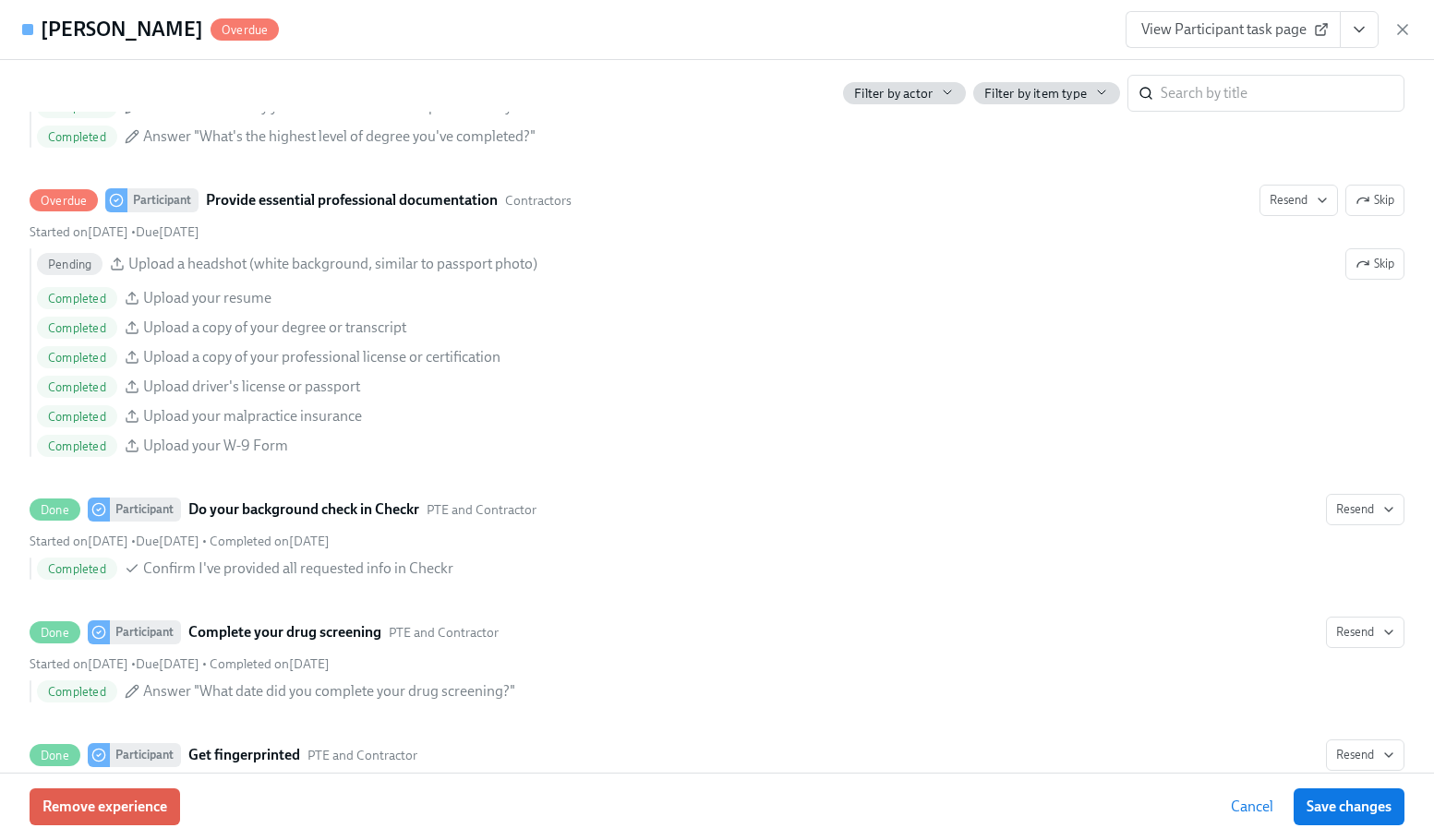 click on "Sam Crandall Overdue View Participant task page" at bounding box center [717, 30] 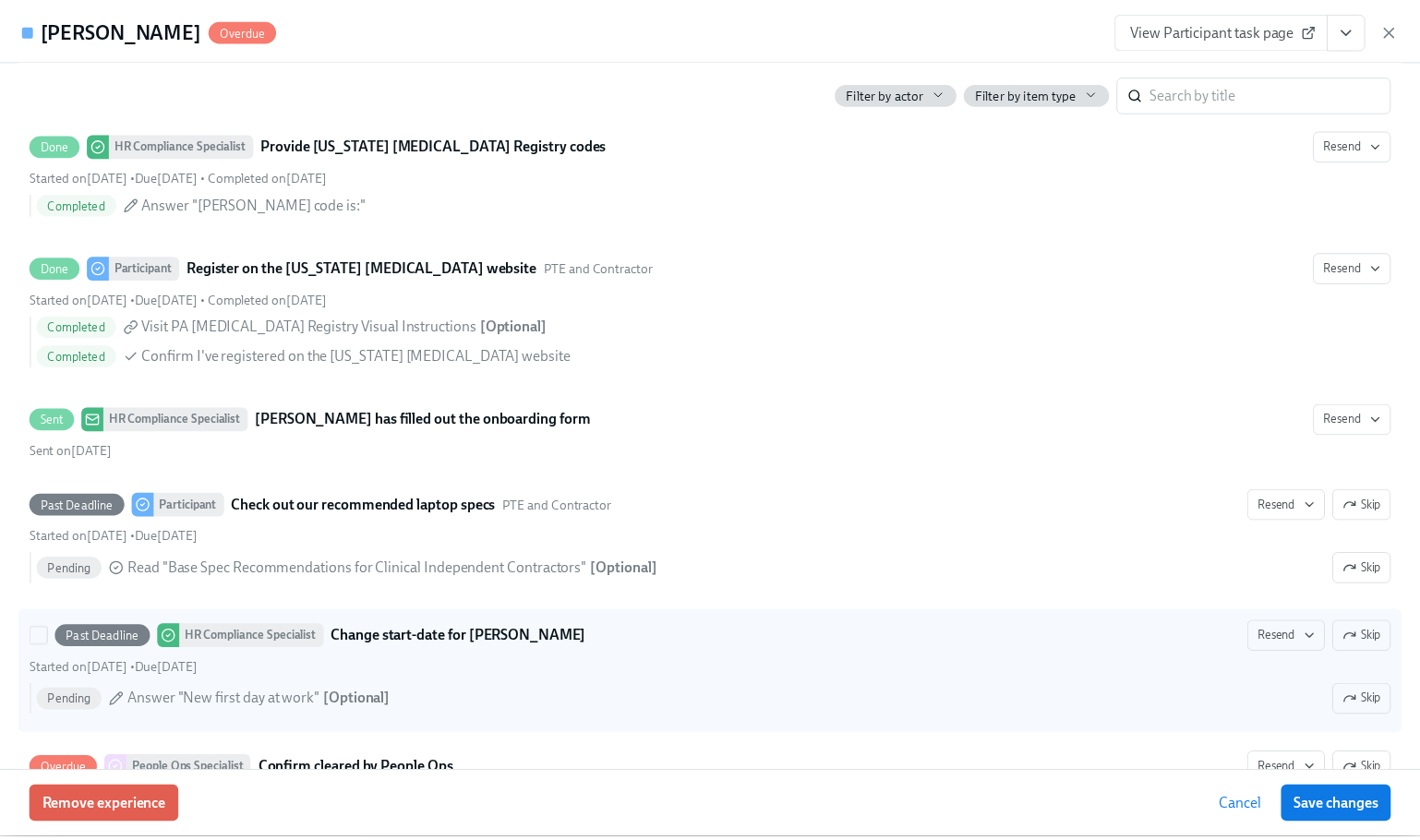 scroll, scrollTop: 3214, scrollLeft: 0, axis: vertical 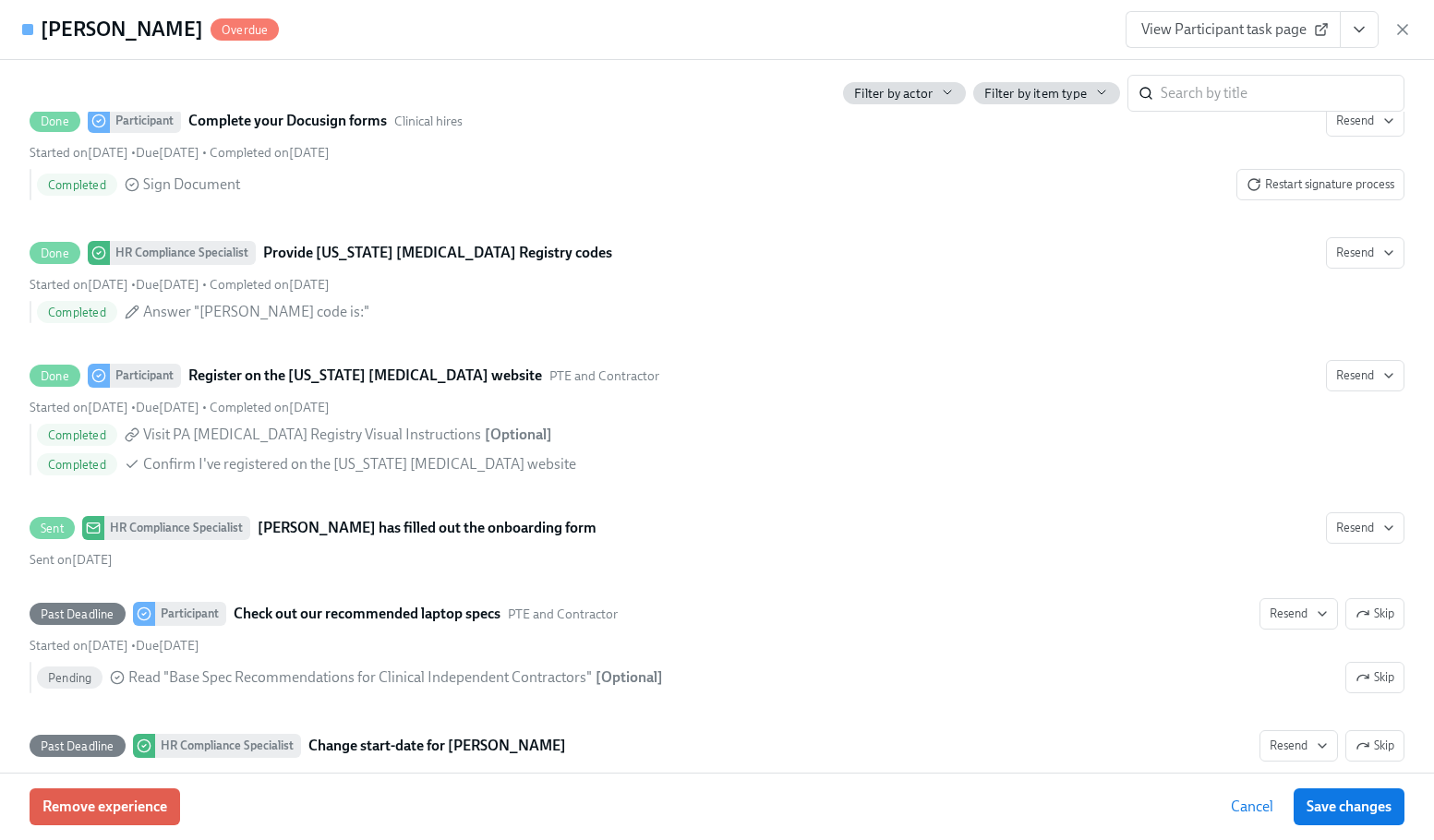 click on "Sam Crandall Overdue View Participant task page" at bounding box center [717, 30] 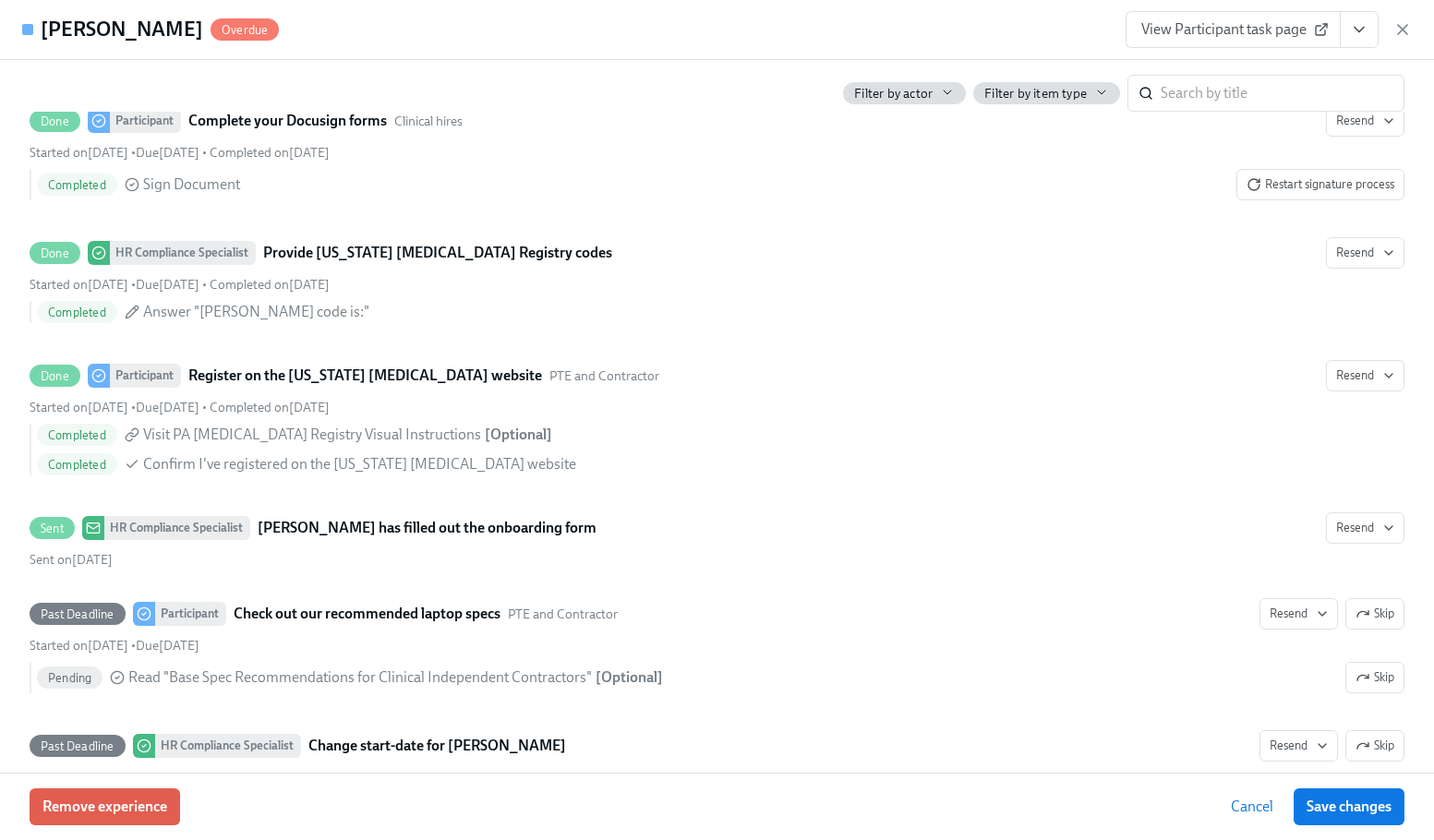 click on "Sam Crandall Overdue View Participant task page" at bounding box center [717, 30] 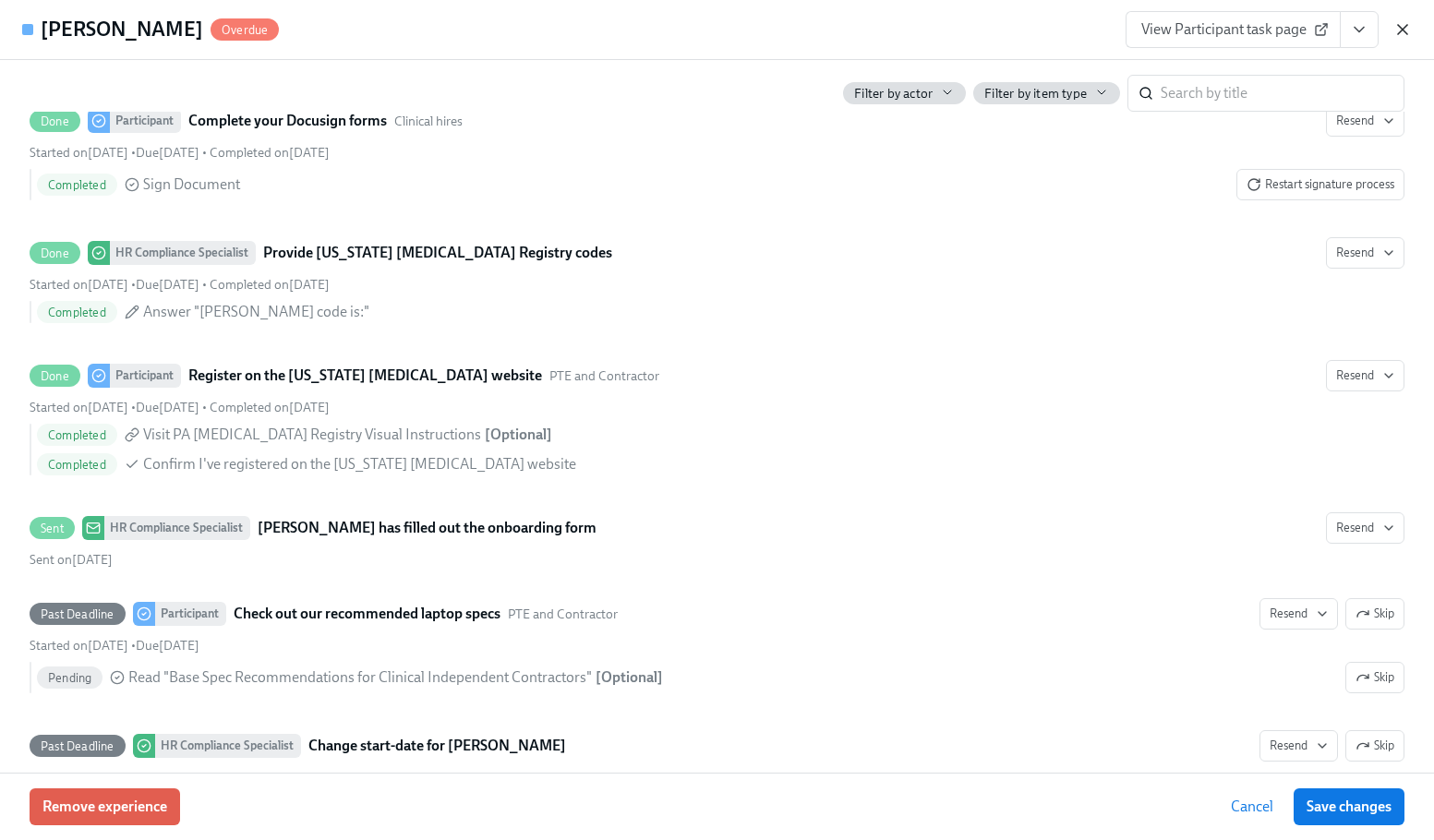 click 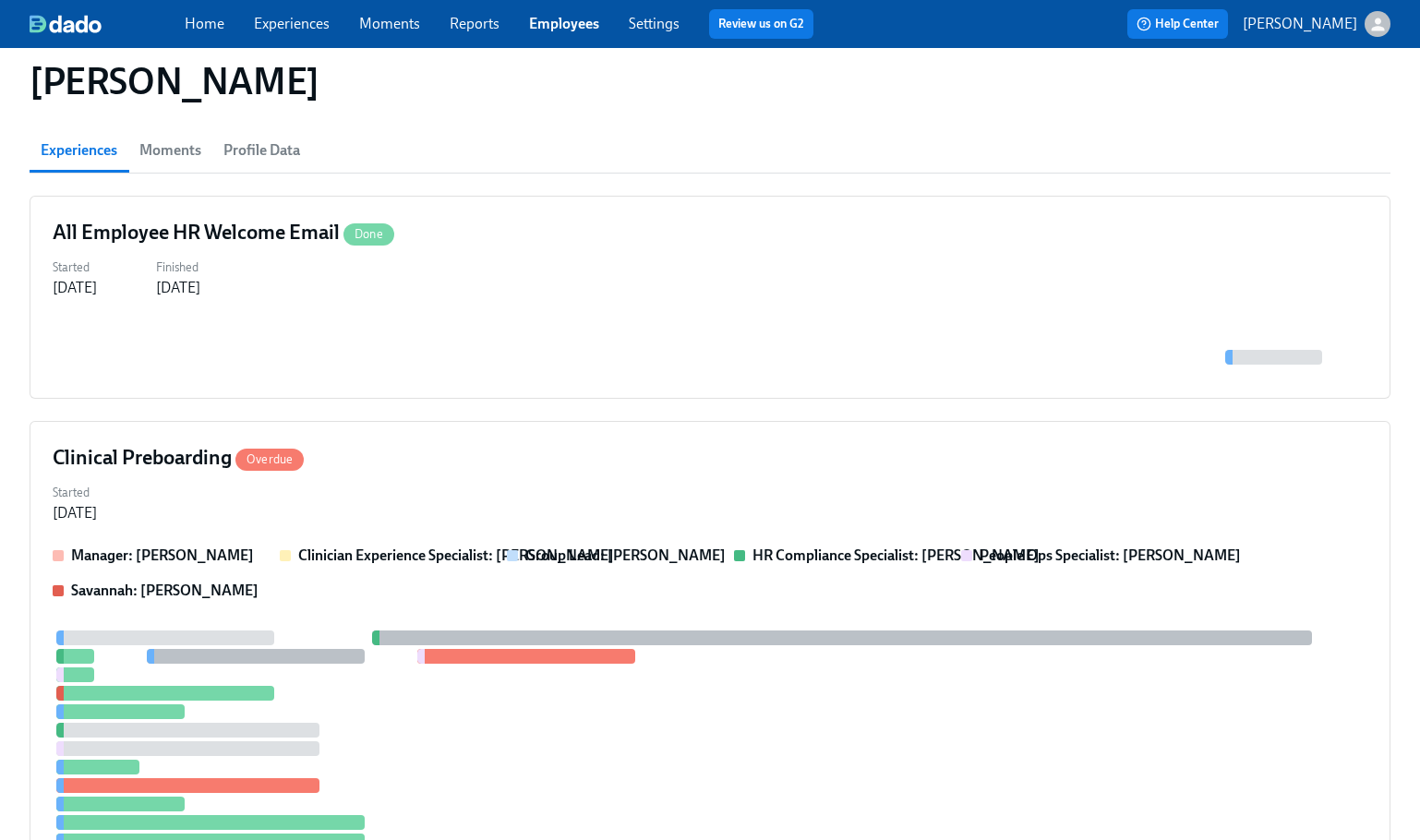 click on "Employees" at bounding box center (564, 23) 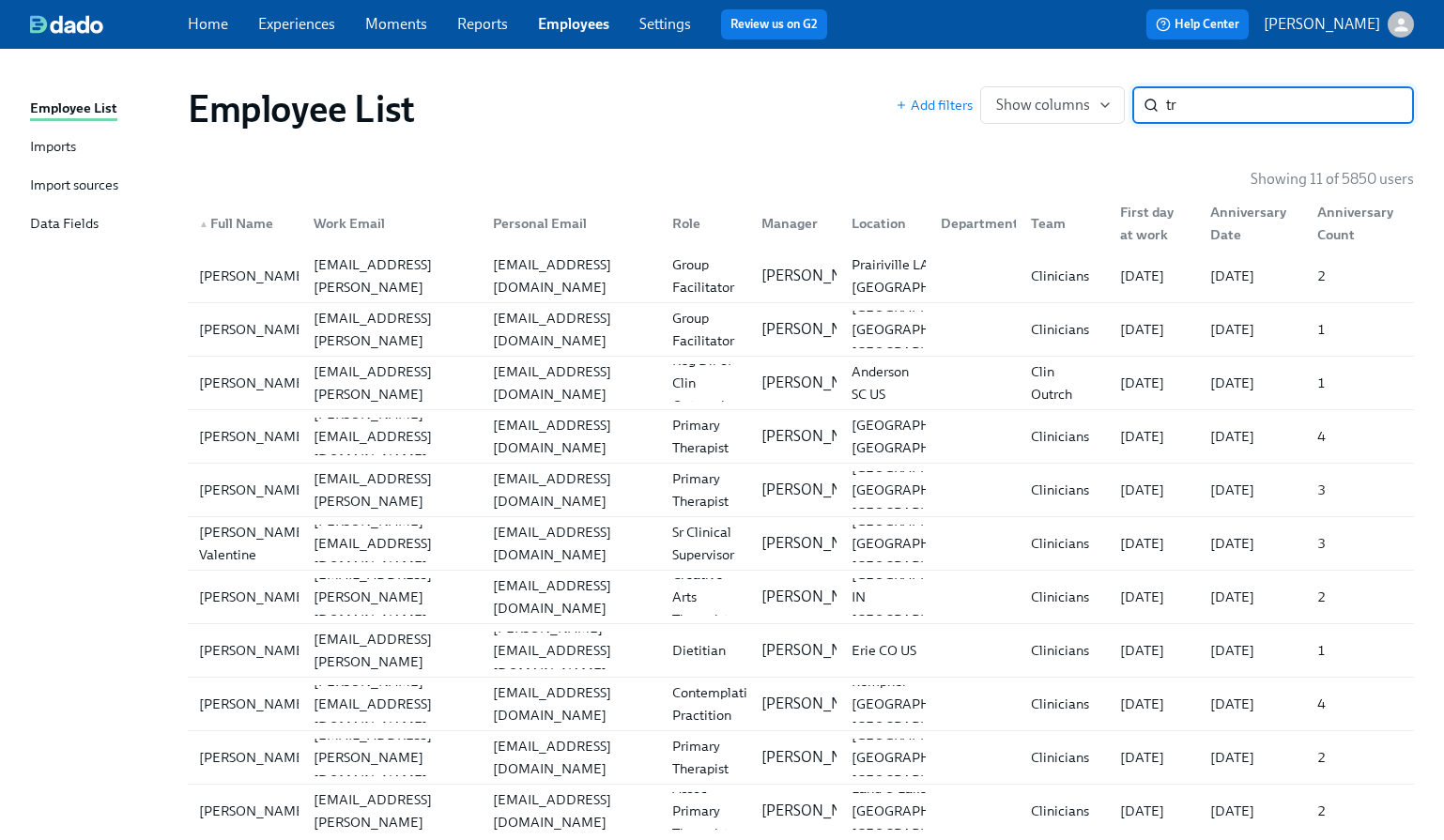 type on "t" 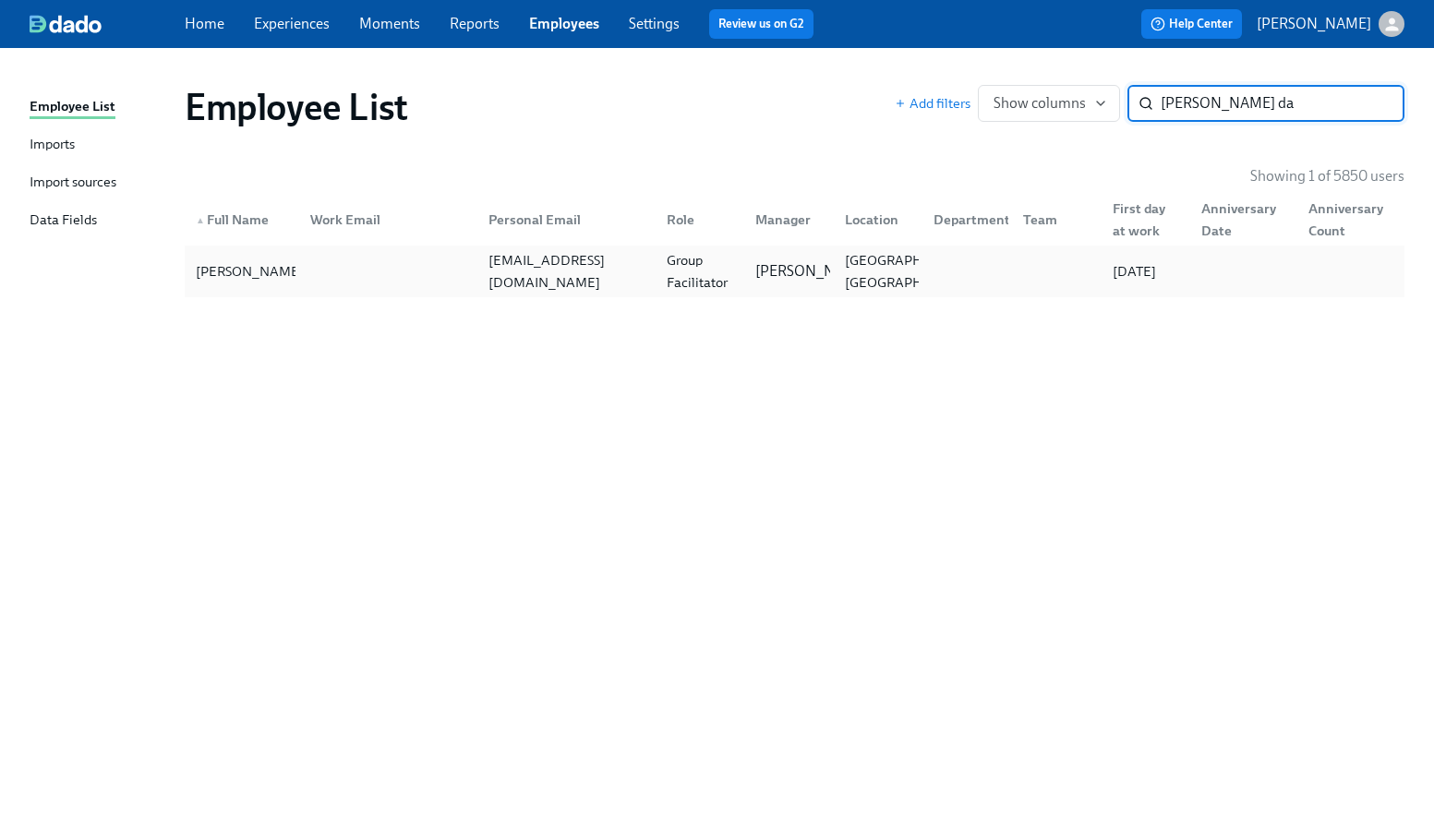type on "kelly da" 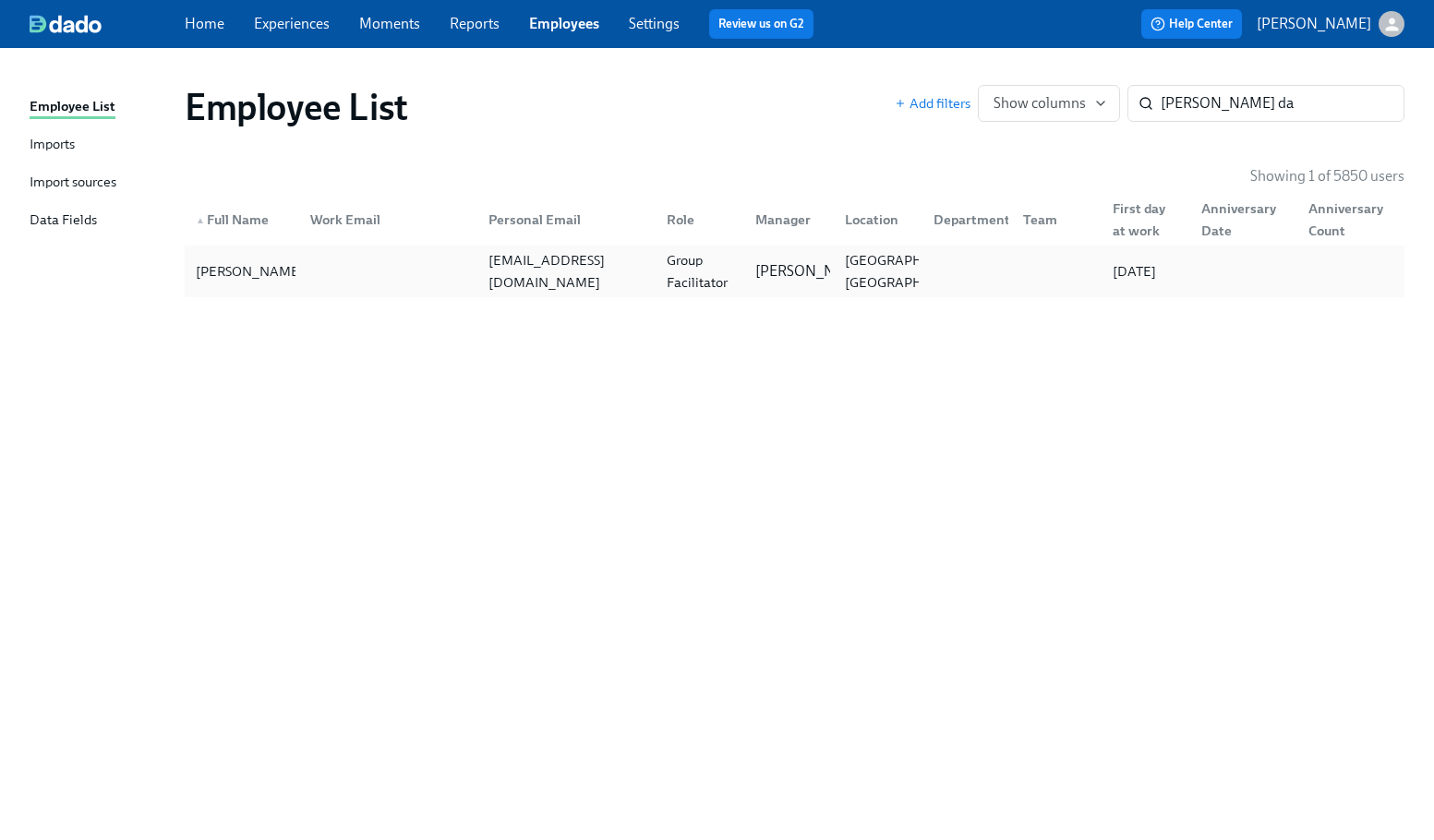 click on "Group Facilitator" at bounding box center (700, 271) 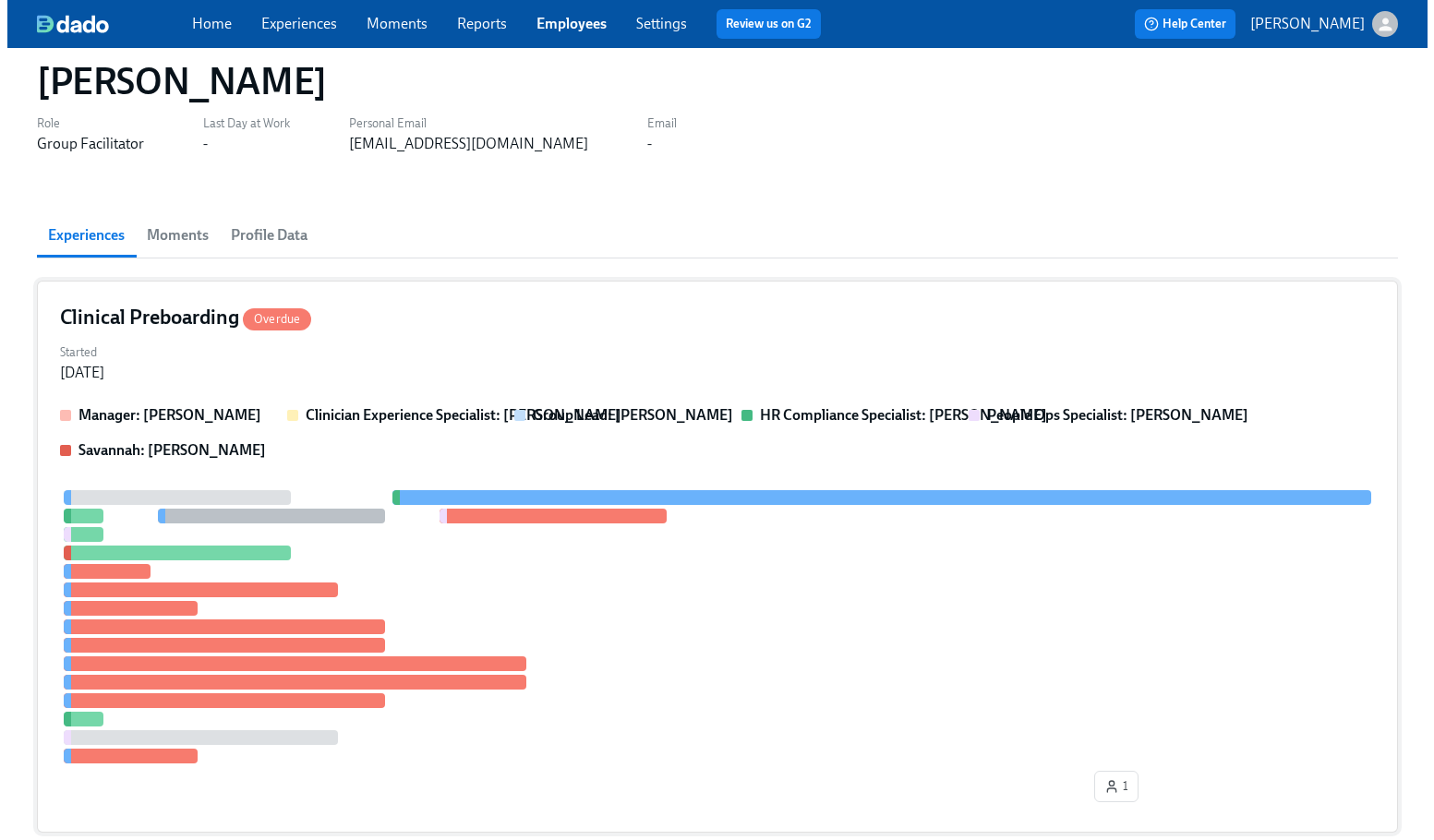 scroll, scrollTop: 400, scrollLeft: 0, axis: vertical 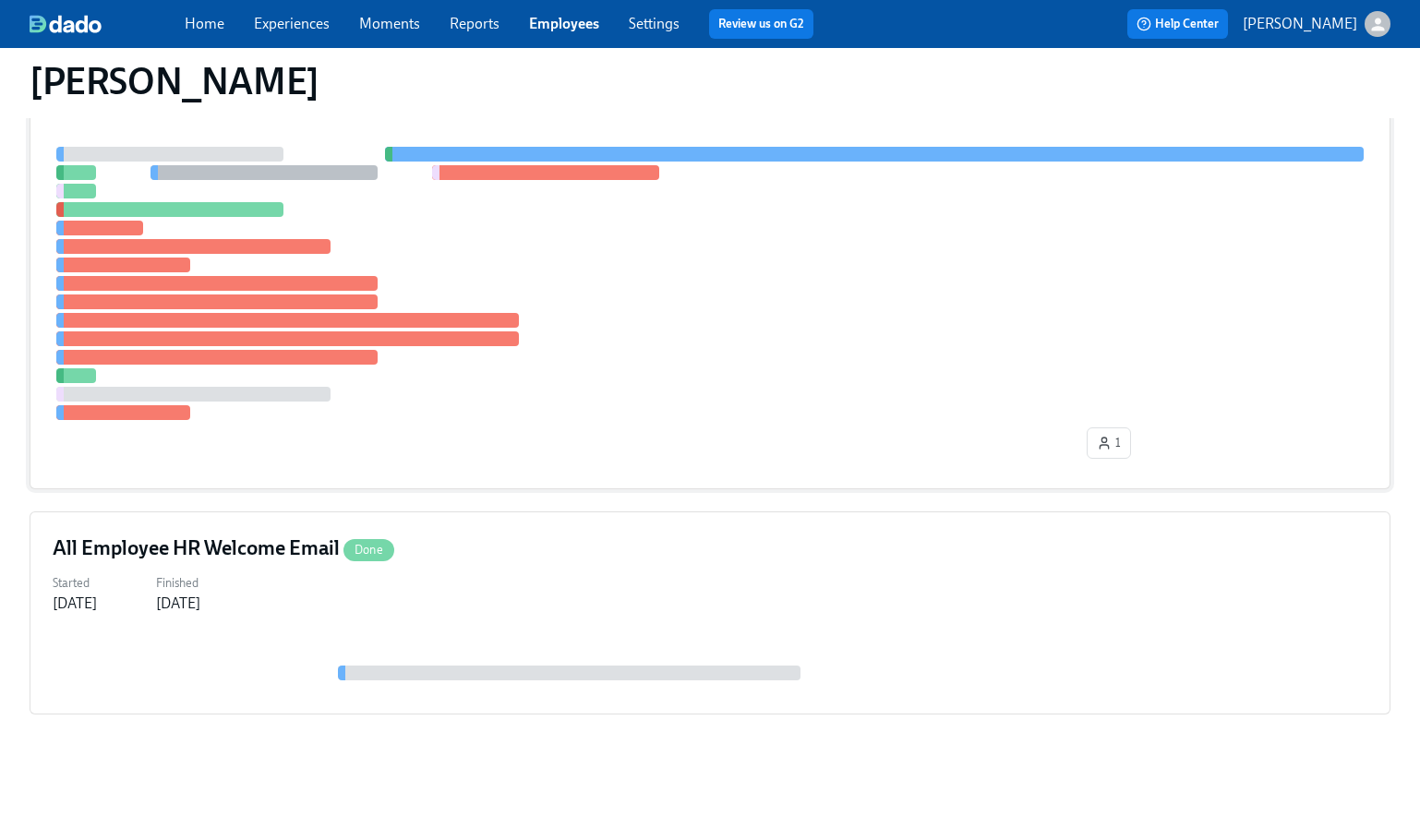 click at bounding box center [710, 283] 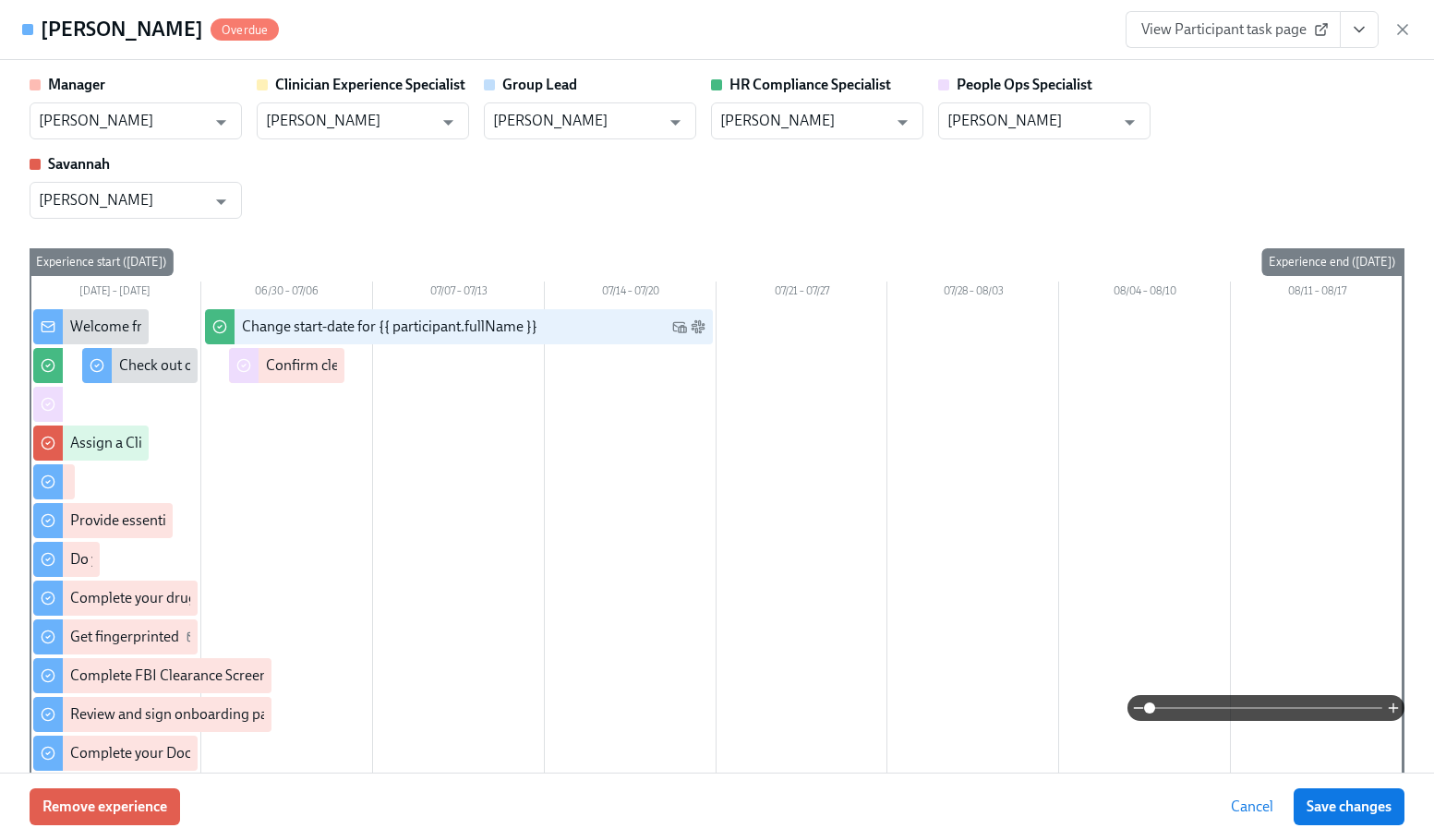 drag, startPoint x: 1406, startPoint y: 100, endPoint x: 1177, endPoint y: 282, distance: 292.515 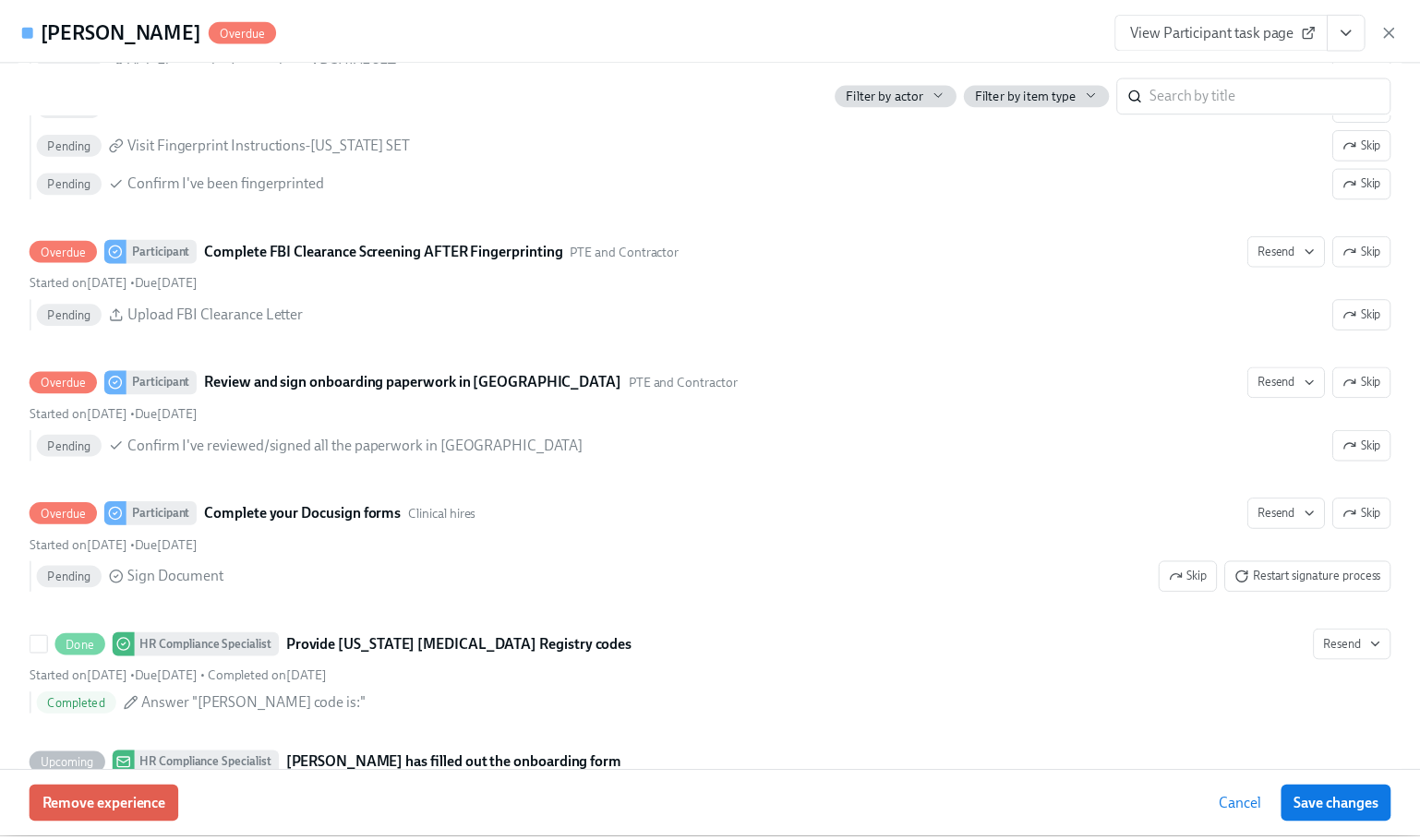scroll, scrollTop: 2769, scrollLeft: 0, axis: vertical 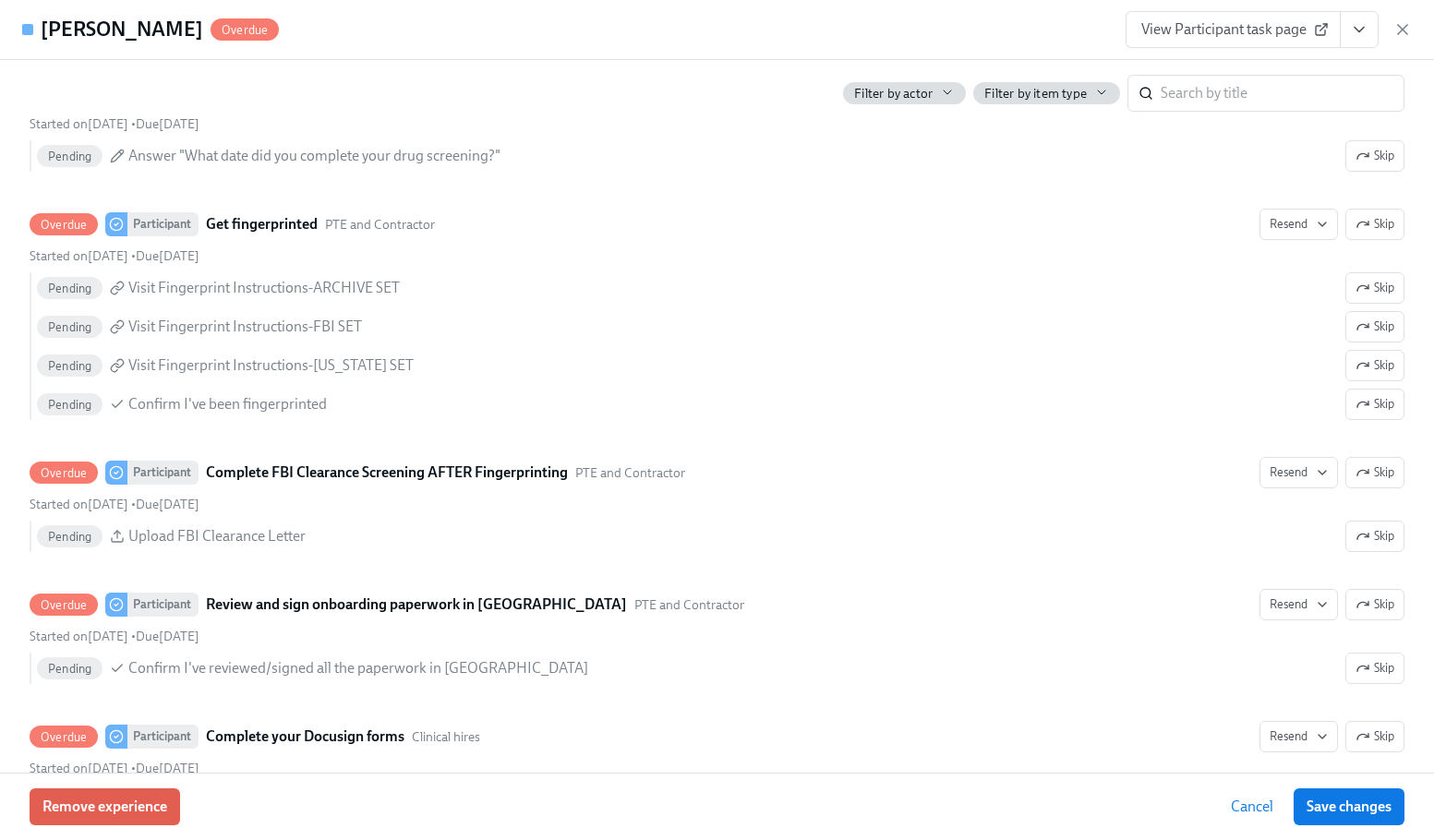 click on "Kelly Davis Overdue View Participant task page" at bounding box center [717, 30] 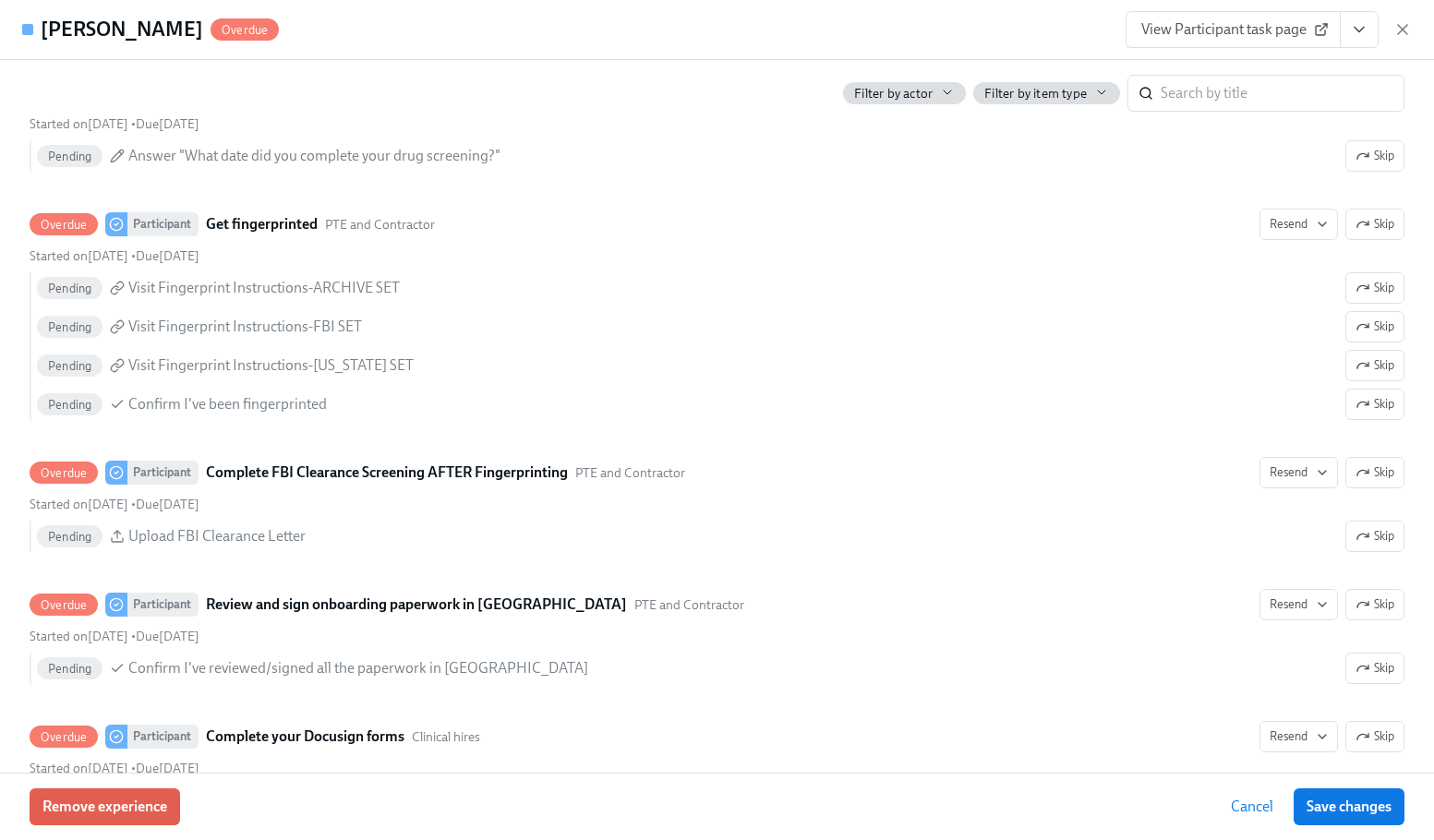 click on "View Participant task page" at bounding box center [1233, 30] 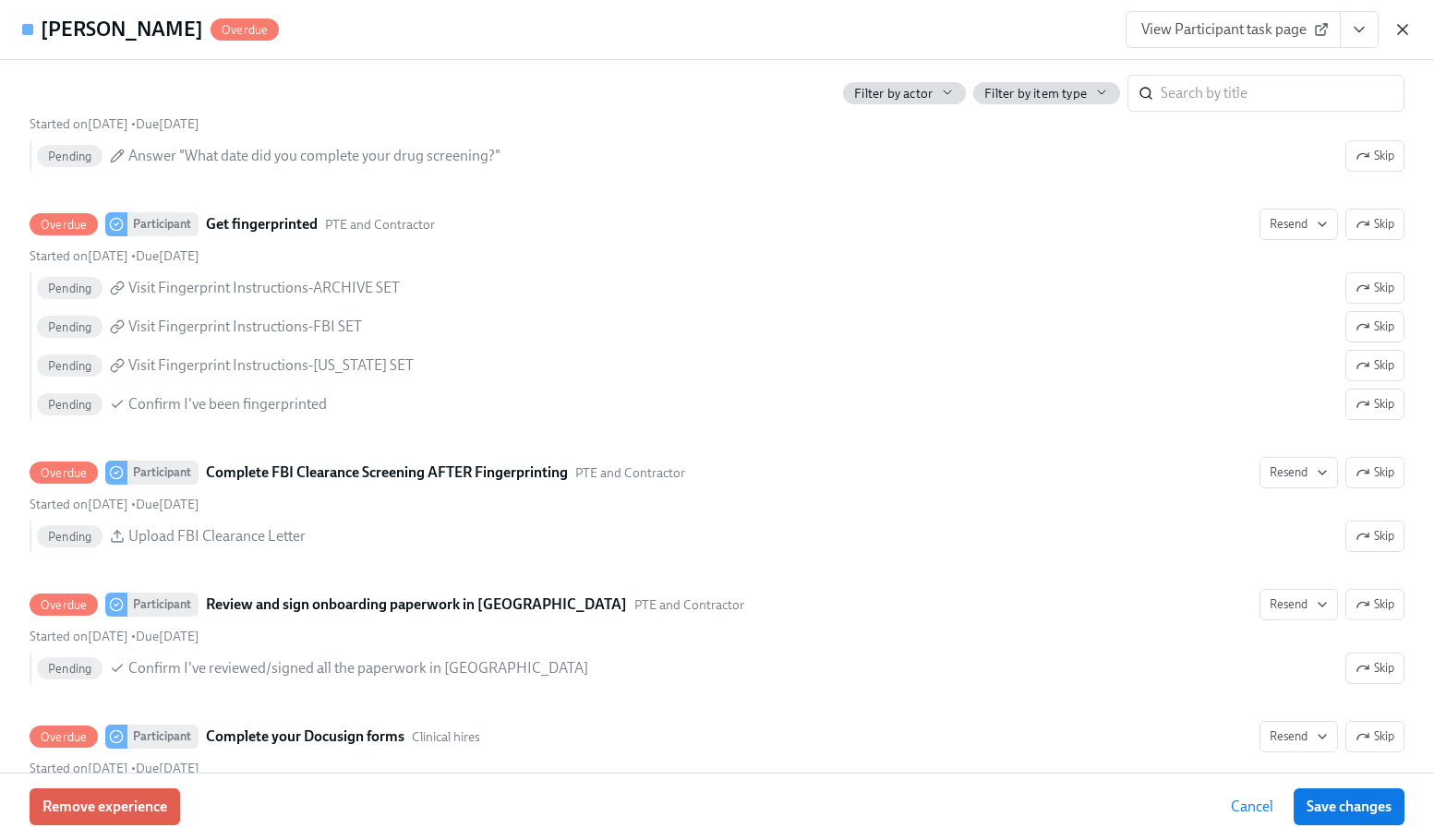 click 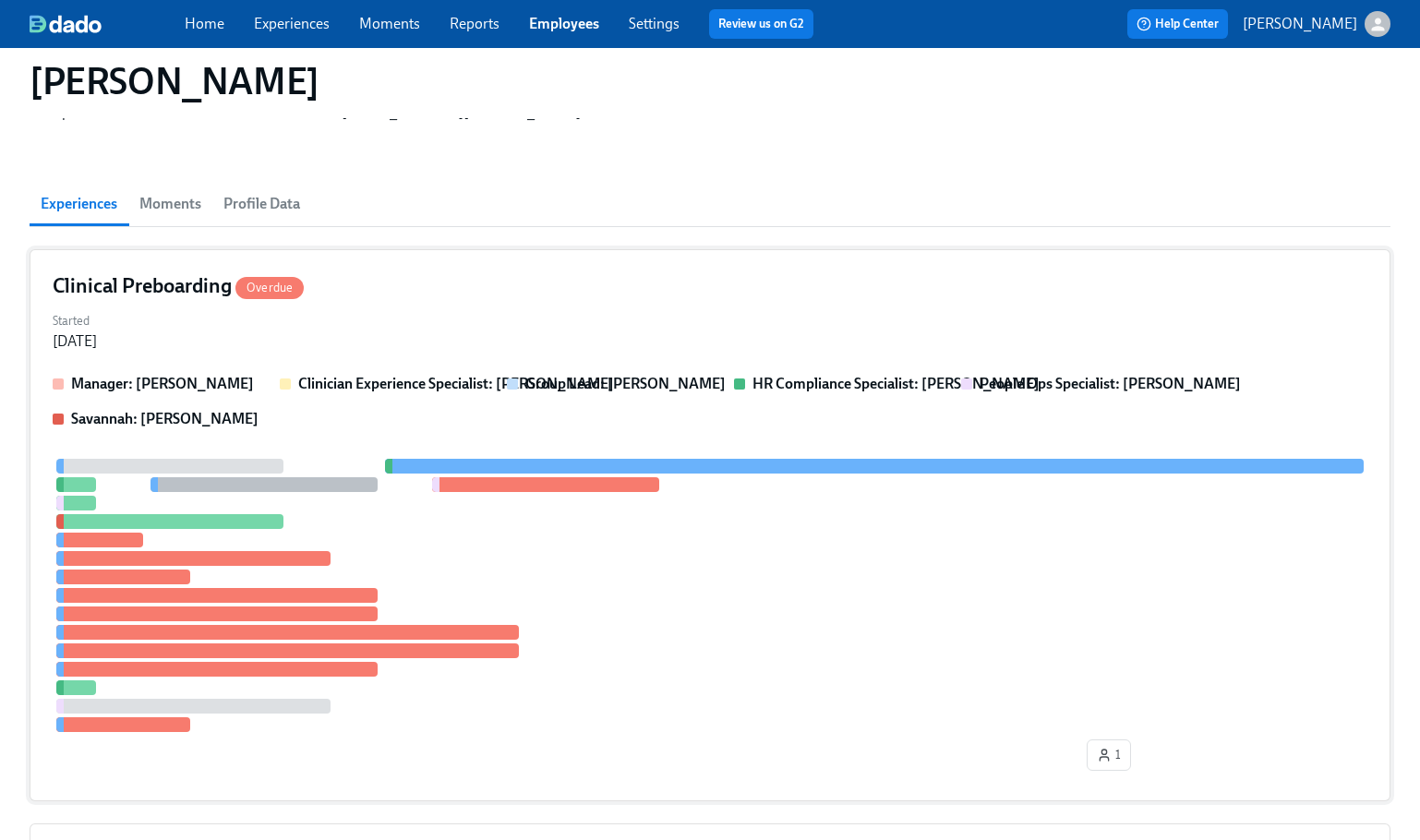 scroll, scrollTop: 0, scrollLeft: 0, axis: both 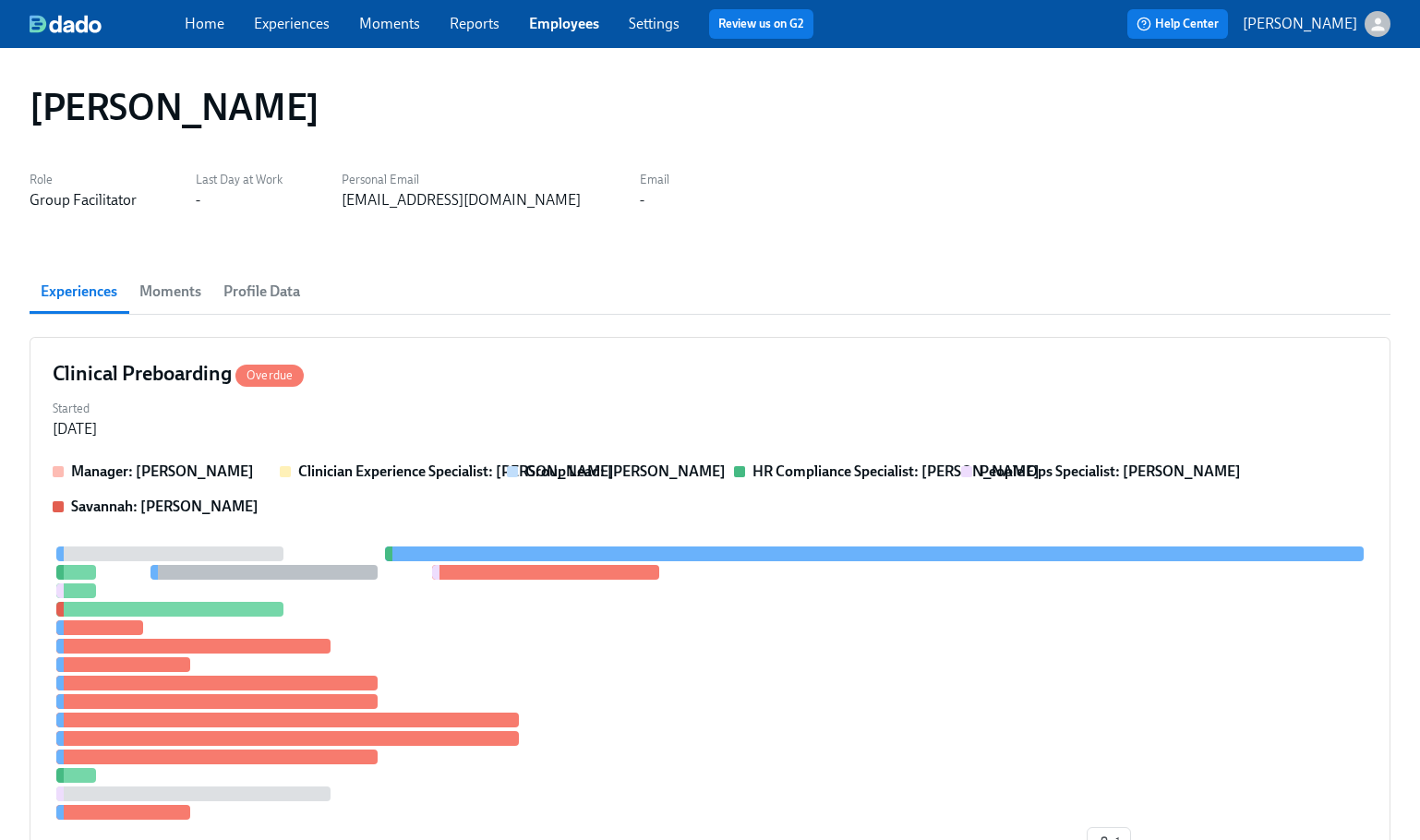 click on "tkellydavis1975@gmail.com" at bounding box center [461, 200] 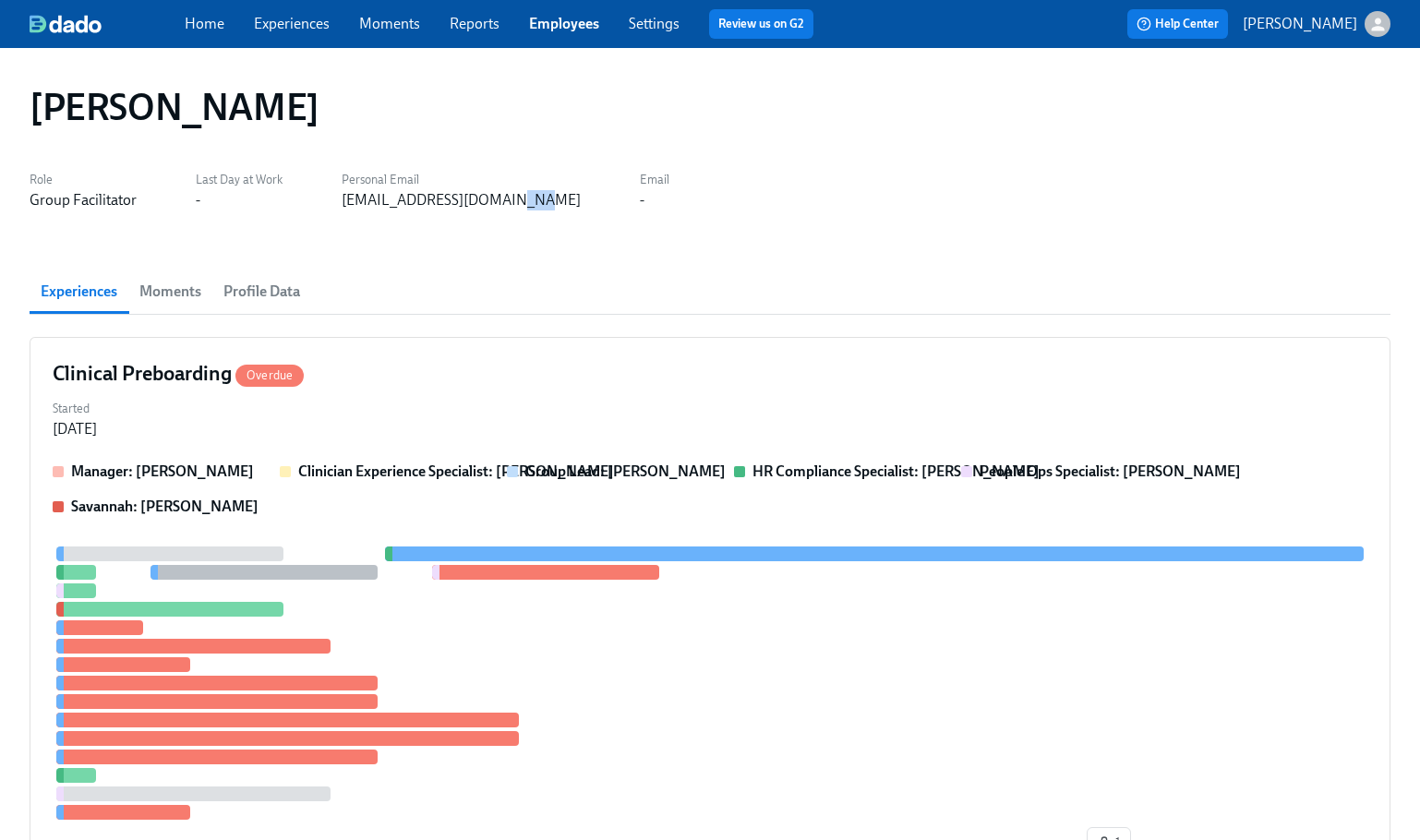 click on "tkellydavis1975@gmail.com" at bounding box center (461, 200) 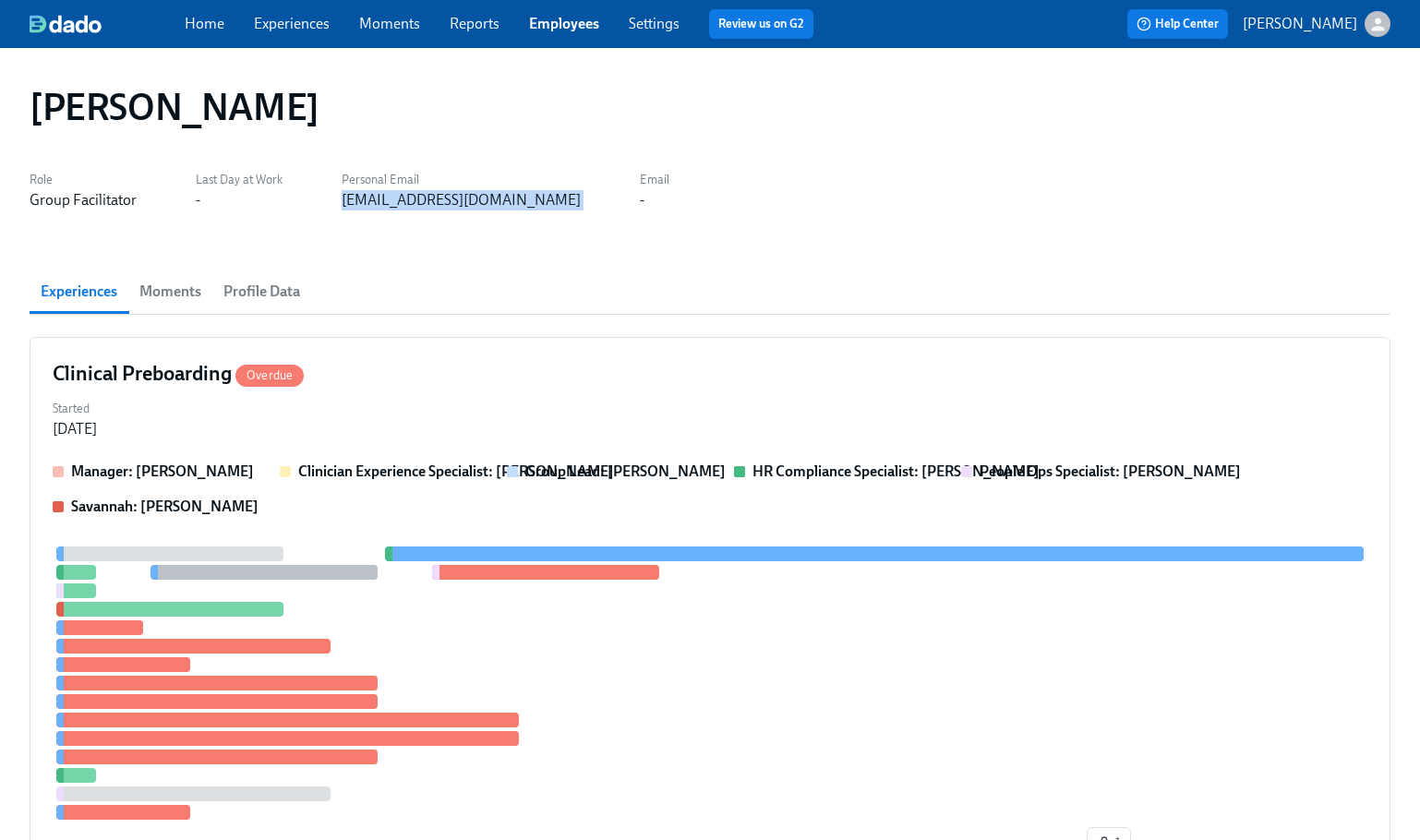 click on "tkellydavis1975@gmail.com" at bounding box center [461, 200] 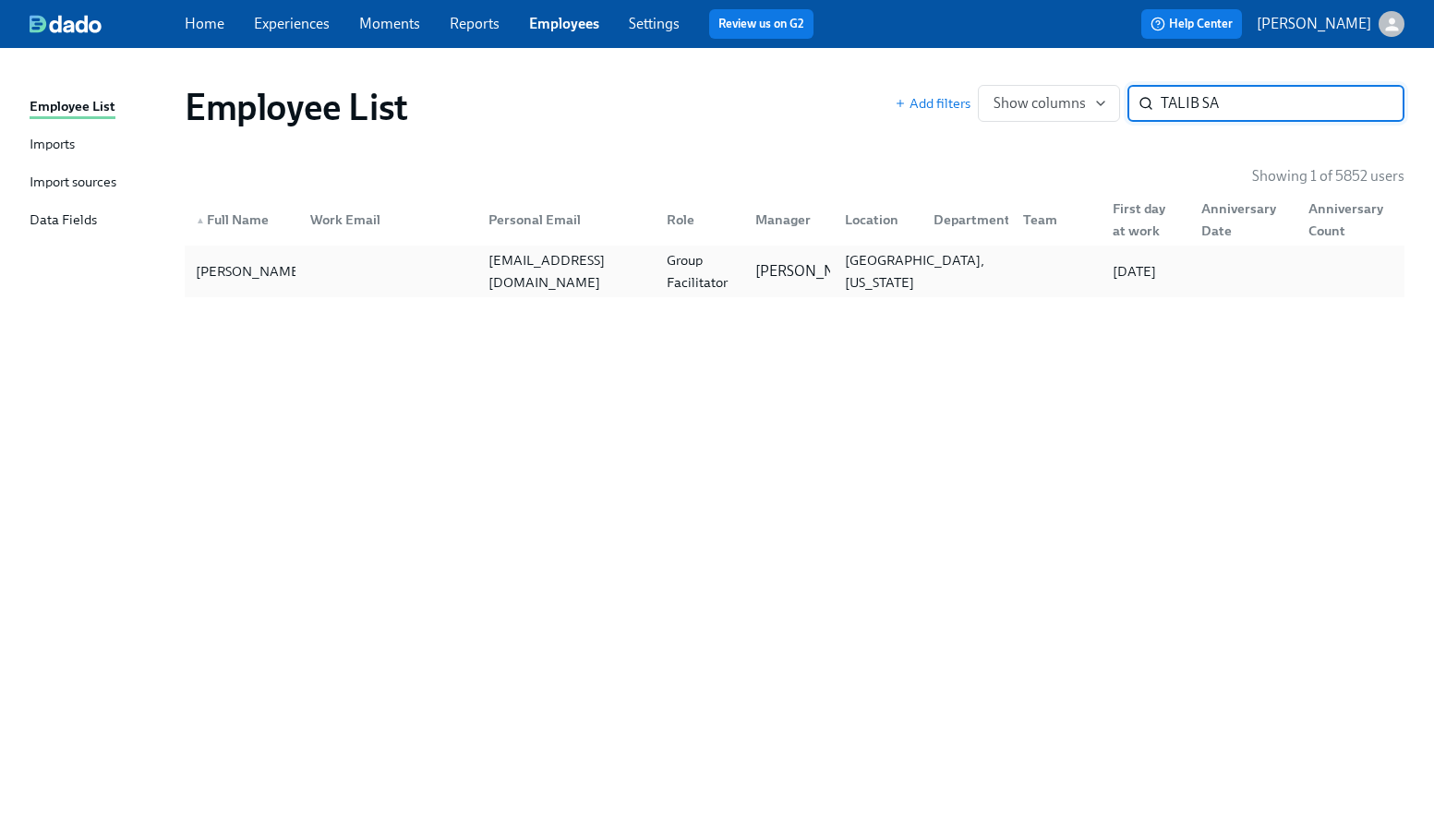 type on "TALIB SA" 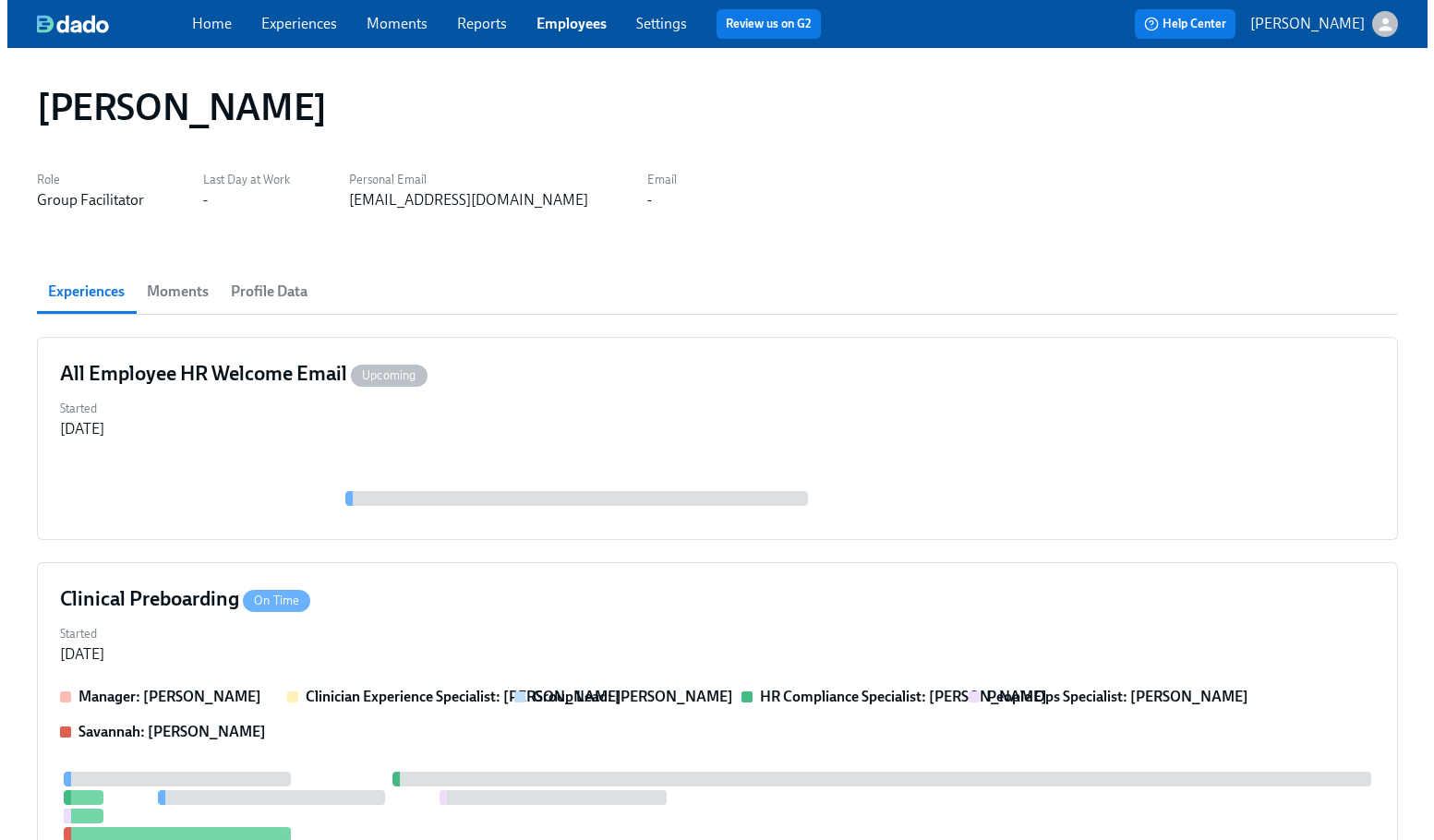 scroll, scrollTop: 418, scrollLeft: 0, axis: vertical 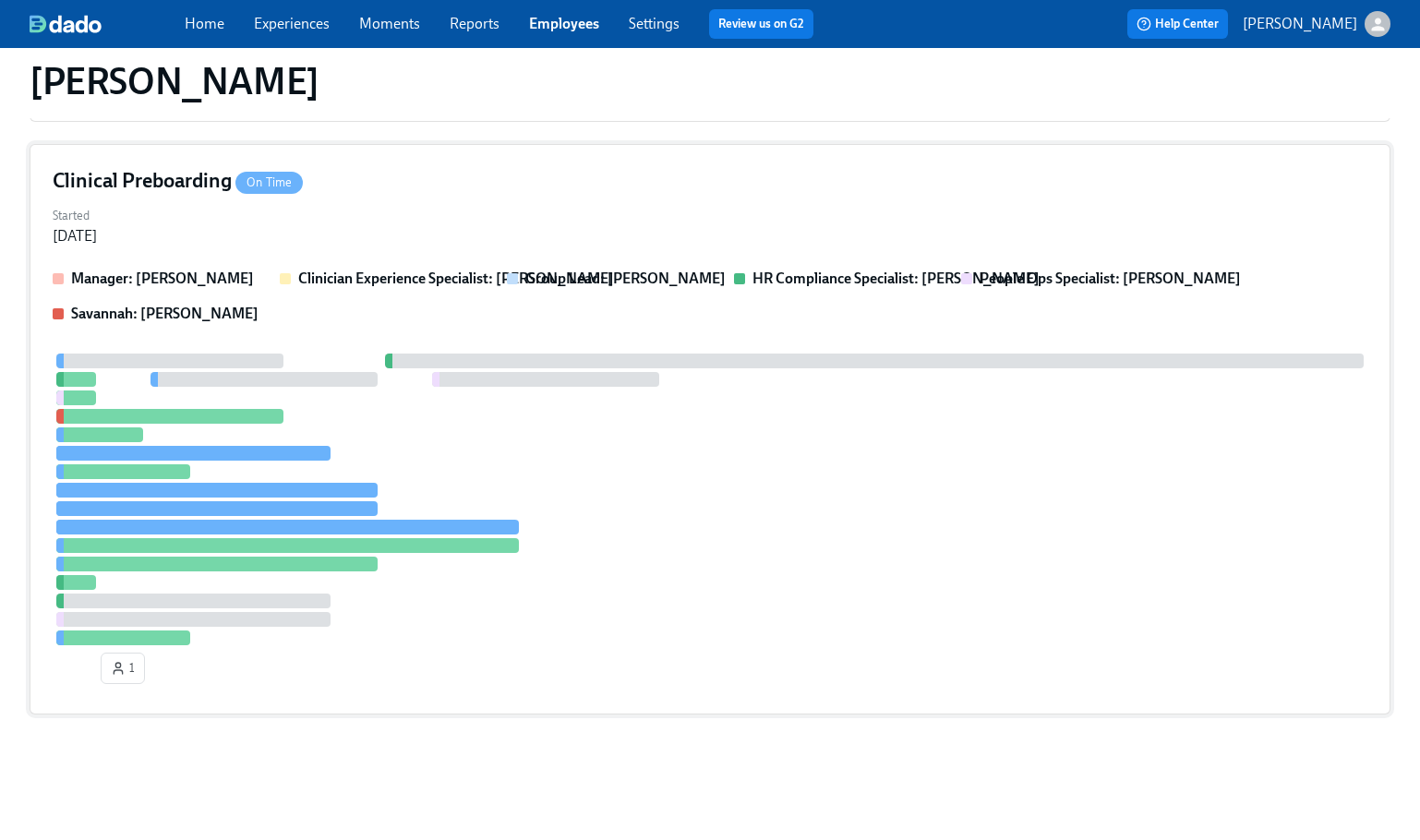 click on "Clinical Preboarding   On Time" at bounding box center [710, 181] 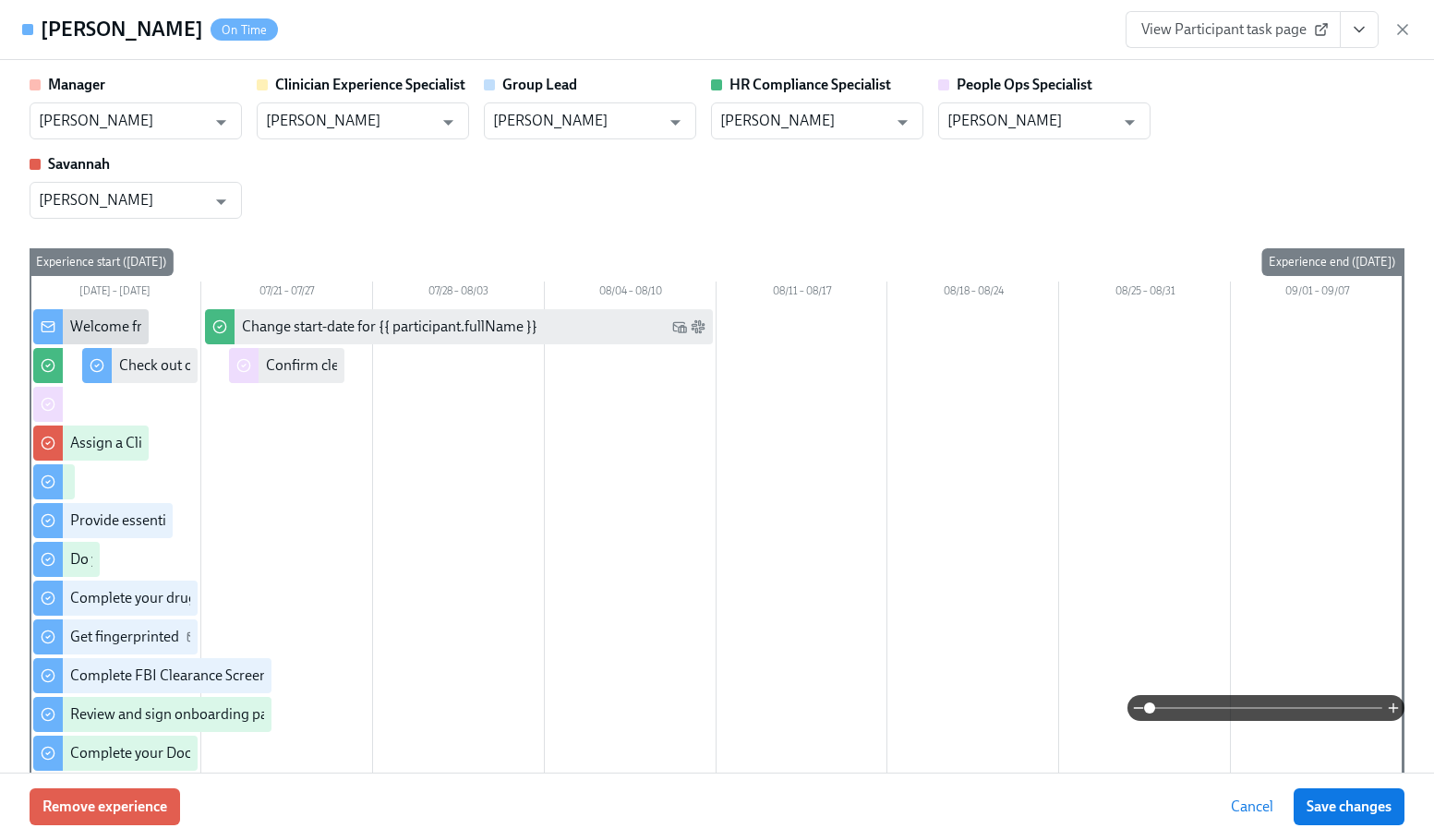 click on "Manager Sarah Dunn ​ Clinician Experience Specialist Lara Babalola ​ Group Lead Sarah Dunn ​ HR Compliance Specialist Michelle Winograd ​ People Ops Specialist Caitlin Fain ​ Savannah Savannah Doherty ​ Monday  07/14 – 07/20 07/21 – 07/27 07/28 – 08/03 08/04 – 08/10 08/11 – 08/17 08/18 – 08/24 08/25 – 08/31 09/01 – 09/07 1 Experience start (Mon, 07/14/2025) Experience end (Mon, 09/08/2025) Welcome from the Charlie Health Compliance Team 👋 Fill out the onboarding form Provide essential professional documentation Do your background check in Checkr Complete your drug screening Get fingerprinted Complete FBI Clearance Screening AFTER Fingerprinting  Review and sign onboarding paperwork in UKG Complete your Docusign forms Register on the Pennsylvania Child Abuse website Check out our recommended laptop specs Assign a Compliance Specialist for new hire Provide Pennsylvania Child Abuse Registry codes {{ participant.fullName }} has filled out the onboarding form Assigned New Hire ​" at bounding box center (717, 416) 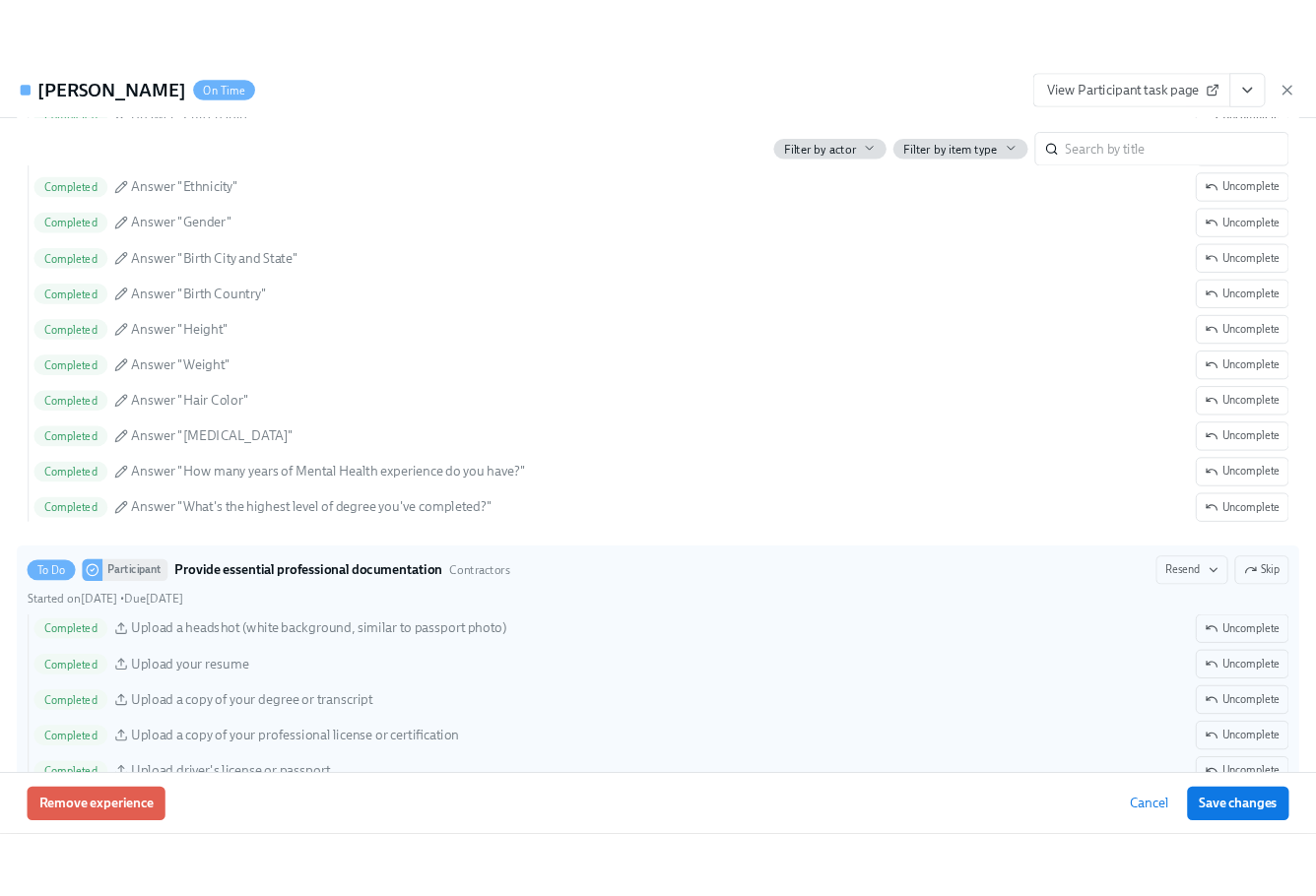 scroll, scrollTop: 2265, scrollLeft: 0, axis: vertical 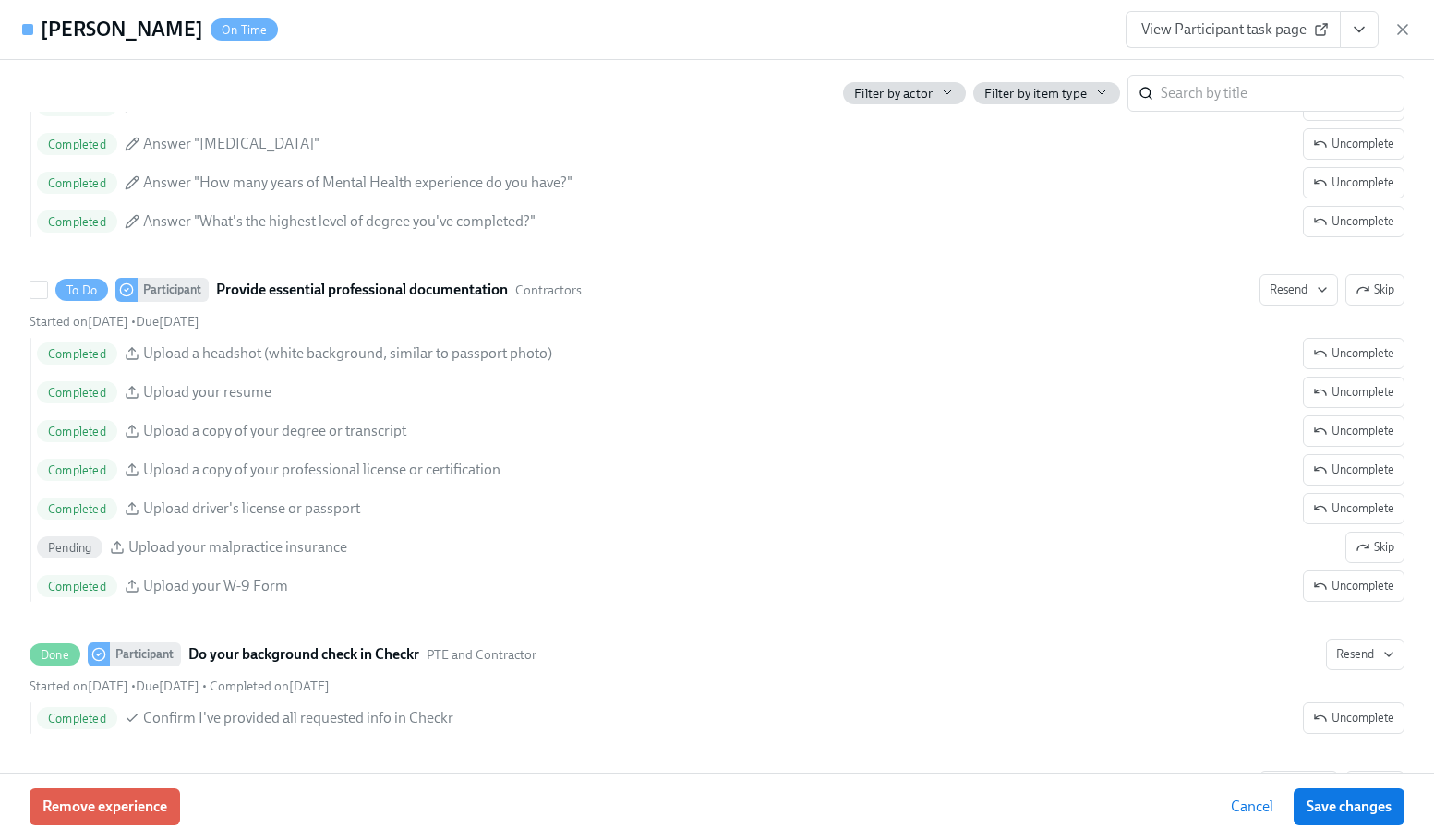 click on "Talib Salaam On Time View Participant task page" at bounding box center [717, 30] 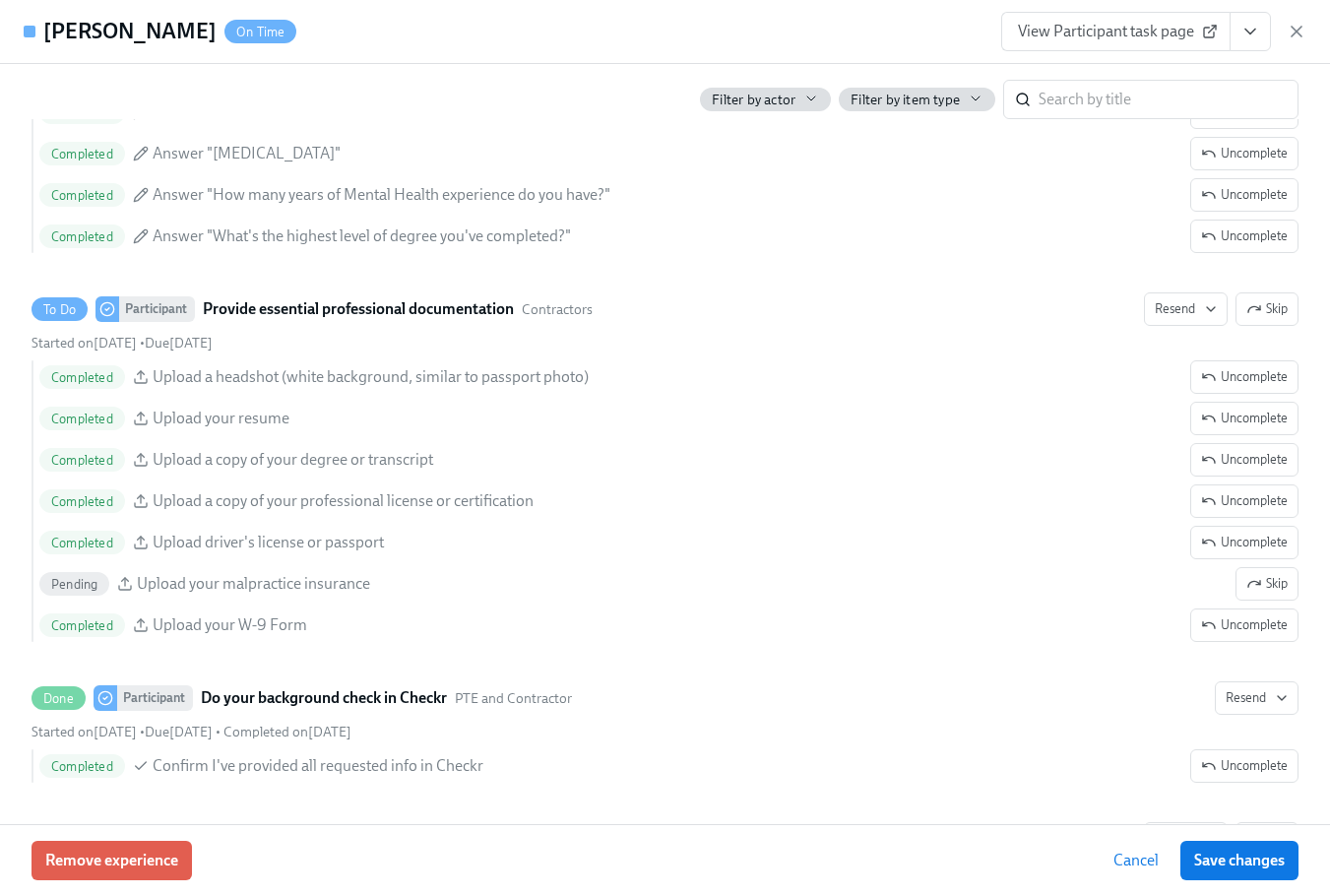 click on "Talib Salaam On Time View Participant task page" at bounding box center (665, 32) 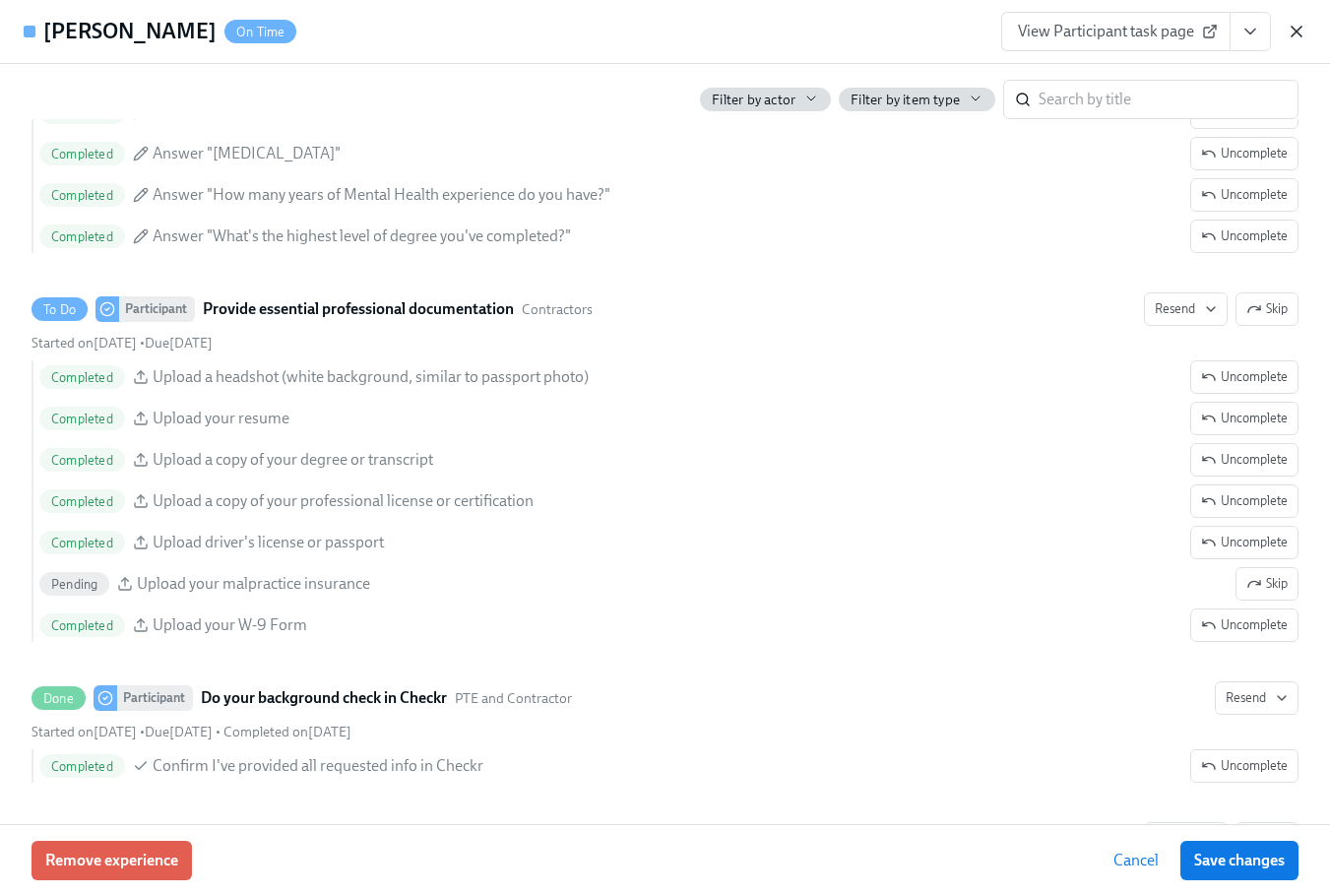 click 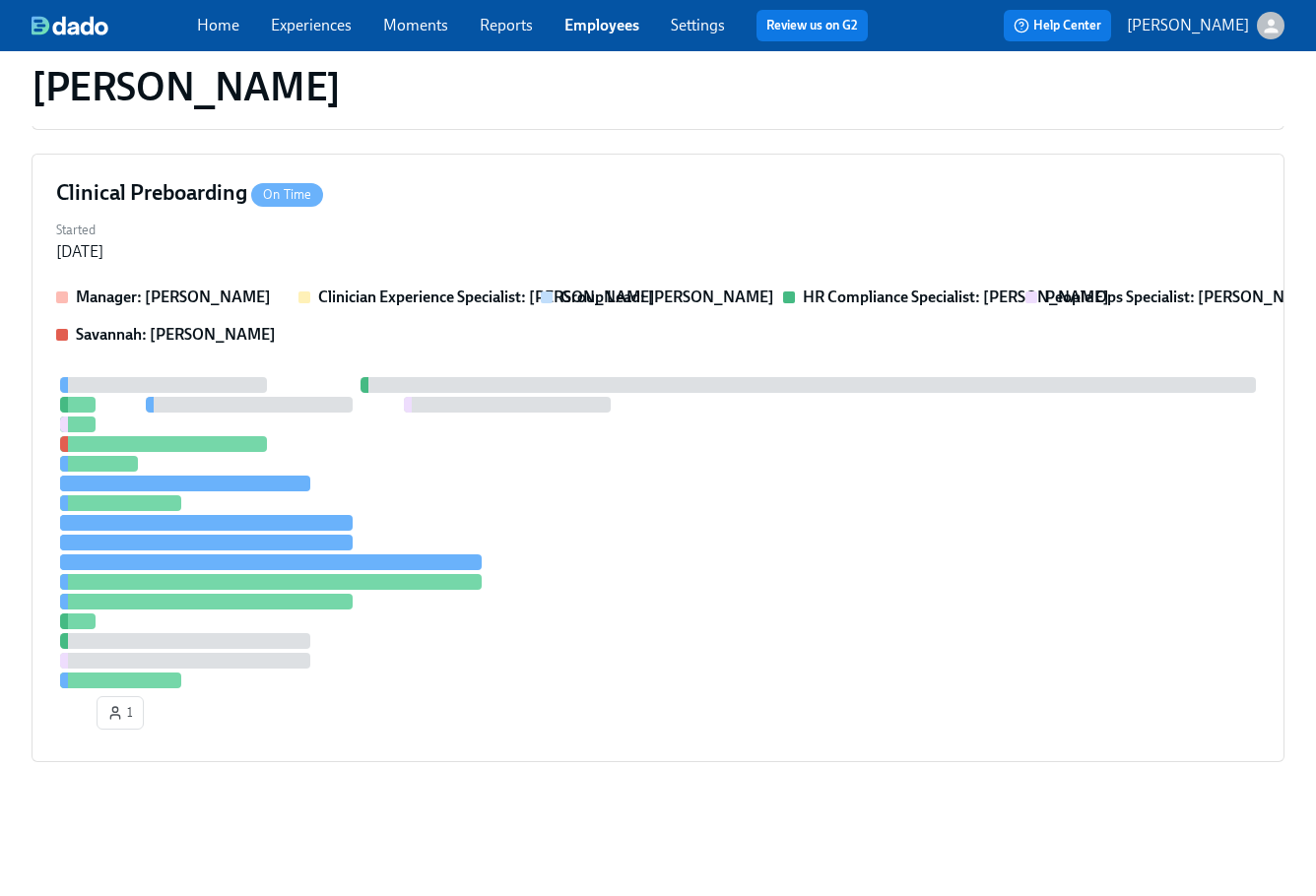 click on "Employees" at bounding box center [602, 26] 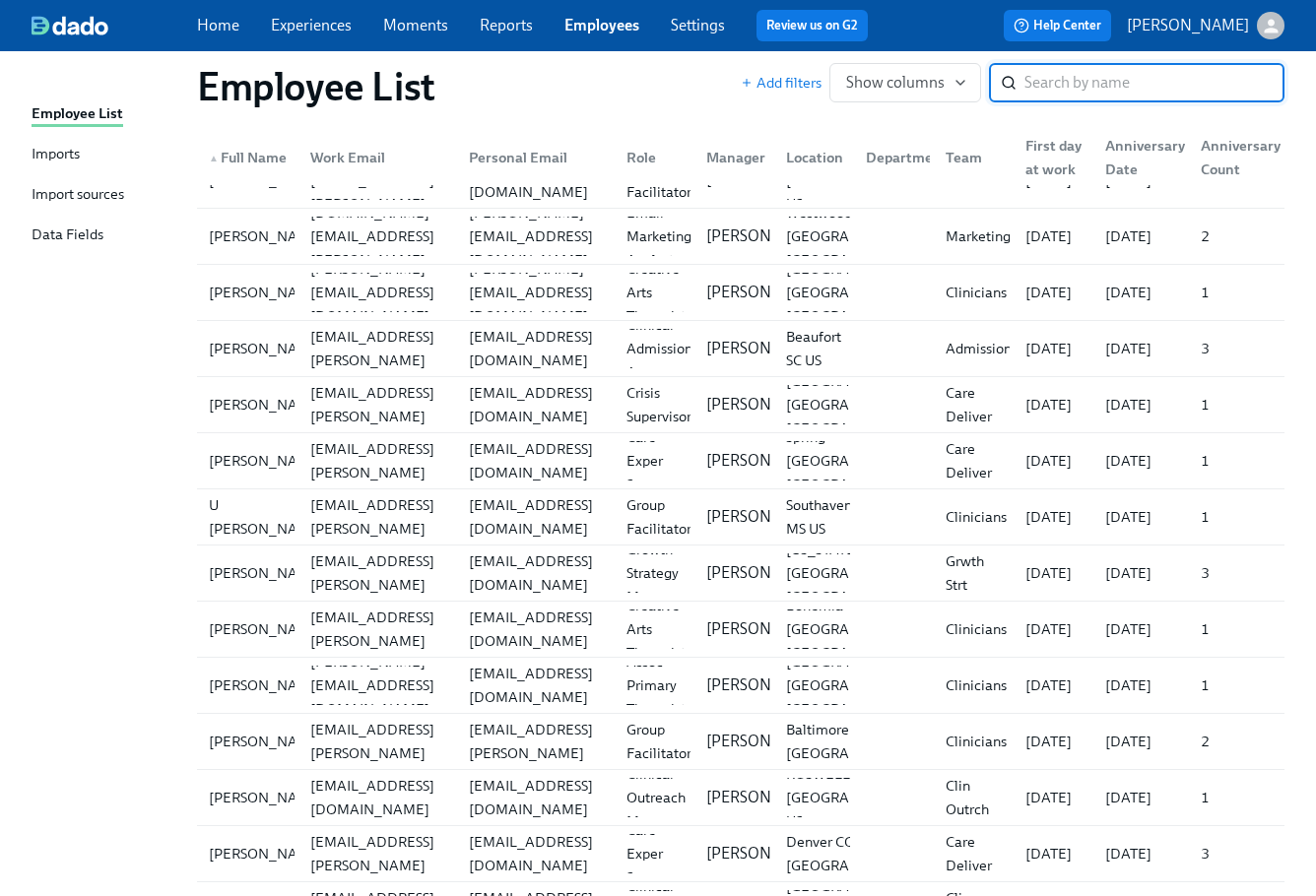 scroll, scrollTop: 0, scrollLeft: 0, axis: both 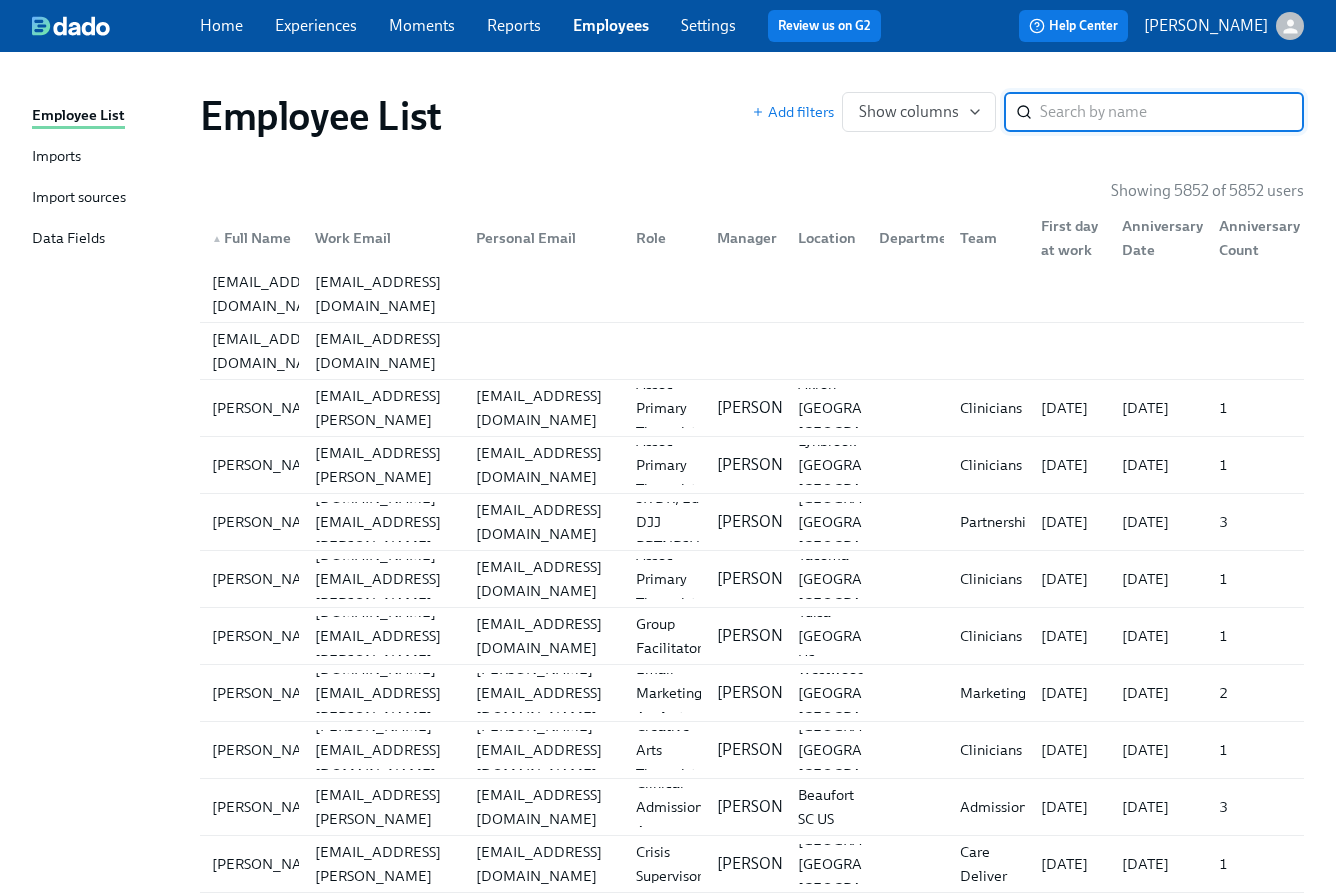 click at bounding box center [1172, 112] 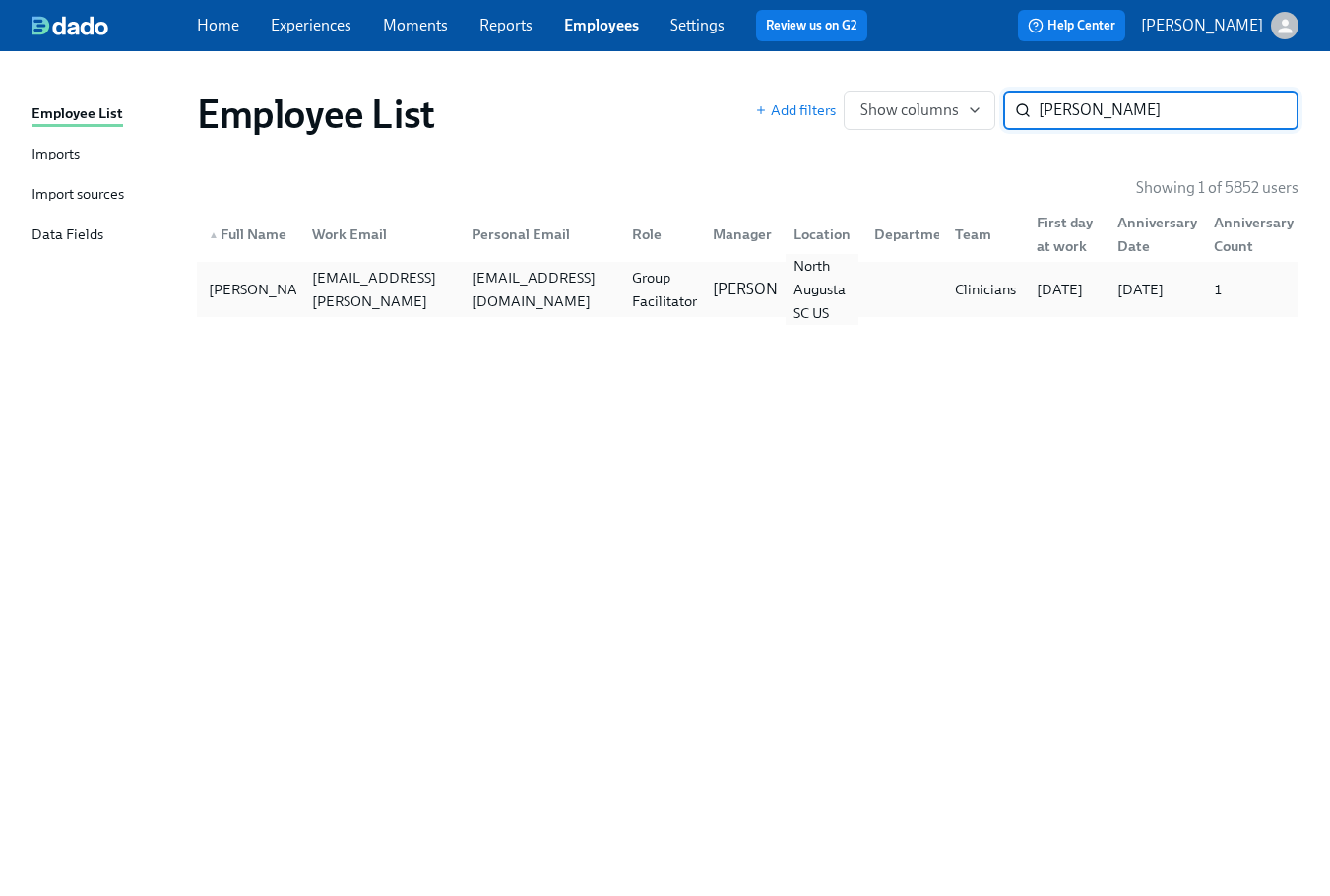 type on "nic collins" 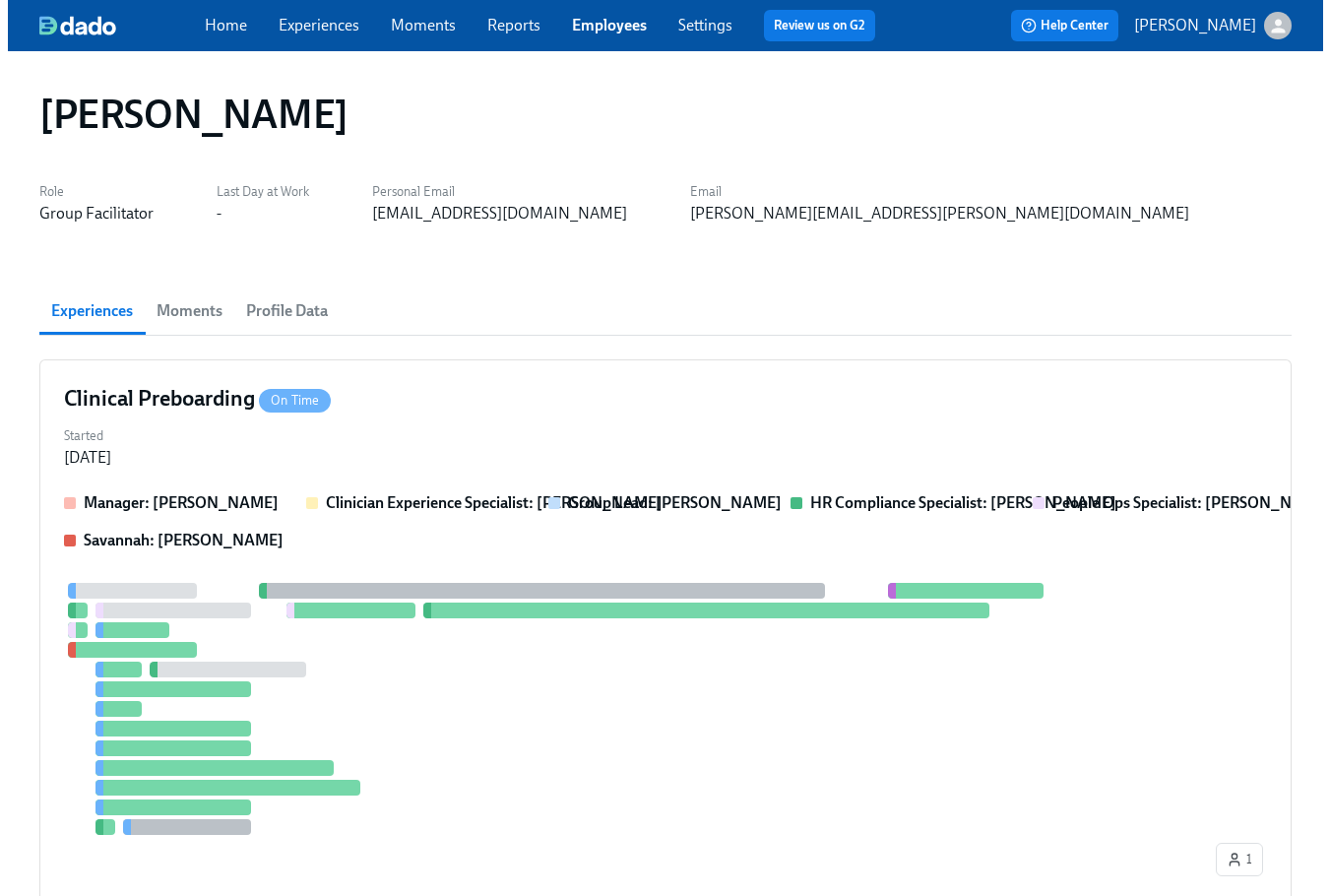scroll, scrollTop: 604, scrollLeft: 0, axis: vertical 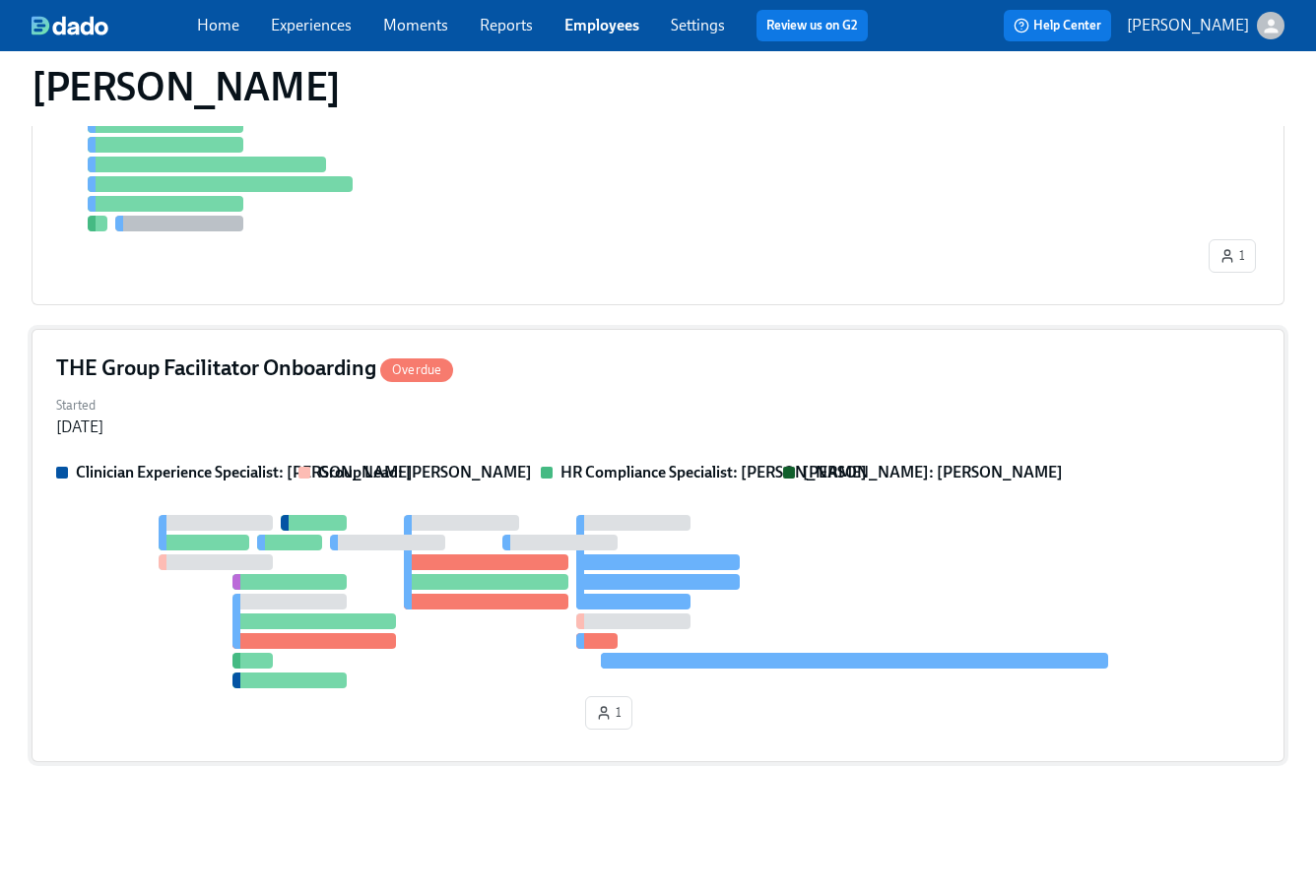 click on "Started Jun 26, 2025" at bounding box center [658, 415] 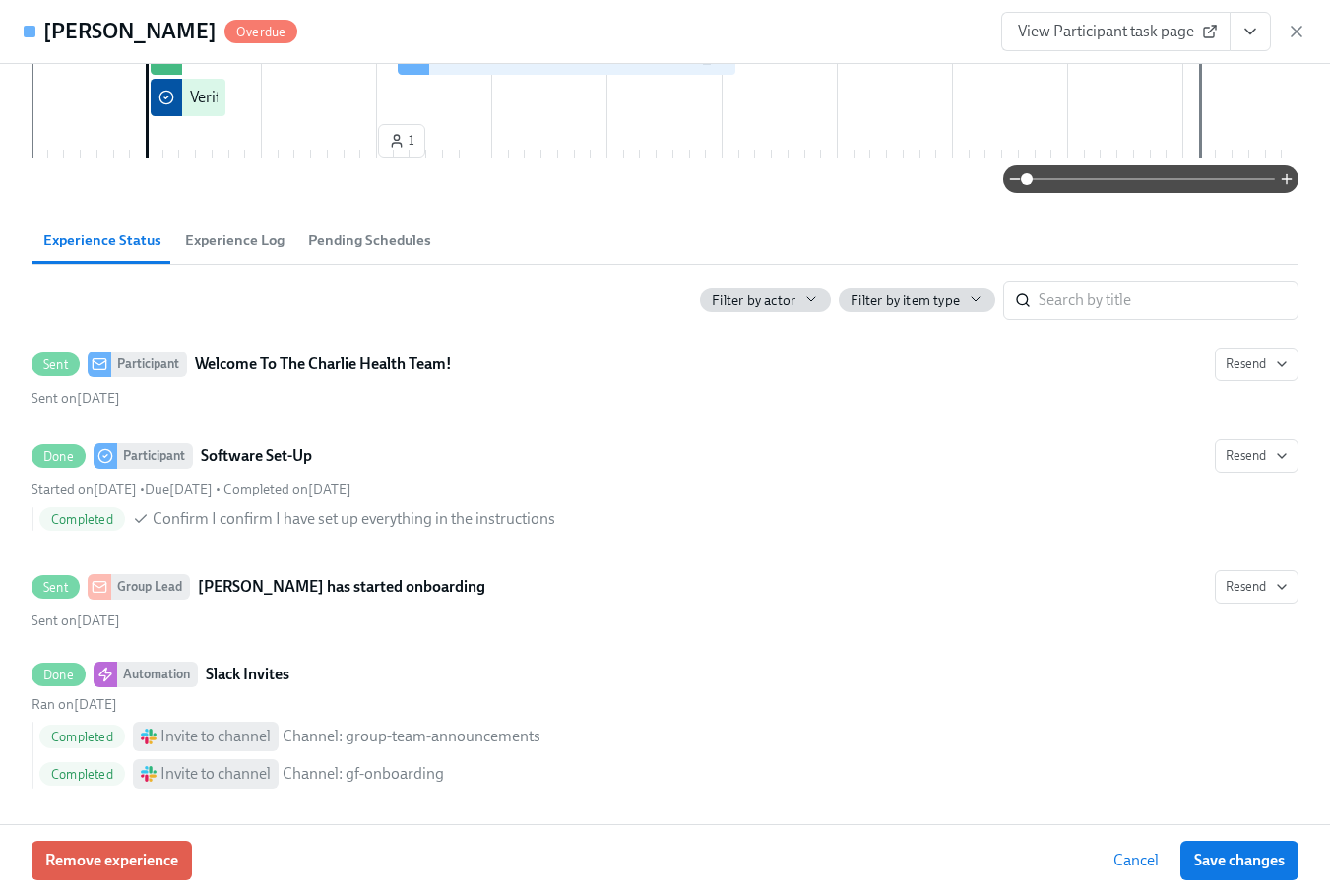 scroll, scrollTop: 788, scrollLeft: 0, axis: vertical 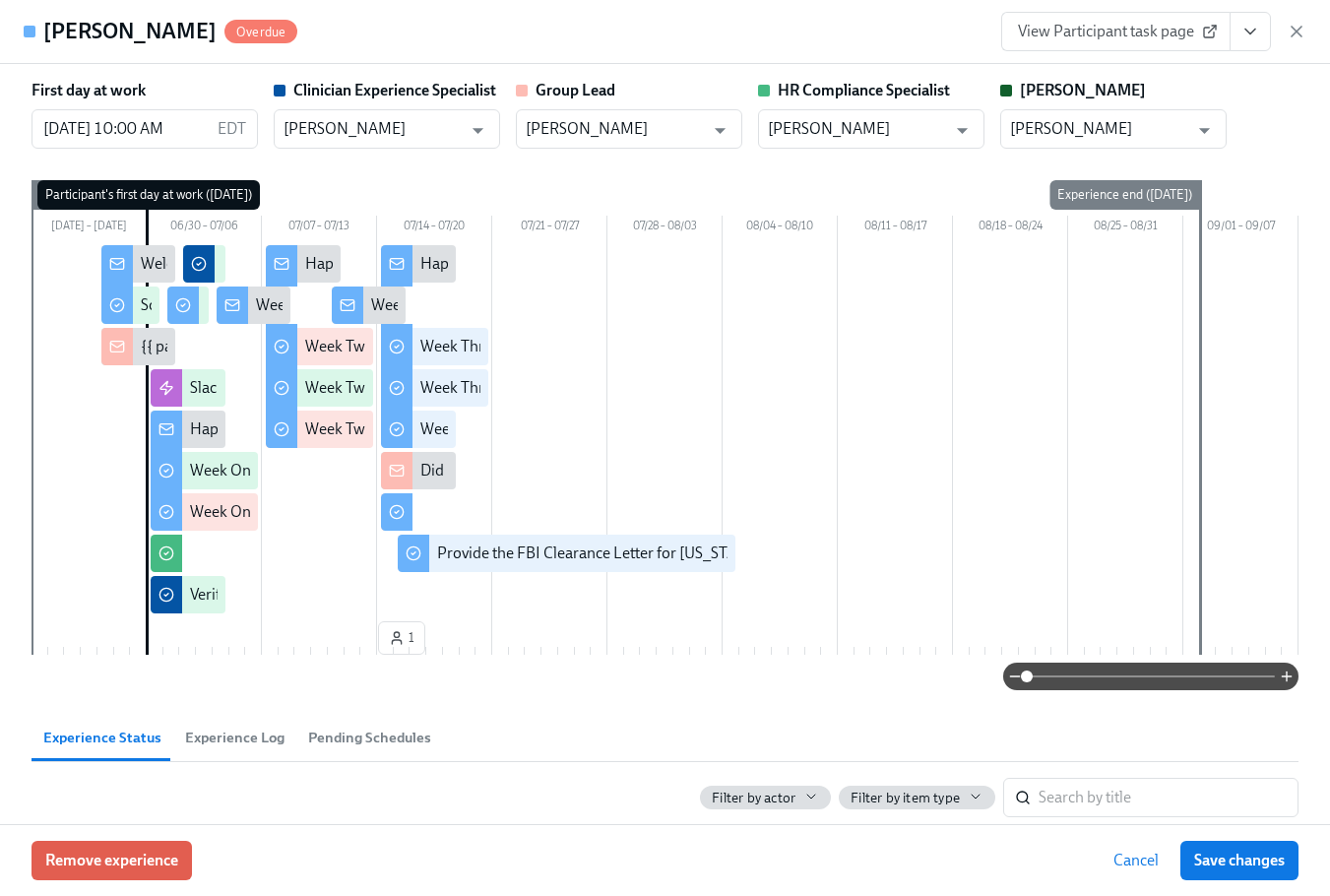 click on "View Participant task page" at bounding box center [1154, 32] 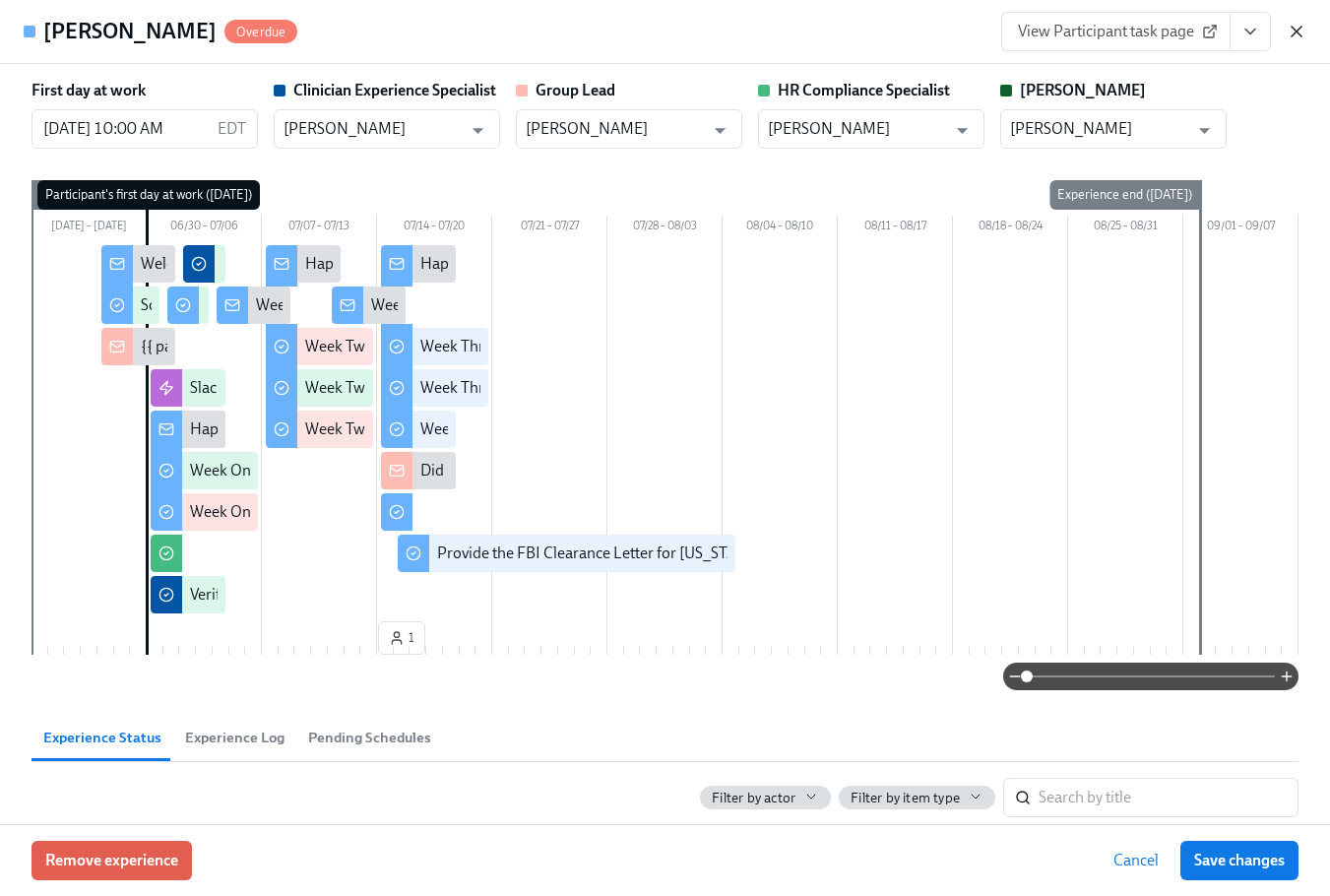 click 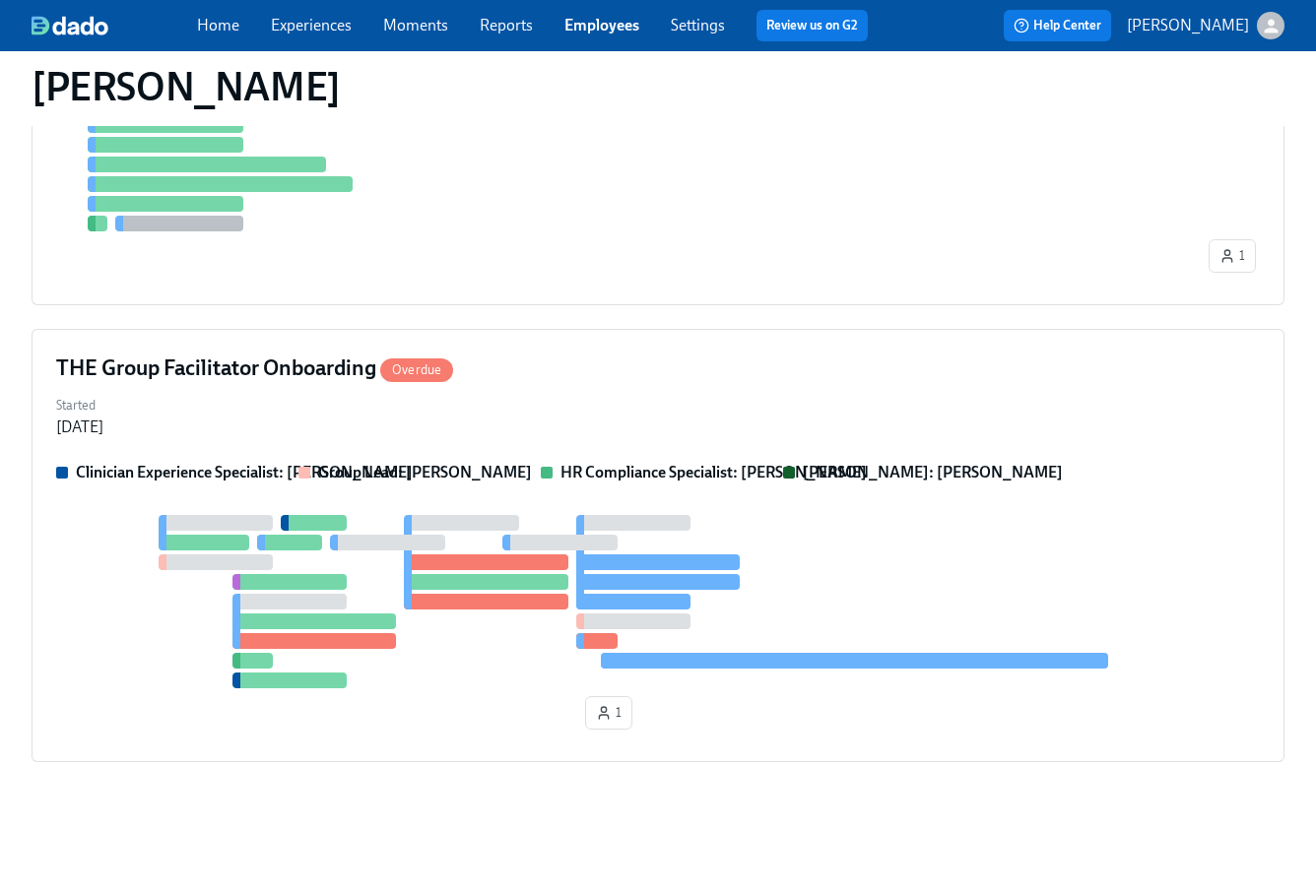 click on "Home Experiences Moments Reports Employees Settings Review us on G2 Help Center Michelle Winograd" at bounding box center (658, 26) 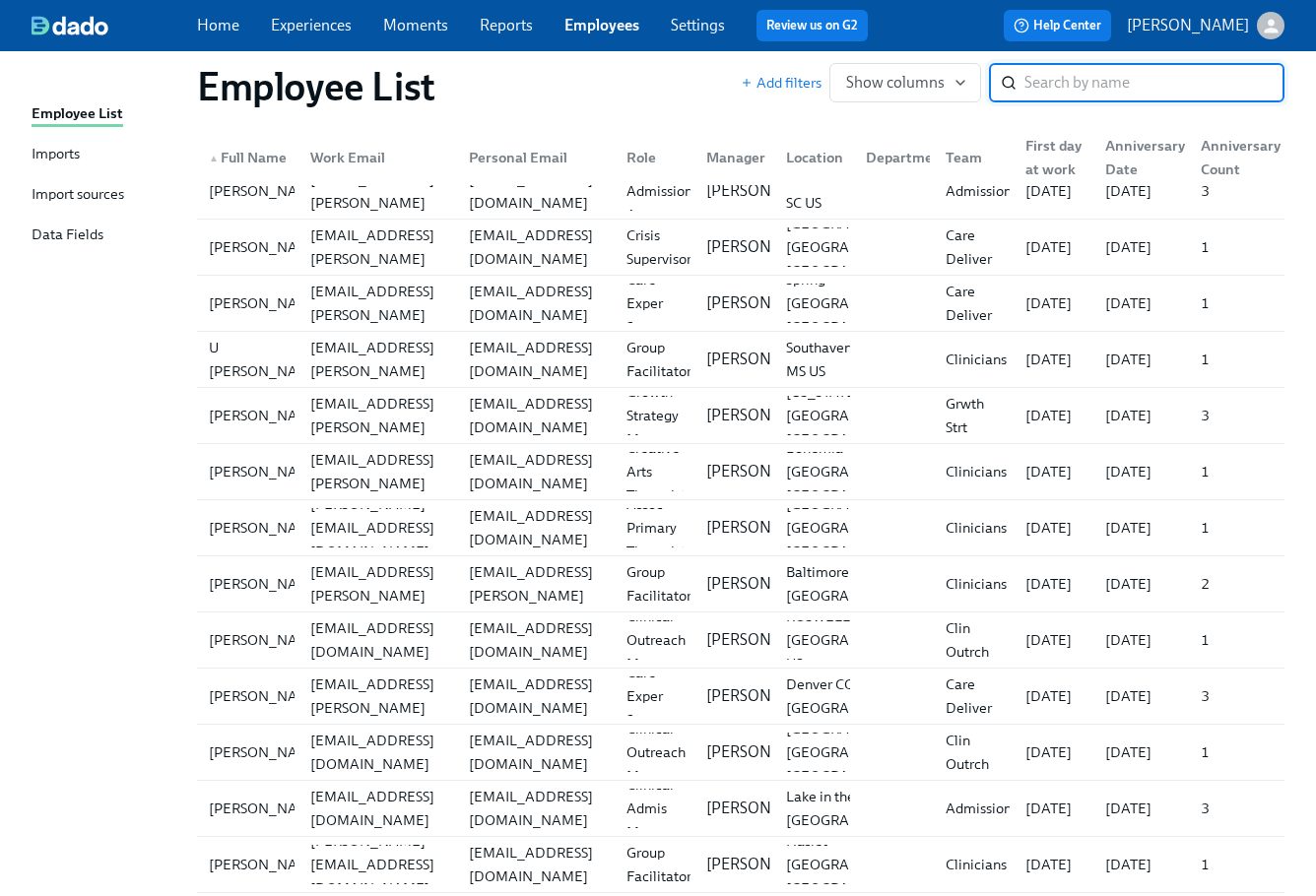 scroll, scrollTop: 0, scrollLeft: 0, axis: both 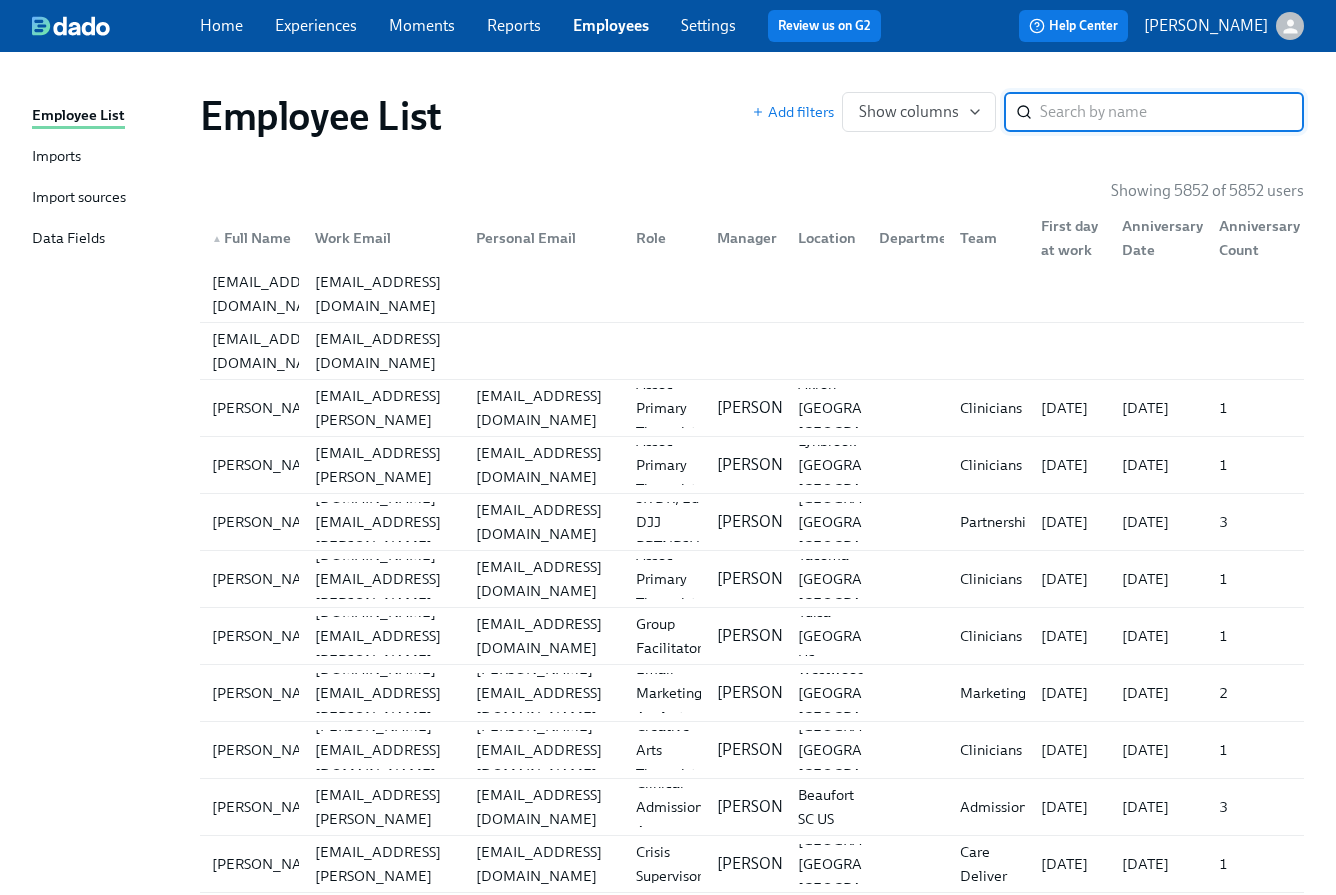 click at bounding box center [1172, 112] 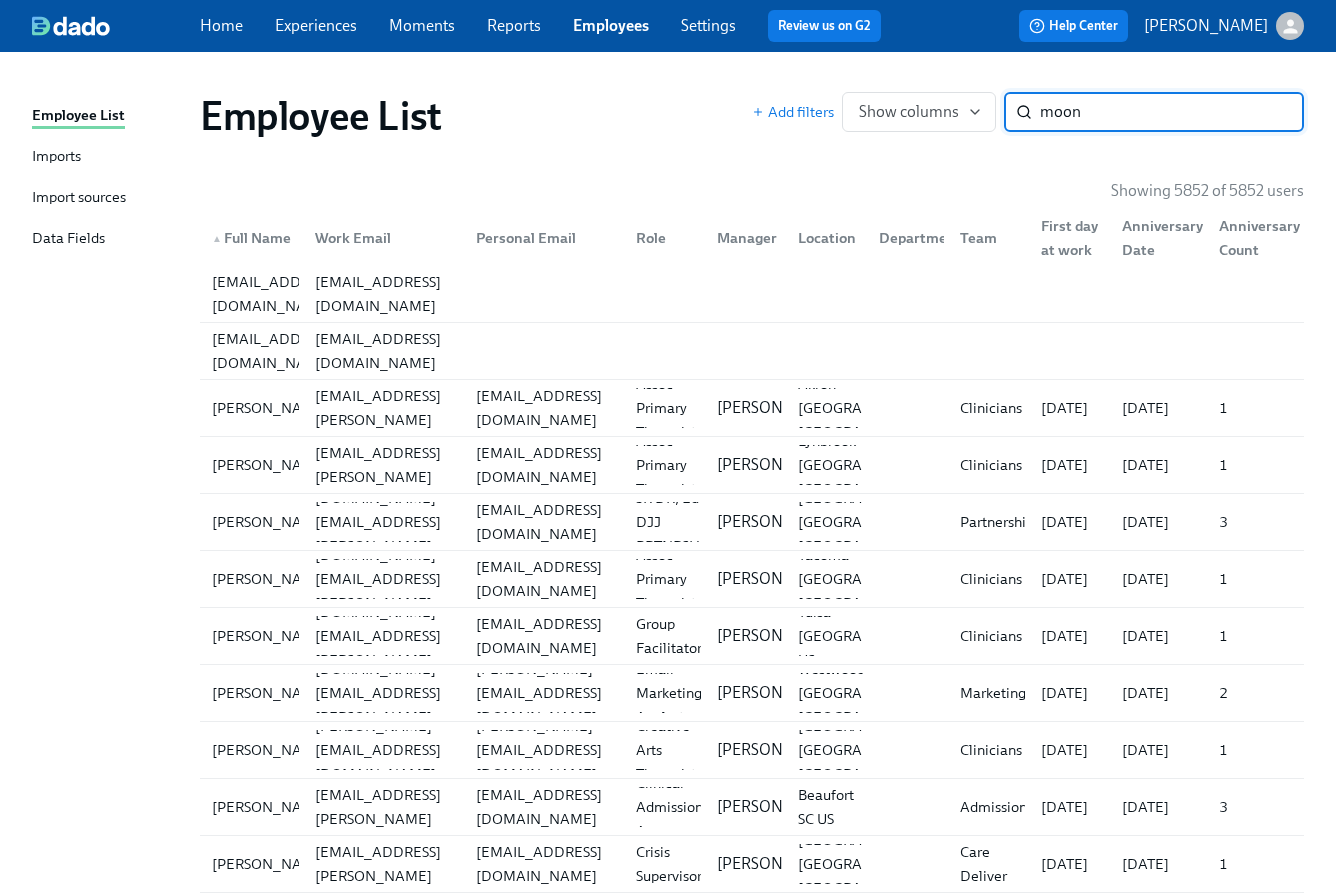 type on "moon" 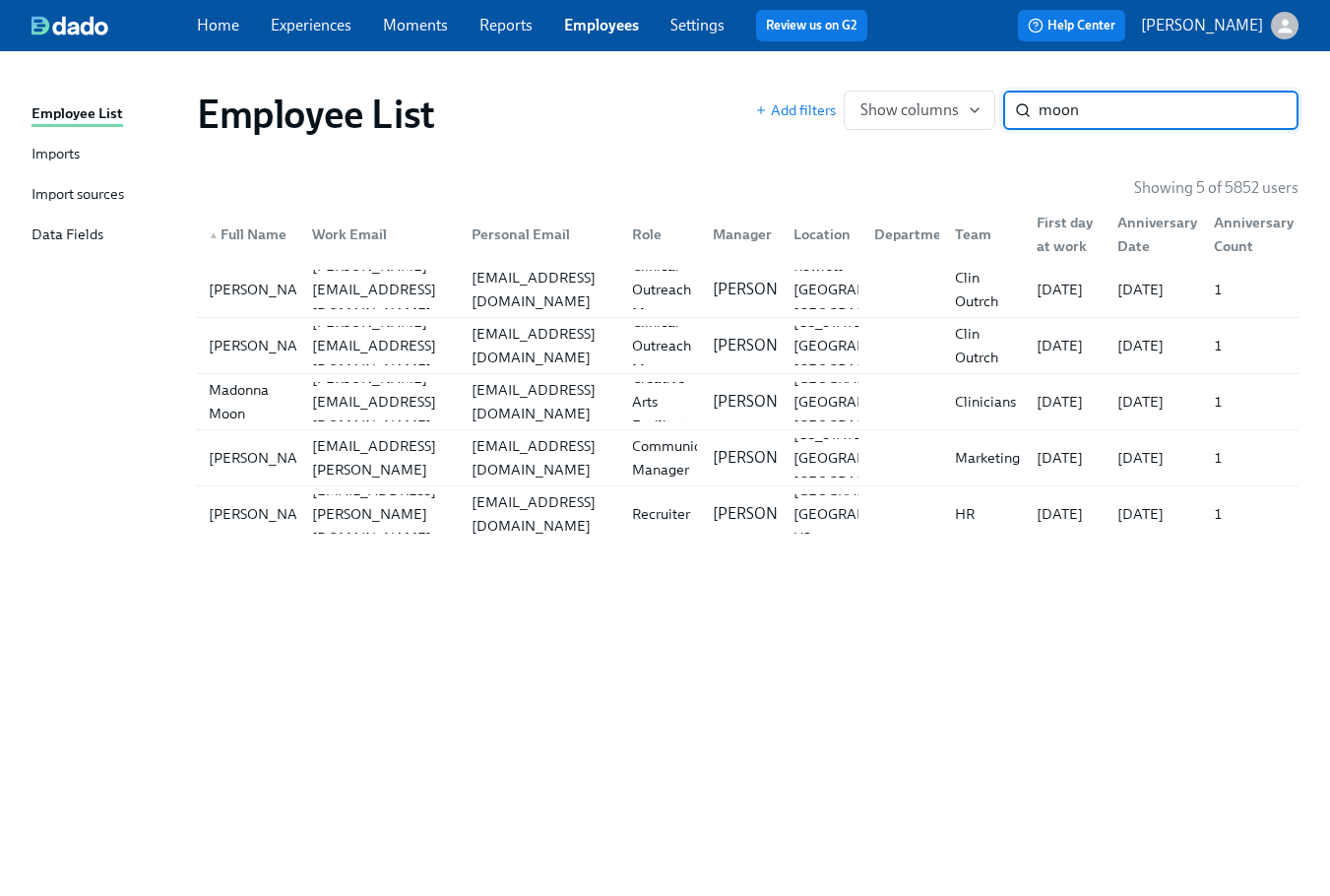click on "Employee List Add filters Show columns moon ​ Showing 5 of 5852 users ▲ Full Name Work Email Personal Email Role Manager Location Department Team First day at work Anniversary Date Anniversary Count Hannah Moon hannah.moon@charliehealth.com hcmoon15@gmail.com Clinical Outreach Manager Alexis Reing Rowlett TX US Clin Outrch 01/13/2025 01/13/2026 1 Madeline Moon madeline.moon@charliehealth.com madytmoon@gmail.com Clinical Outreach Manager Christine Ryan New York NY US Clin Outrch 04/21/2025 04/21/2026 1 Madonna Moon madonna.moon@charliehealth.com madonna_moon@yahoo.com Creative Arts Facilitator Priscilla Cerdas Westbury NY US Clinicians 06/30/2025 06/30/2026 1 Bridget Mooney bridget.mooney@charliehealth.com bridgetmooney36@gmail.com Communications Manager Jeffrey Allen New York NY US Marketing 07/14/2025 07/14/2026 1 Conor Mooney conor.mooney@charliehealth.com conormooney95@gmail.com Recruiter Justin Weiss Chicago IL US HR 06/30/2025 06/30/2026 1" at bounding box center (665, 462) 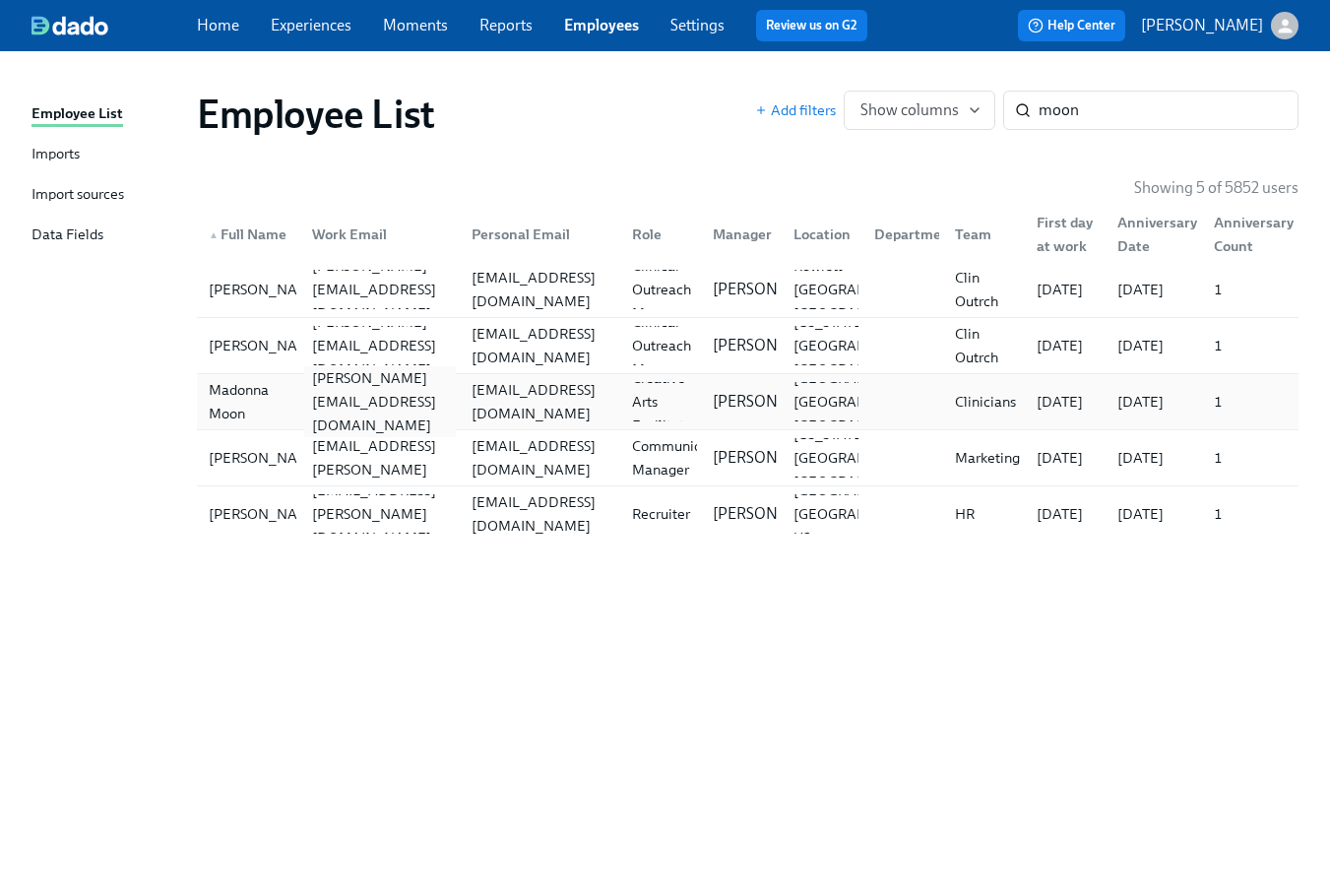 click on "madonna.moon@charliehealth.com" at bounding box center (380, 402) 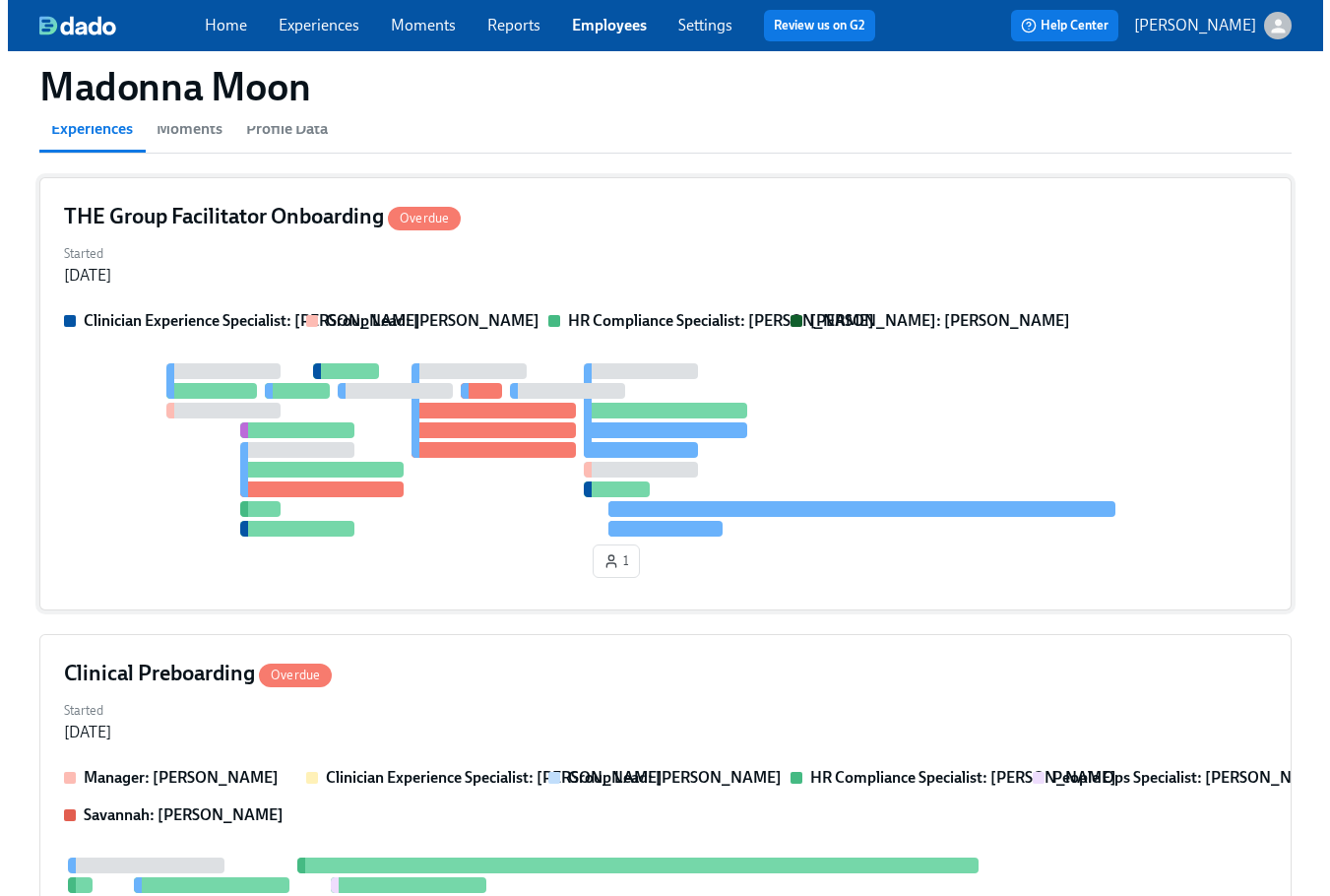 scroll, scrollTop: 0, scrollLeft: 0, axis: both 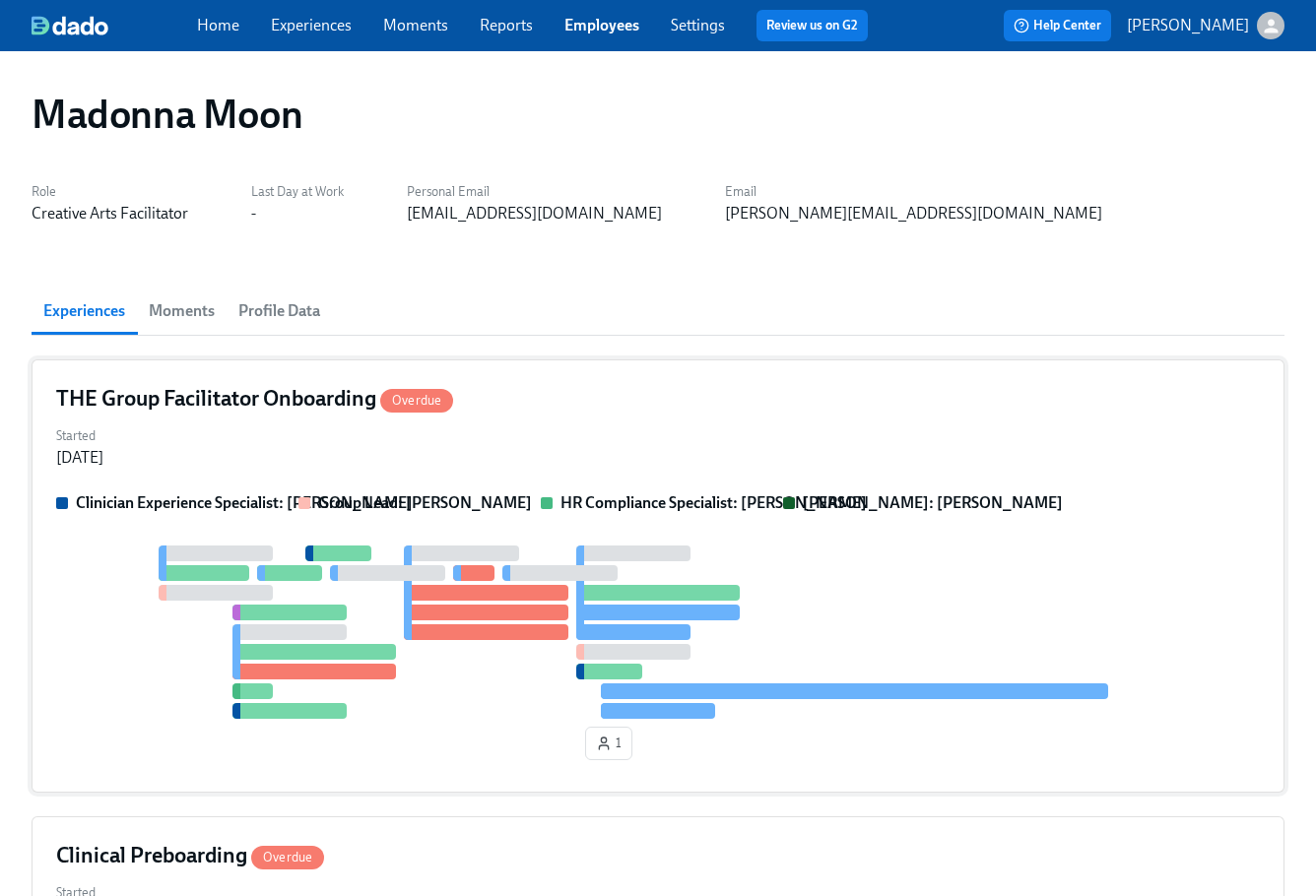 click on "THE Group Facilitator Onboarding   Overdue" at bounding box center [658, 399] 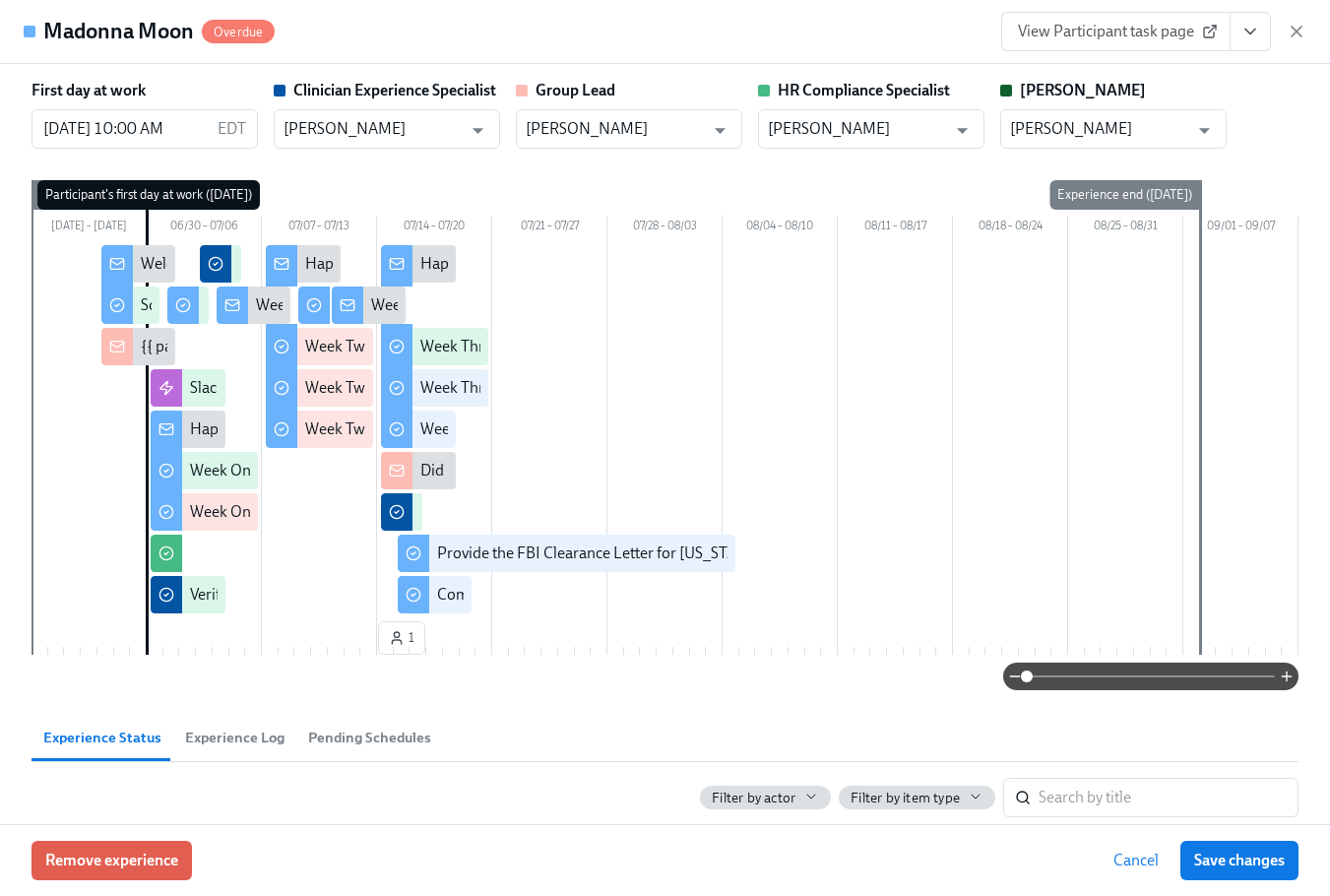click on "First day at work 06/30/2025 10:00 AM EDT ​ Clinician Experience Specialist Maggie Greenawalt ​ Group Lead Priscilla Cerdas ​ HR Compliance Specialist Michelle Winograd ​ Paige Eber Paige Eber ​ Monday  06/23 – 06/29 06/30 – 07/06 07/07 – 07/13 07/14 – 07/20 07/21 – 07/27 07/28 – 08/03 08/04 – 08/10 08/11 – 08/17 08/18 – 08/24 08/25 – 08/31 09/01 – 09/07 1 Experience start (Mon, 06/23/2025) Participant's first day at work (Mon, 06/30/2025) Experience end (Tue, 09/02/2025) Slack Invites Welcome To The Charlie Health Team! Software Set-Up Happy First Day! Week One: Welcome To Charlie Health Tasks! (~3 hours to complete) Week One: Essential Compliance Tasks (~6.5 hours to complete) Set-Up Elation Account Week One Onboarding Recap! Happy Week Two! Week Two: Get To Know Your Role (~4 hours to complete) Week Two: Core Processes (~1.25 hours to complete) Week Two: Compliance Crisis Response (~1.5 hours to complete) Week Two Onboarding Recap! Happy Final Week of Onboarding! ​ Sent" at bounding box center [665, 444] 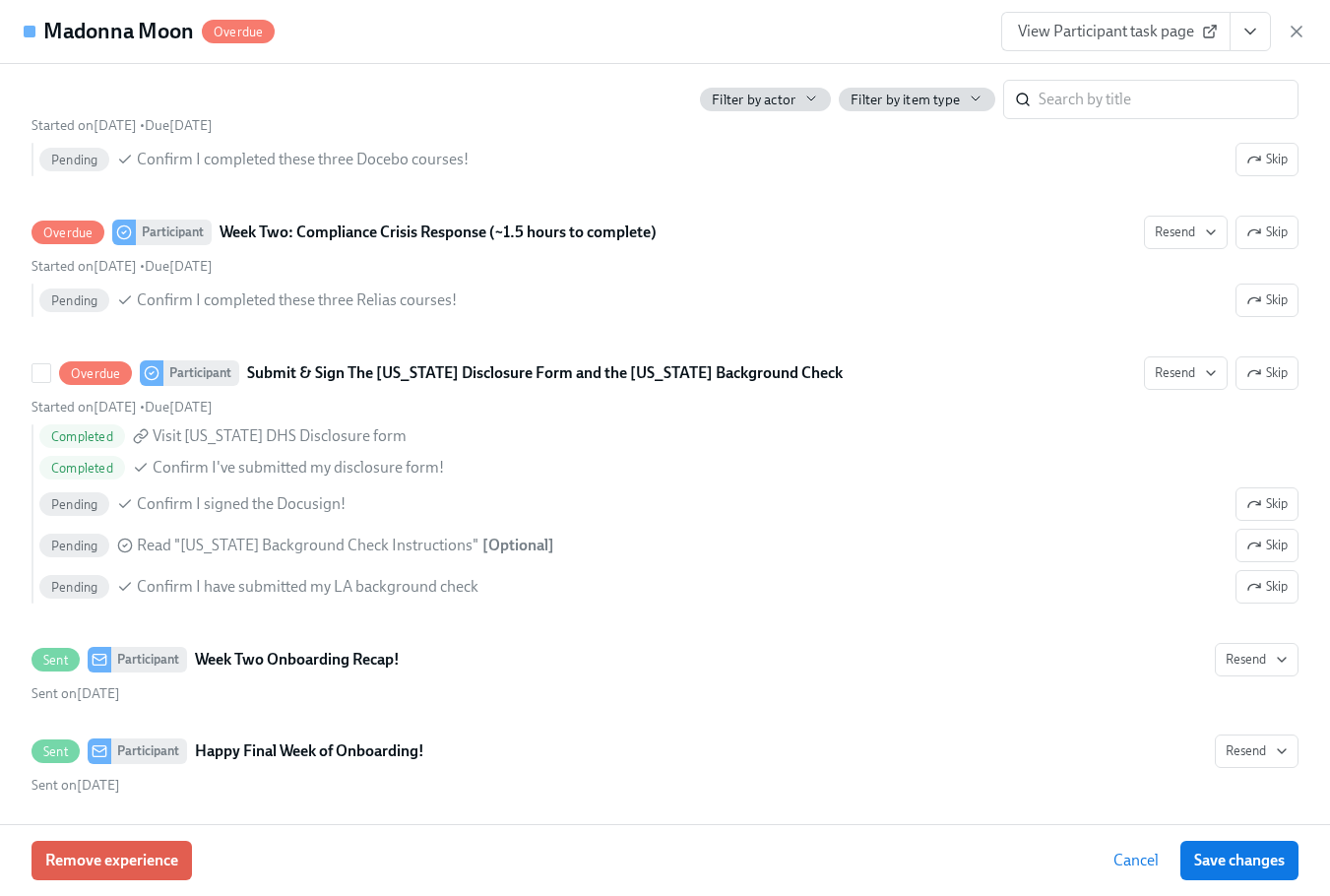 scroll, scrollTop: 3052, scrollLeft: 0, axis: vertical 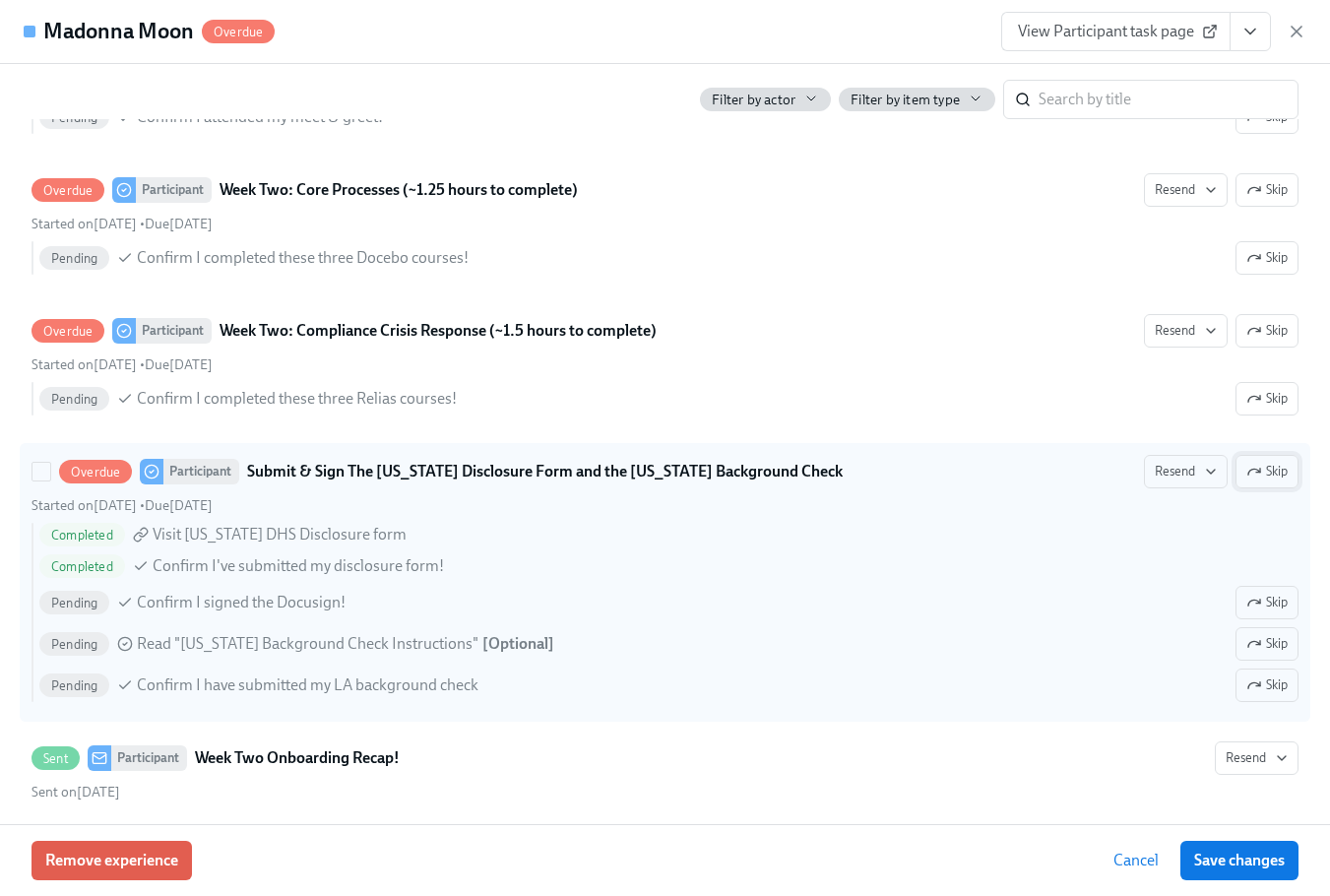 click on "Skip" at bounding box center (1267, 472) 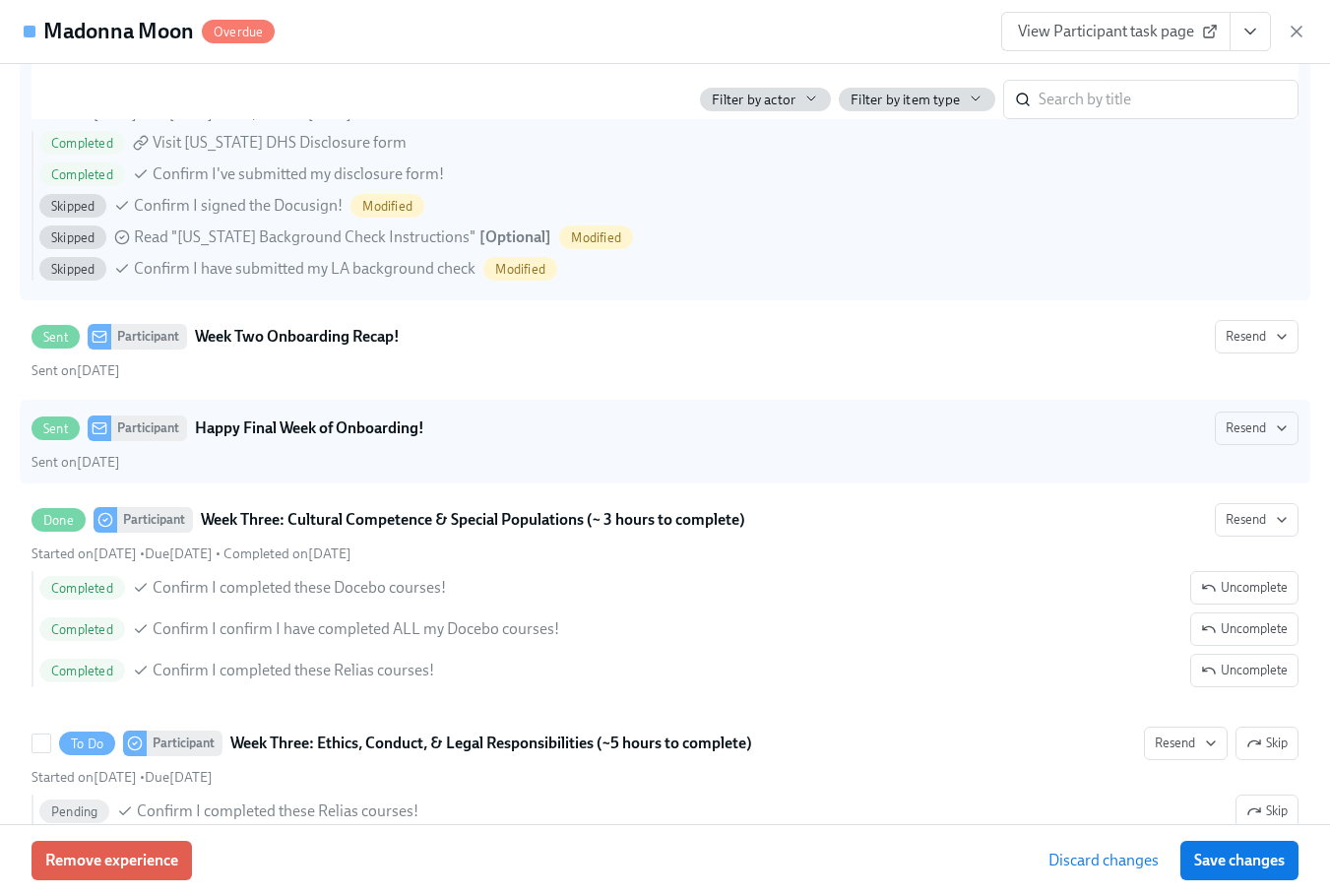 scroll, scrollTop: 3840, scrollLeft: 0, axis: vertical 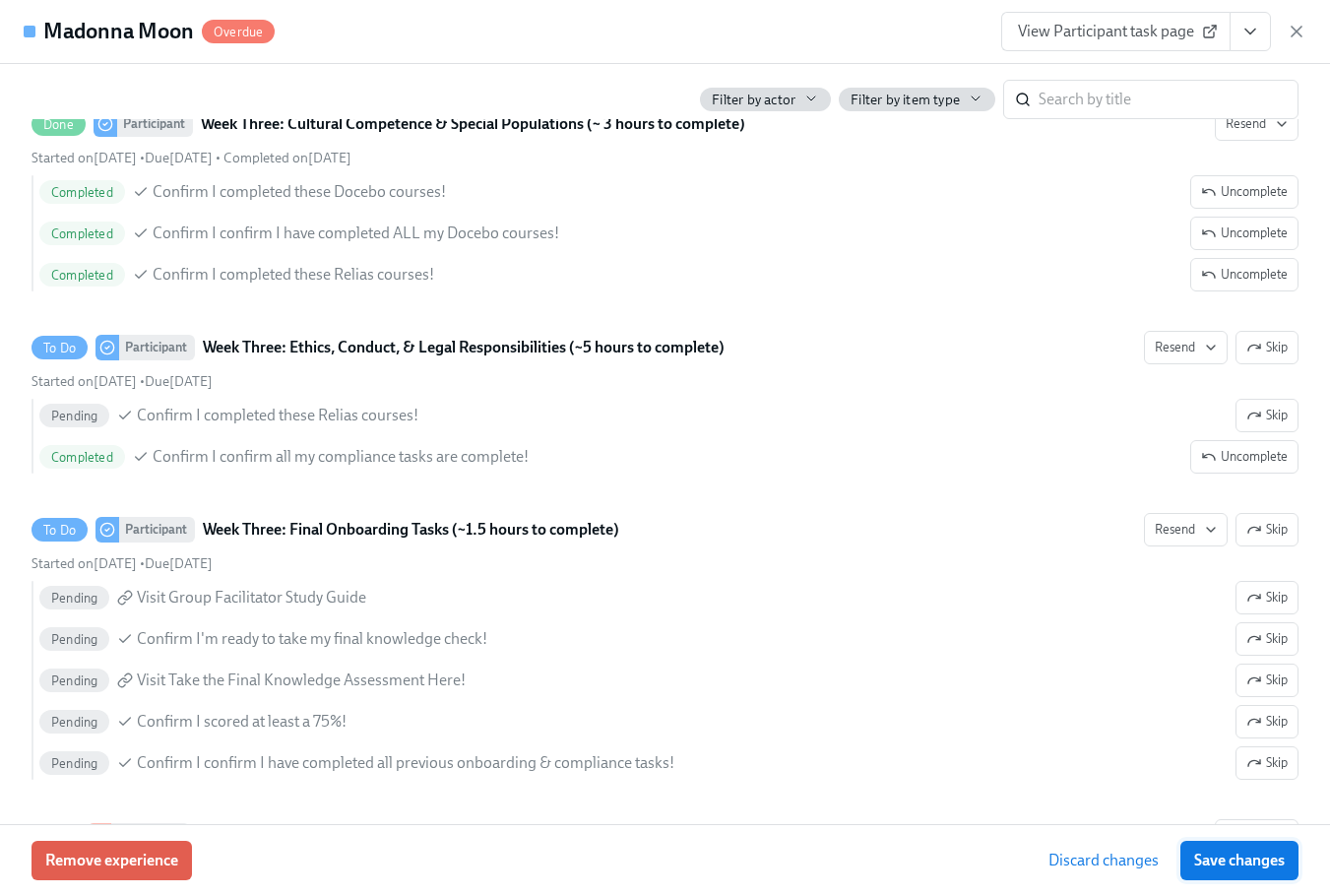 click on "Save changes" at bounding box center (1239, 861) 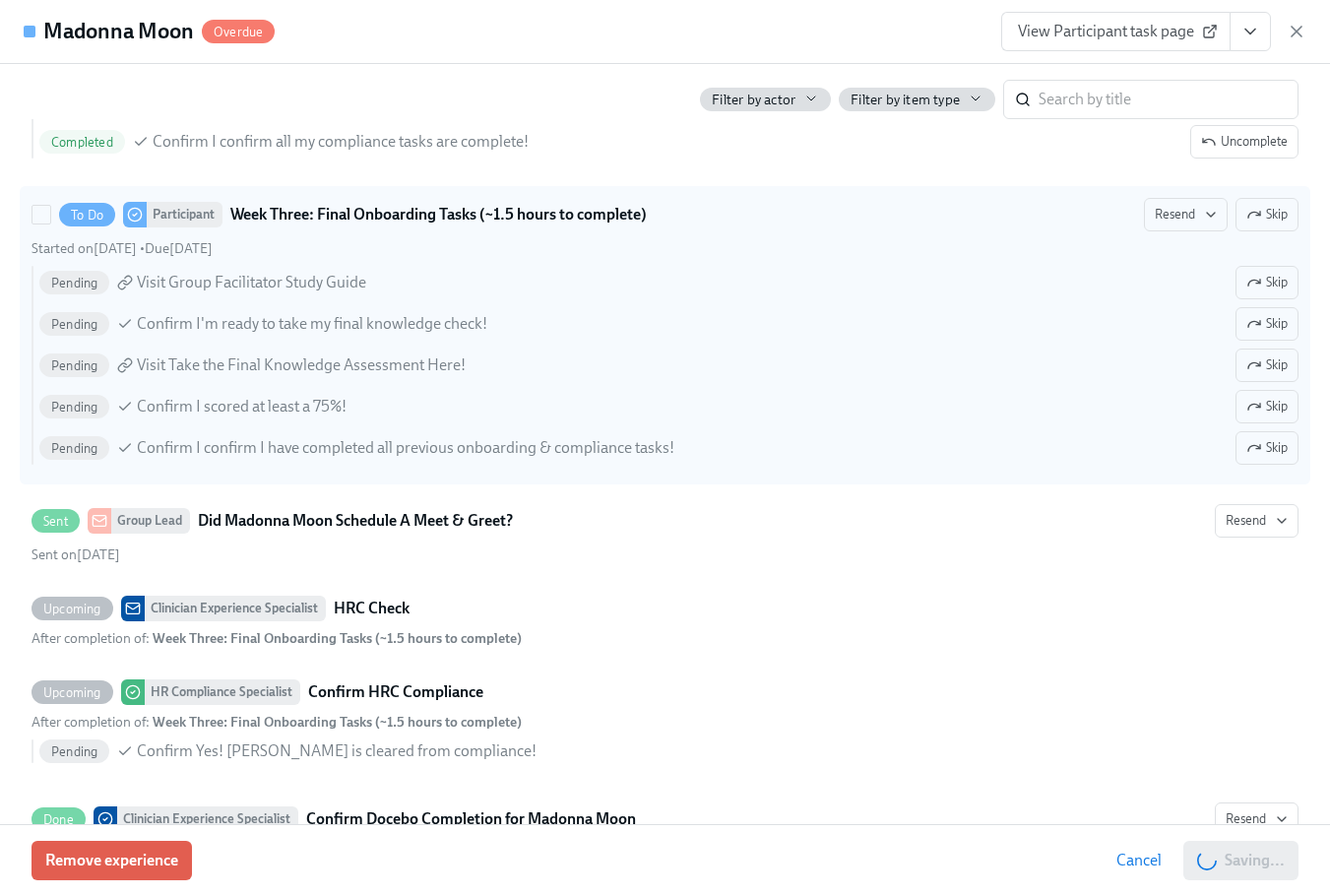 scroll, scrollTop: 4234, scrollLeft: 0, axis: vertical 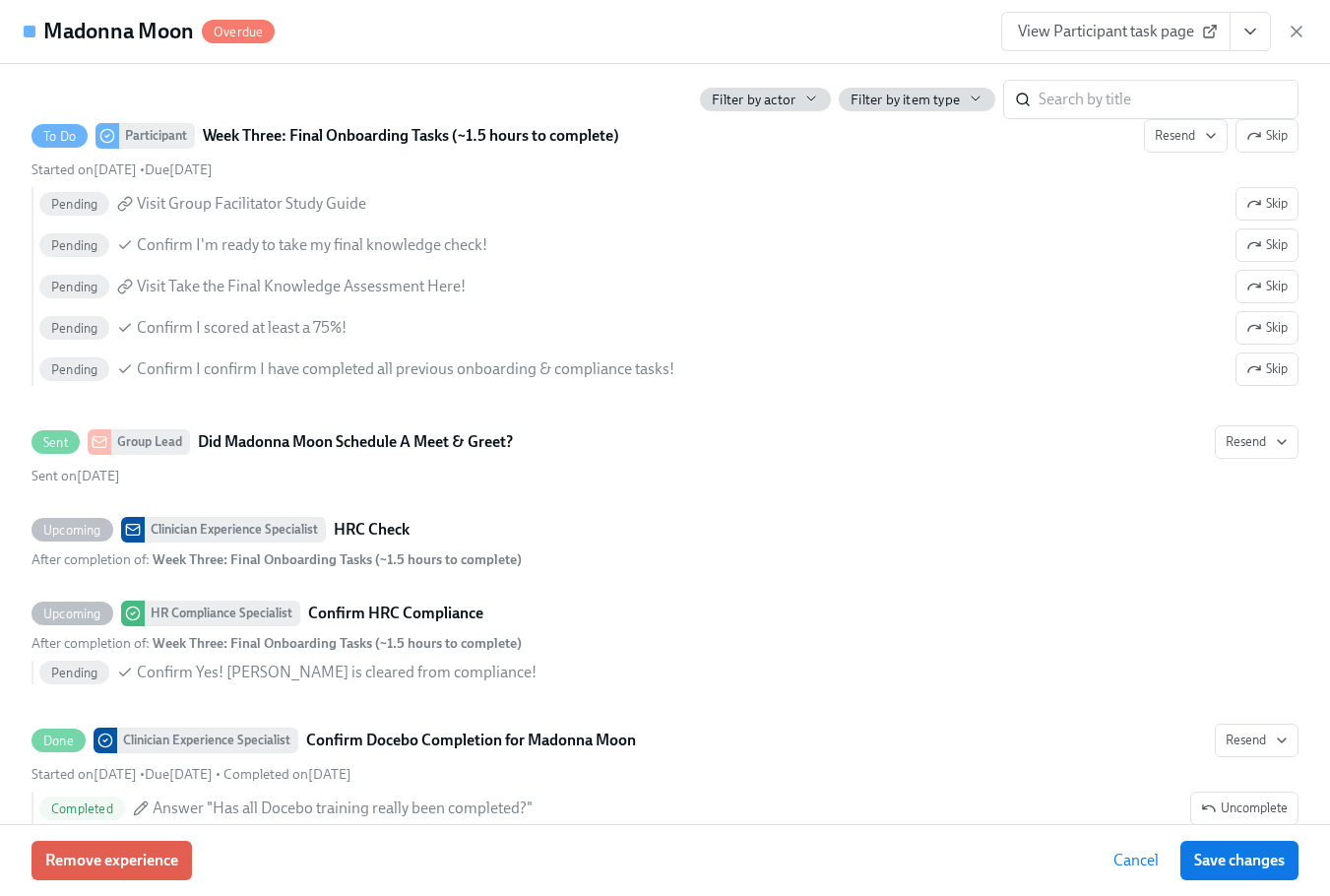 click on "Madonna Moon Overdue View Participant task page" at bounding box center (665, 32) 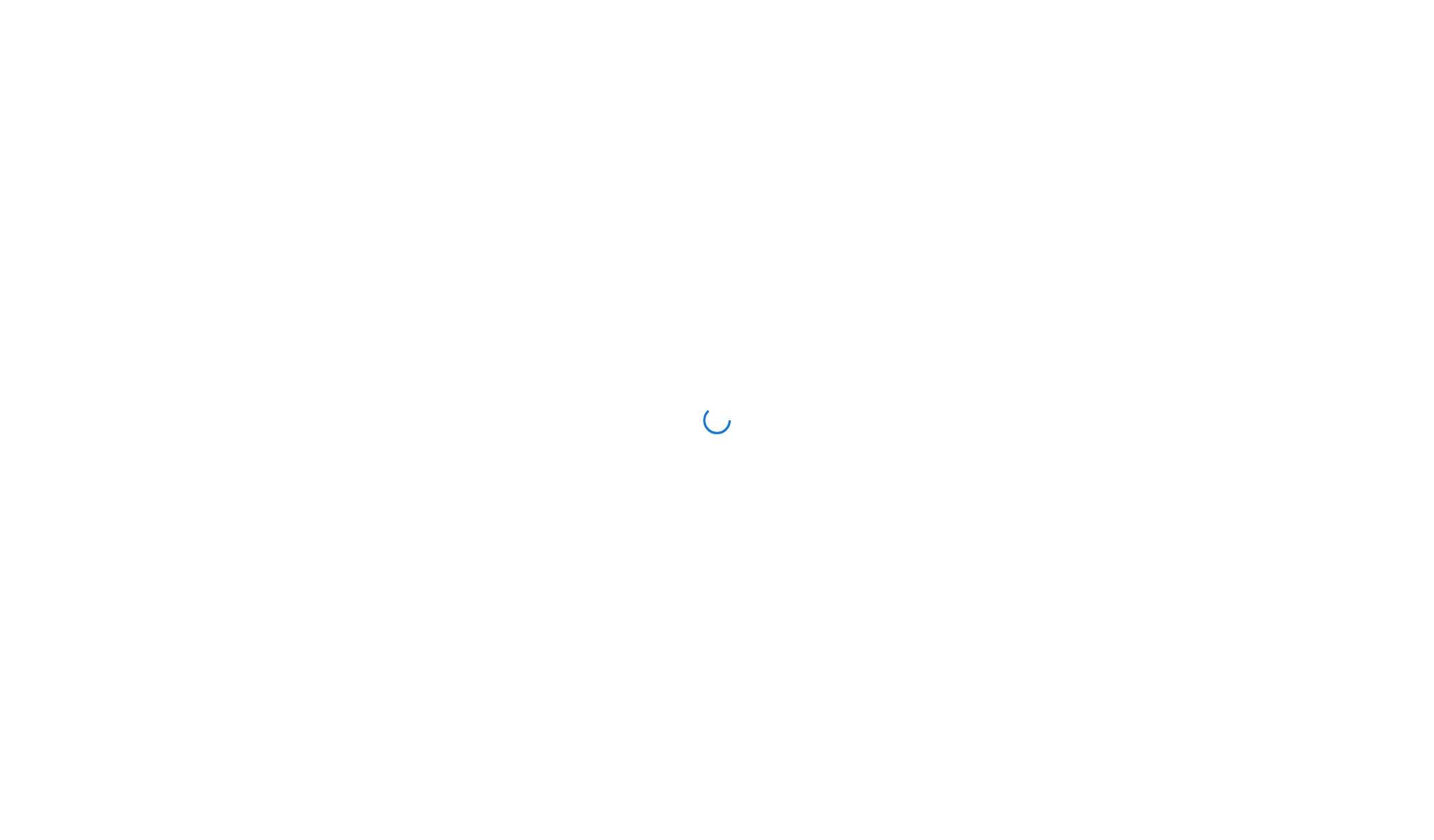 scroll, scrollTop: 0, scrollLeft: 0, axis: both 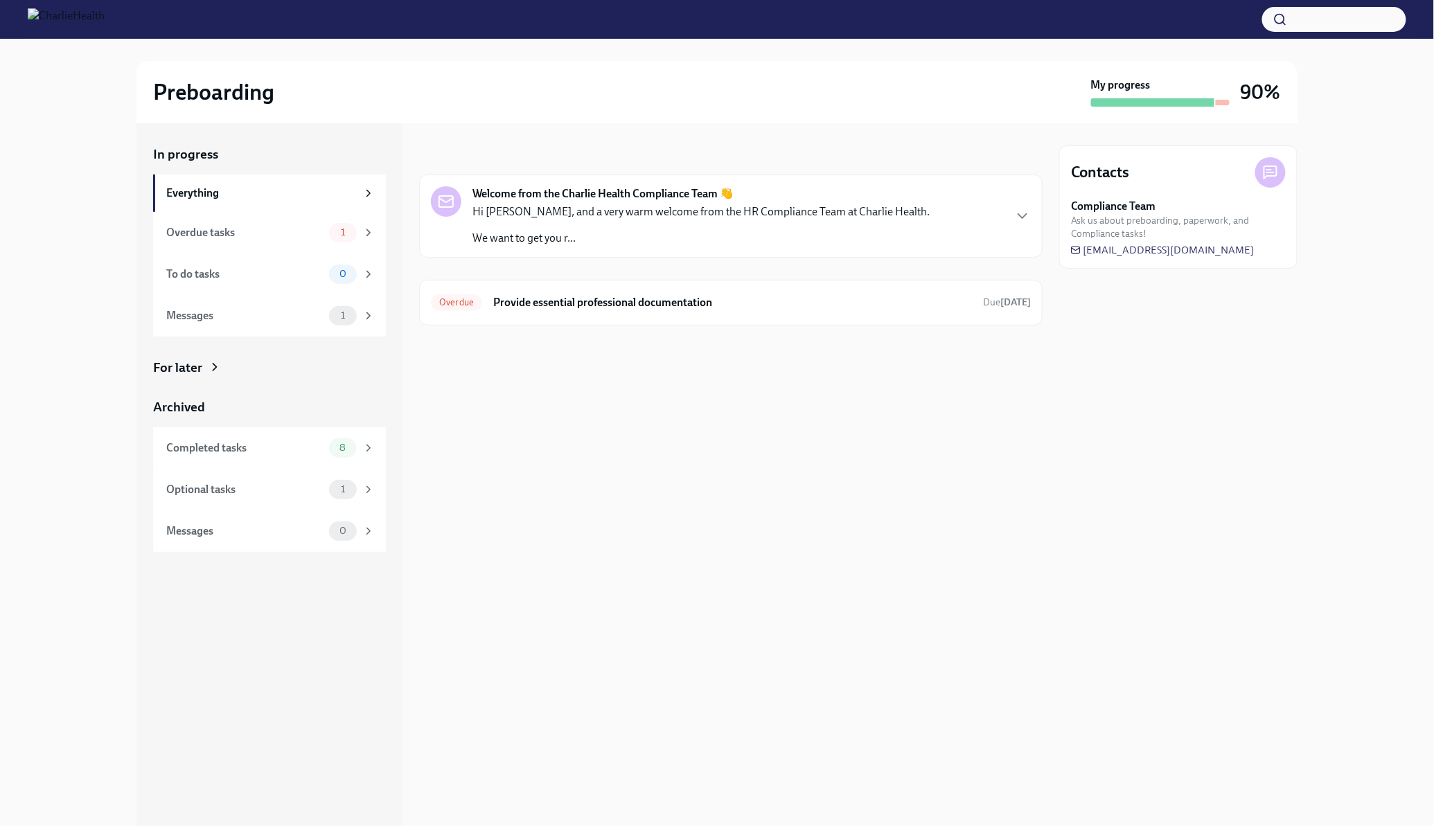click on "In progress Welcome from the Charlie Health Compliance Team 👋 Hi Sam, and a very warm welcome from the HR Compliance Team at Charlie Health.
We want to get you r... Overdue Provide essential professional documentation Due  Jun 2nd" at bounding box center (731, 474) 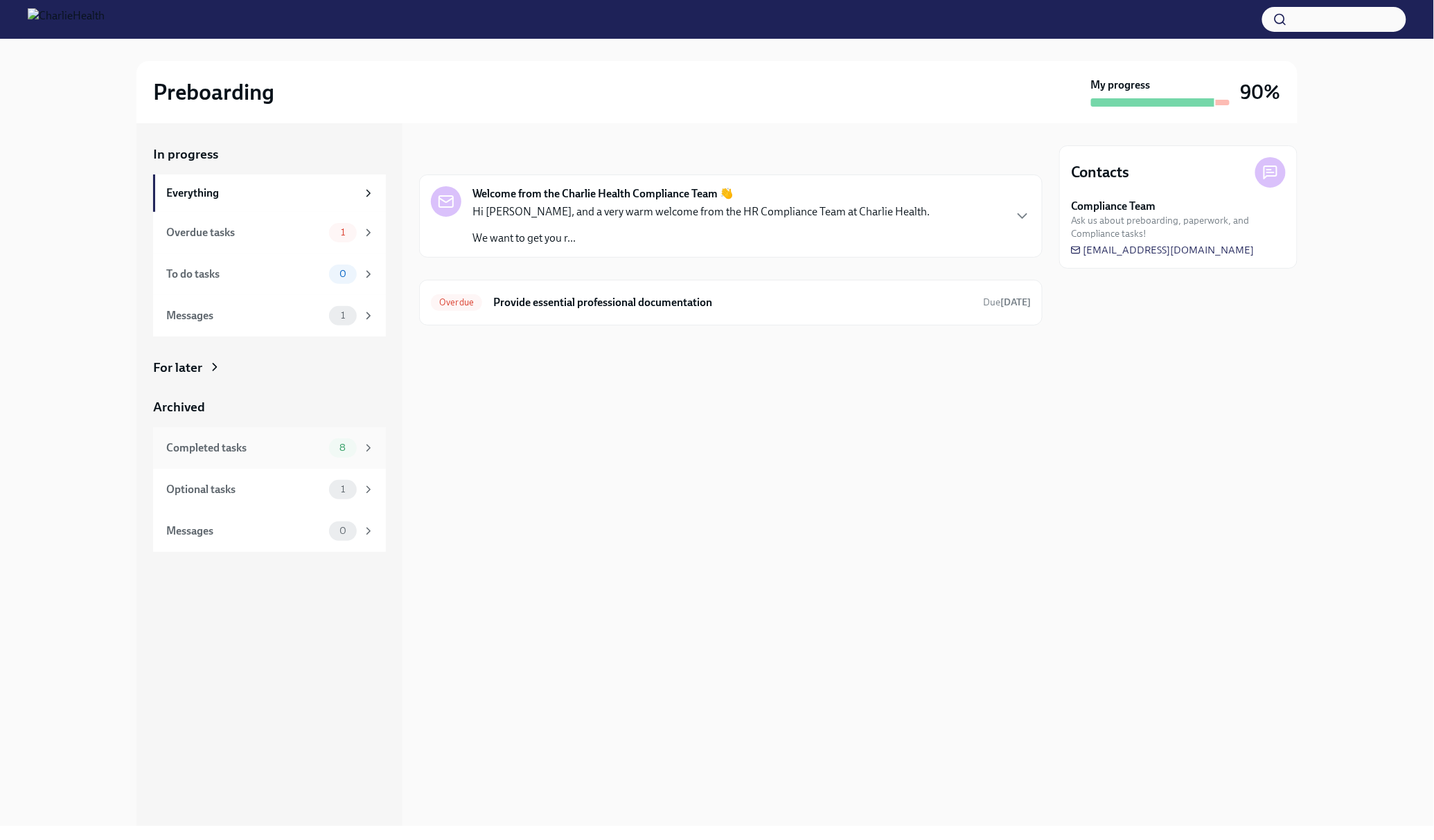 click on "Completed tasks 8" at bounding box center (269, 448) 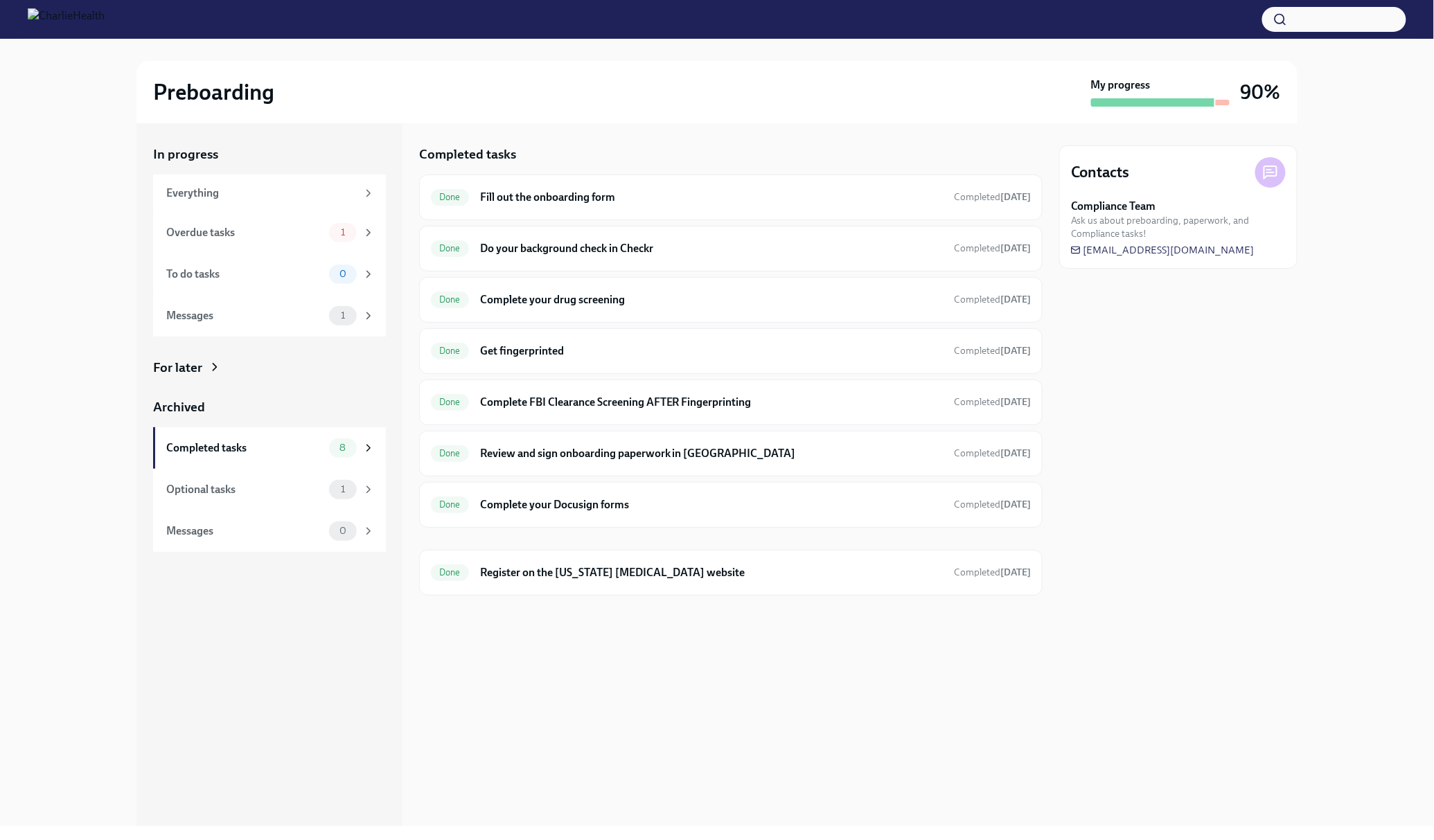 click at bounding box center (731, 618) 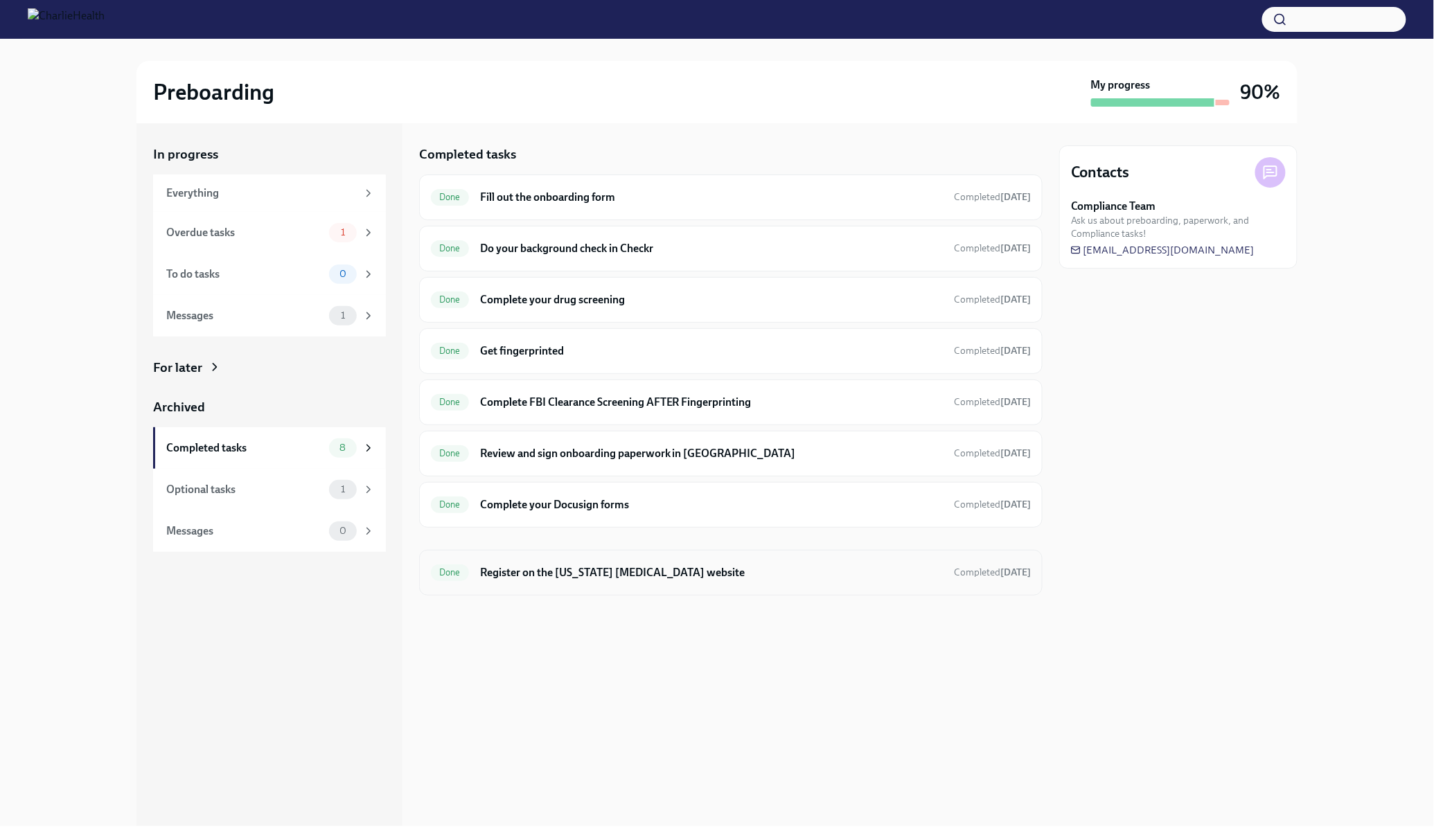 click on "Register on the [US_STATE] [MEDICAL_DATA] website" at bounding box center (711, 573) 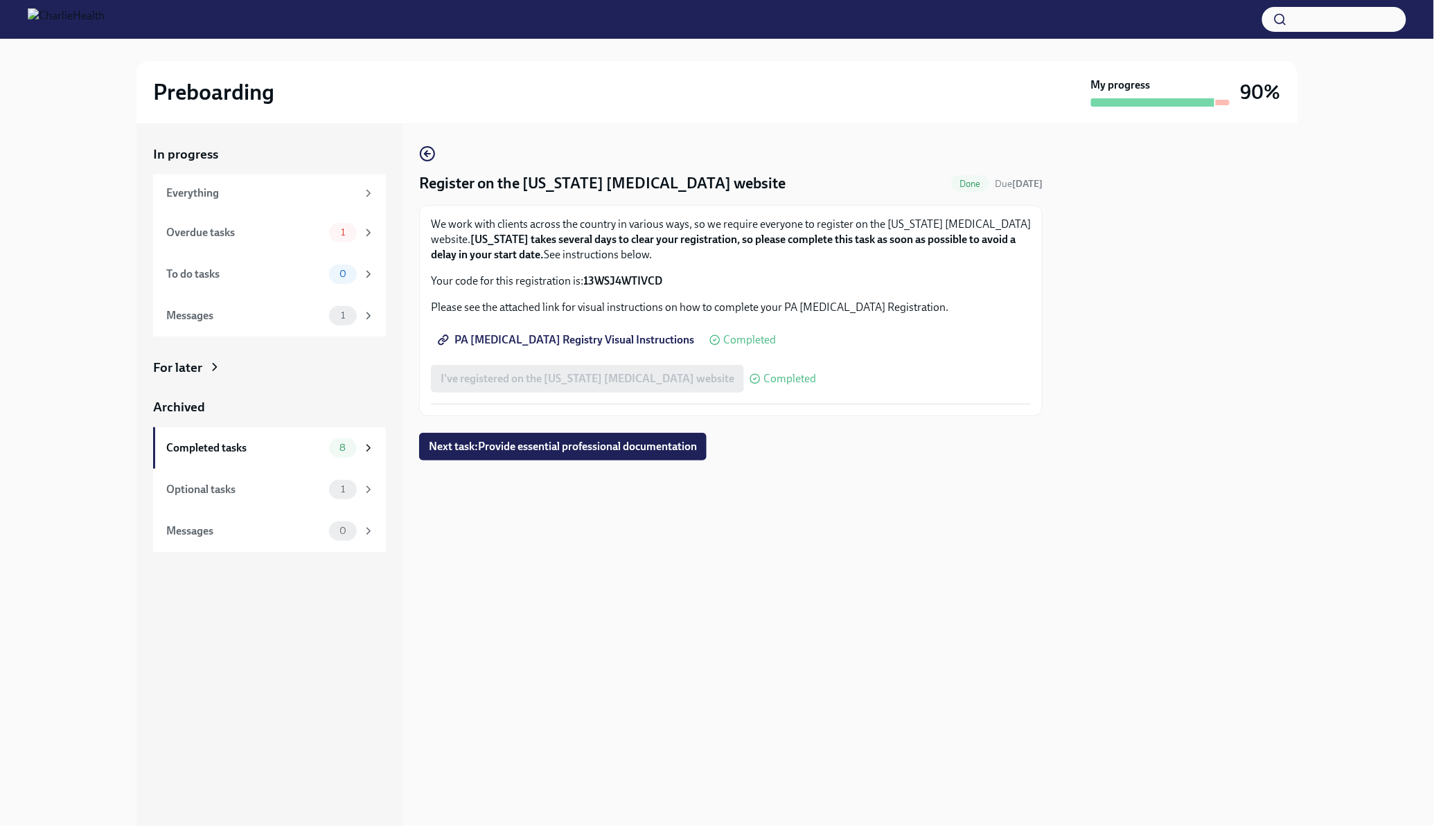 click on "Register on the Pennsylvania Child Abuse website Done Due  May 30th We work with clients across the country in various ways, so we require everyone to register on the Pennsylvania Child Abuse website.   Pennsylvania takes several days to clear your registration, so please complete this task as soon as possible to avoid a delay in your start date.  See instructions below.
Your code for this registration is:  13WSJ4WTIVCD Please see the attached link for visual instructions on how to complete your PA Child Abuse Registration. PA Child Abuse Registry Visual Instructions Completed I've registered on the Pennsylvania Child Abuse website Completed Next task :  Provide essential professional documentation" at bounding box center (731, 474) 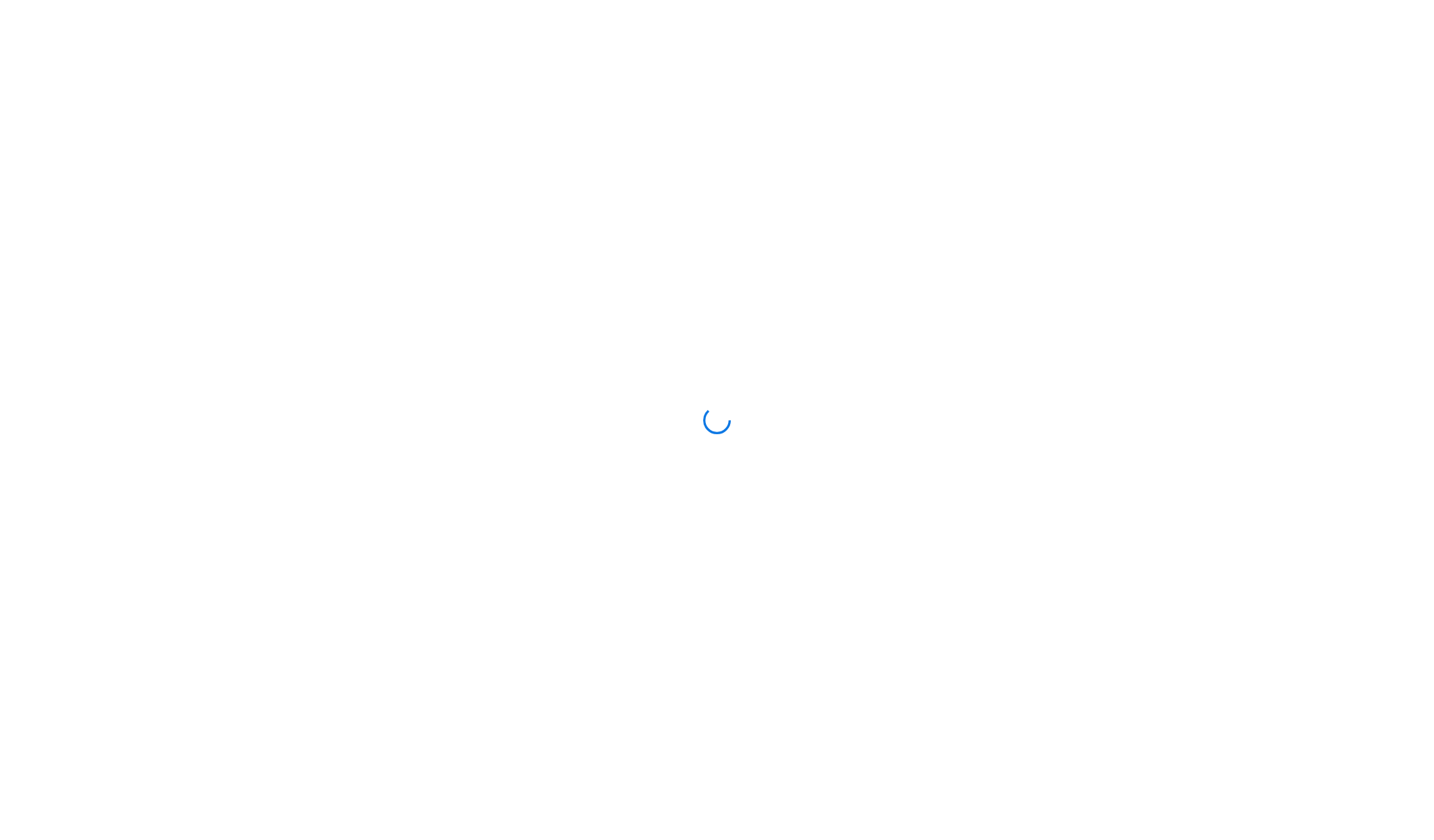 scroll, scrollTop: 0, scrollLeft: 0, axis: both 